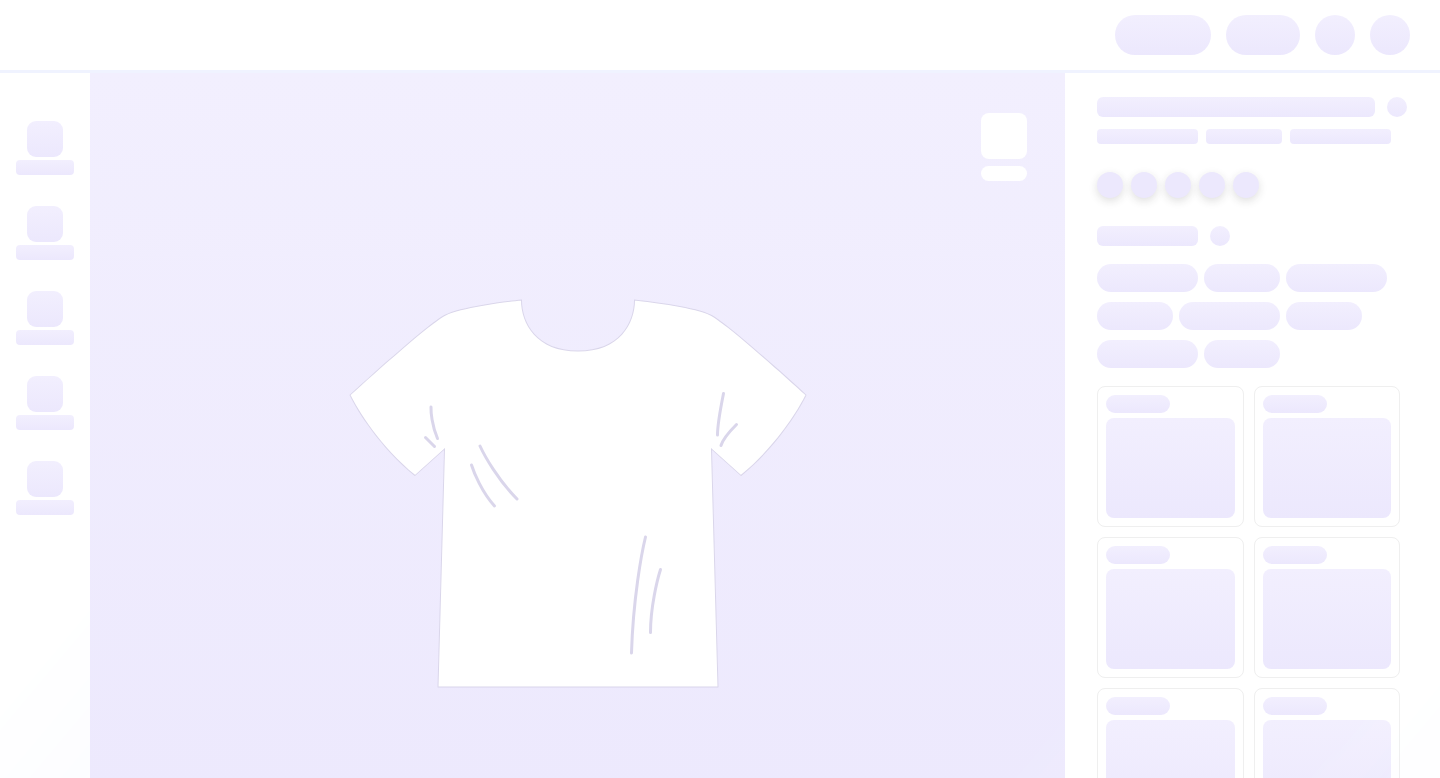 scroll, scrollTop: 0, scrollLeft: 0, axis: both 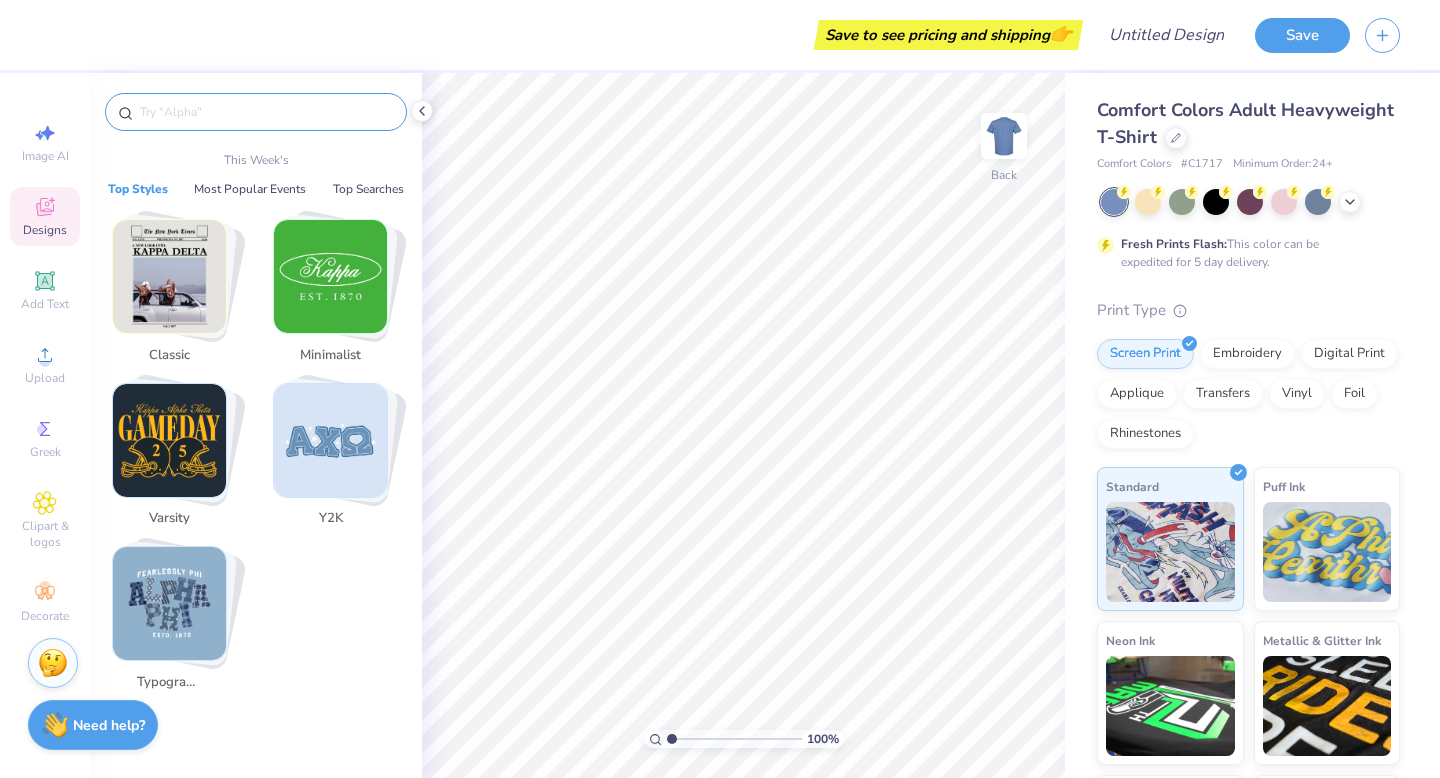 click at bounding box center (266, 112) 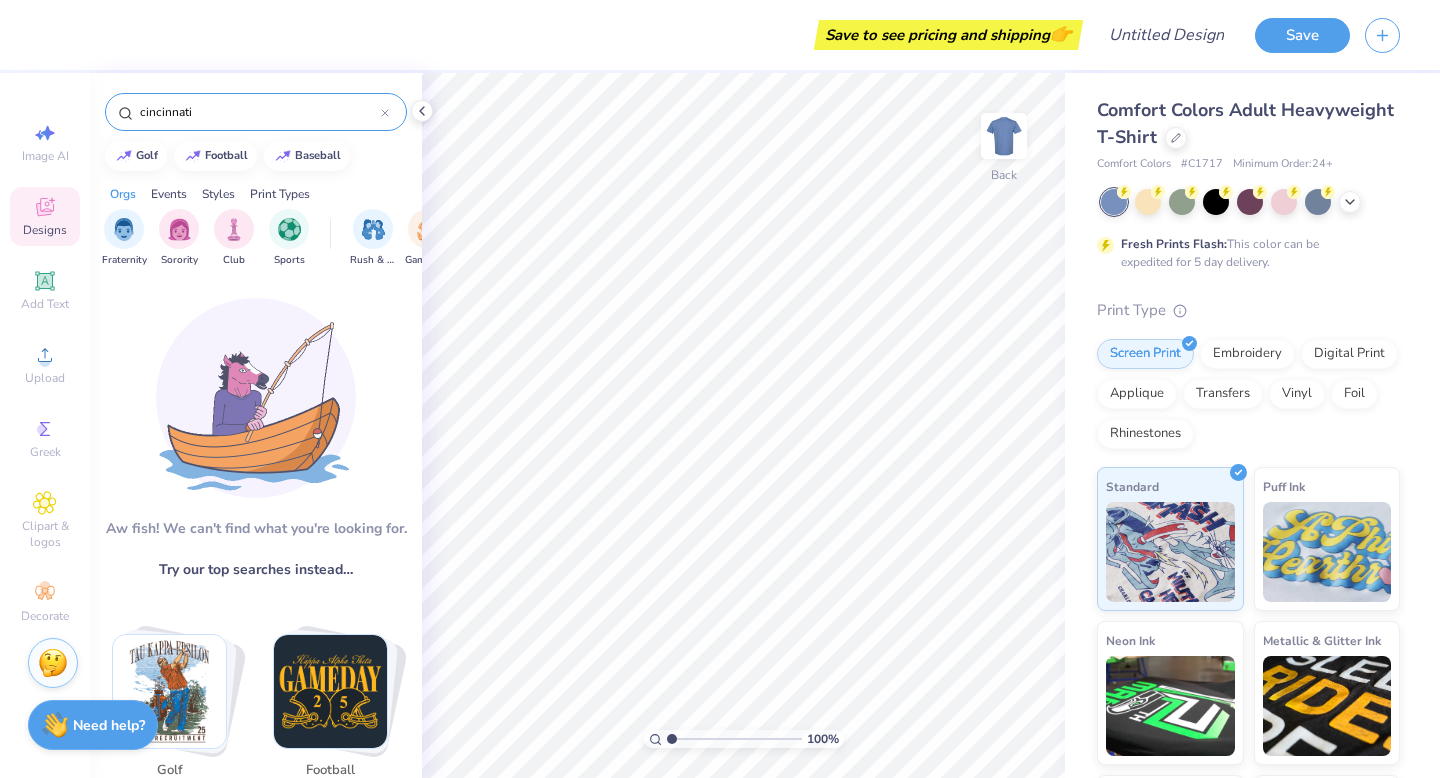 drag, startPoint x: 205, startPoint y: 112, endPoint x: 103, endPoint y: 113, distance: 102.0049 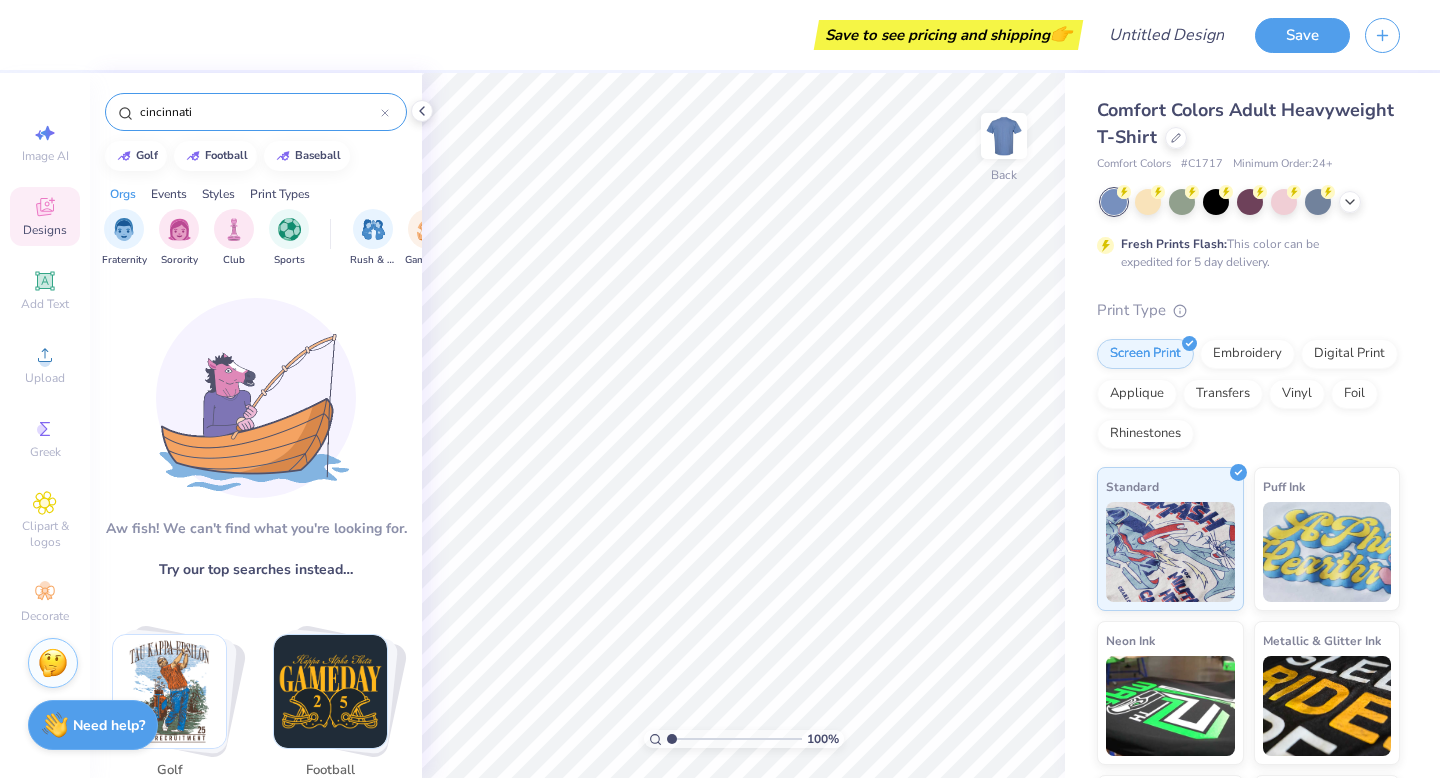 click on "cincinnati" at bounding box center [256, 107] 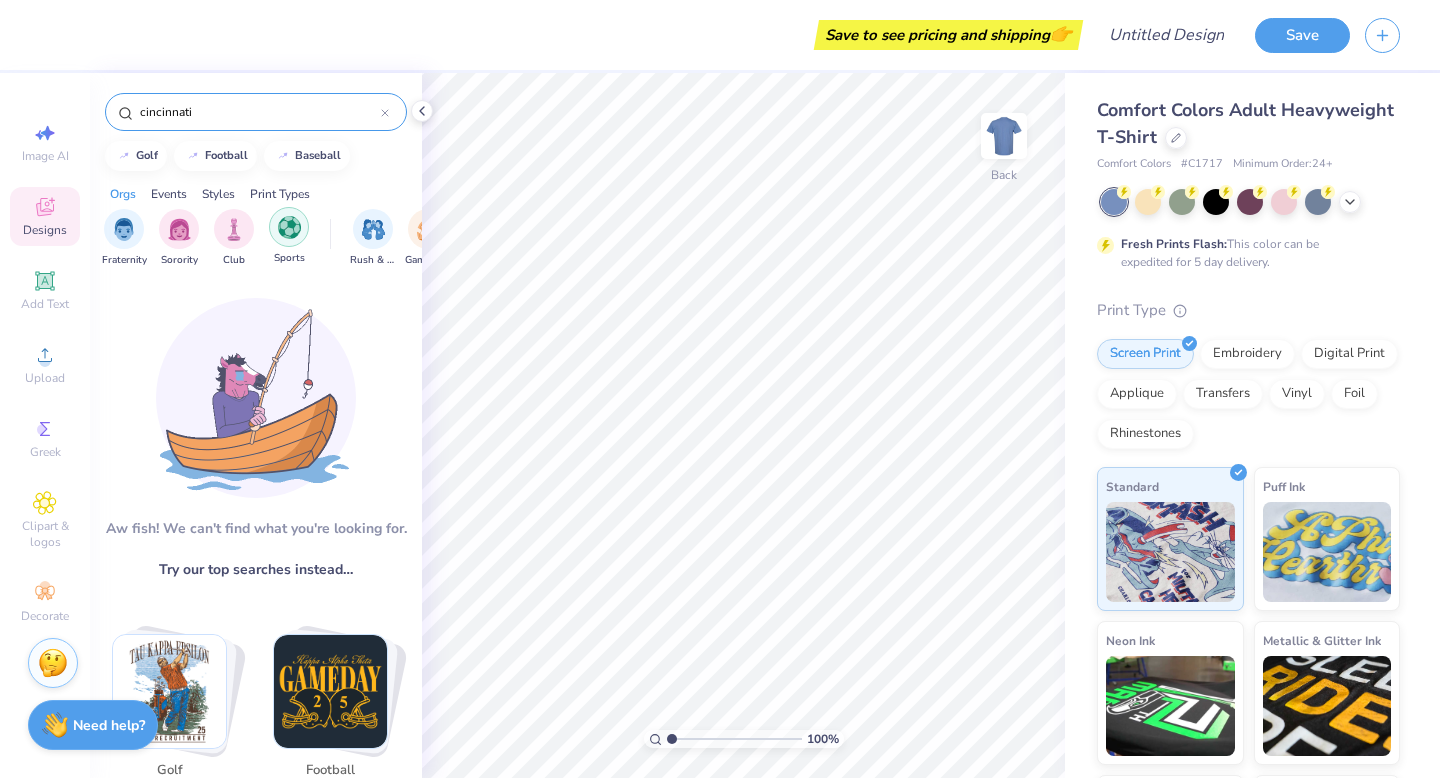 click at bounding box center [289, 227] 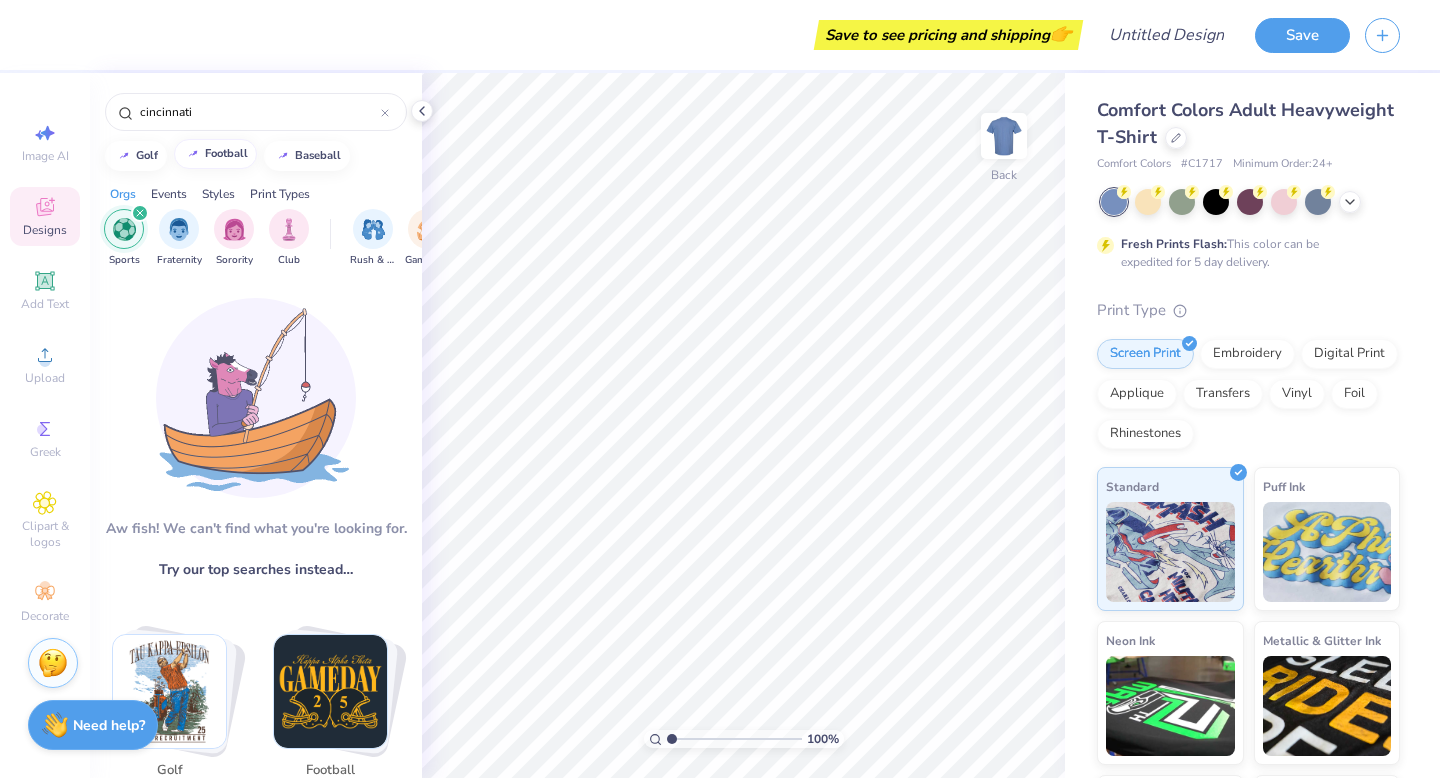 click on "football" at bounding box center (226, 153) 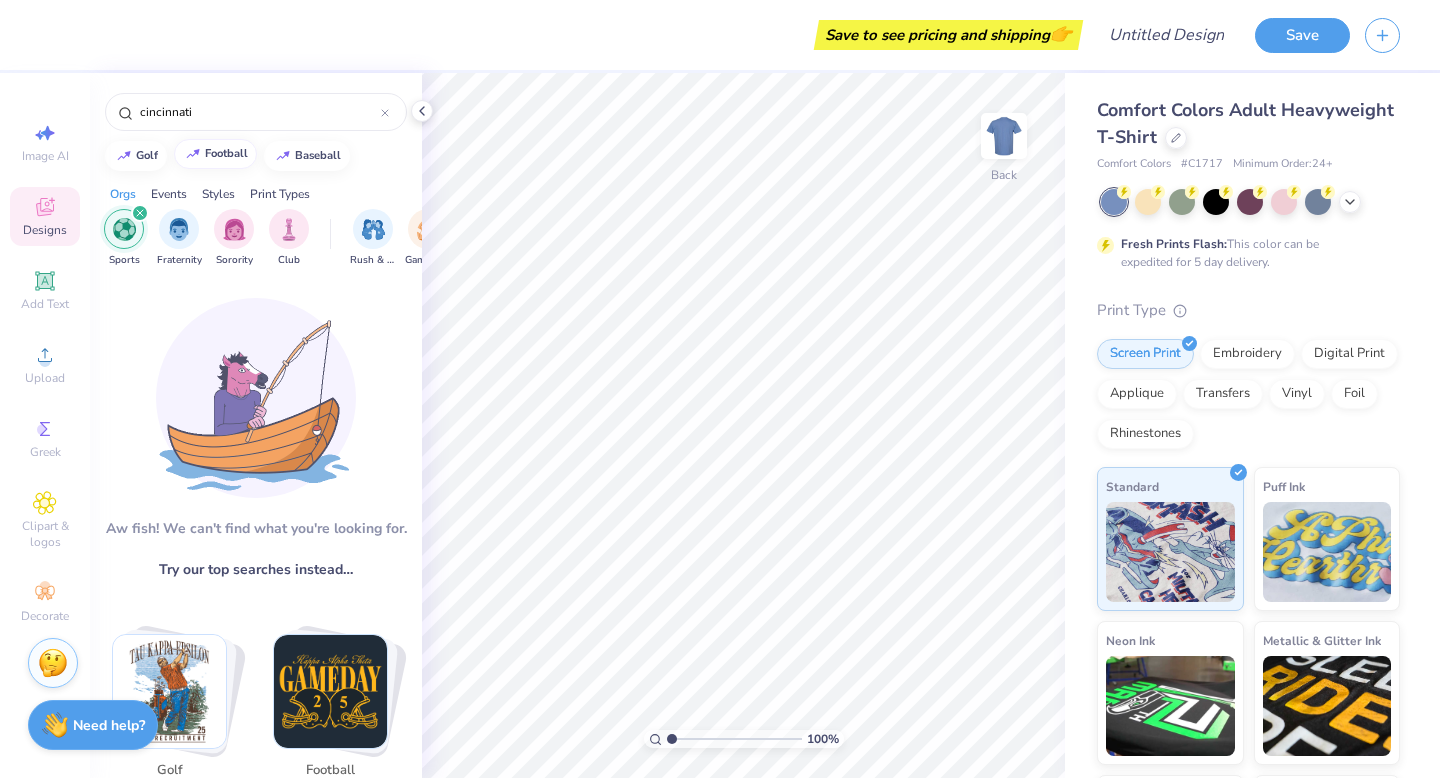 type on "football" 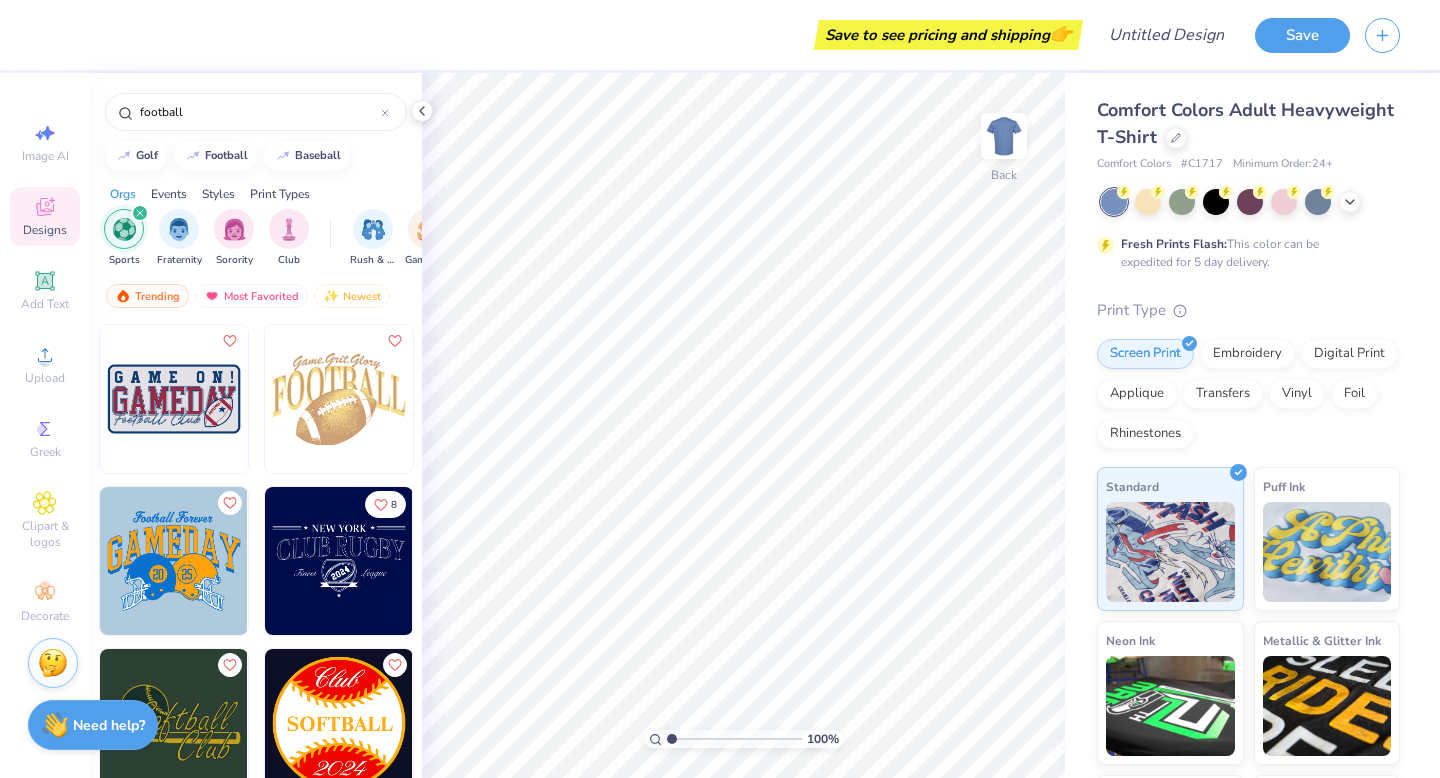 click on "Events" at bounding box center [169, 194] 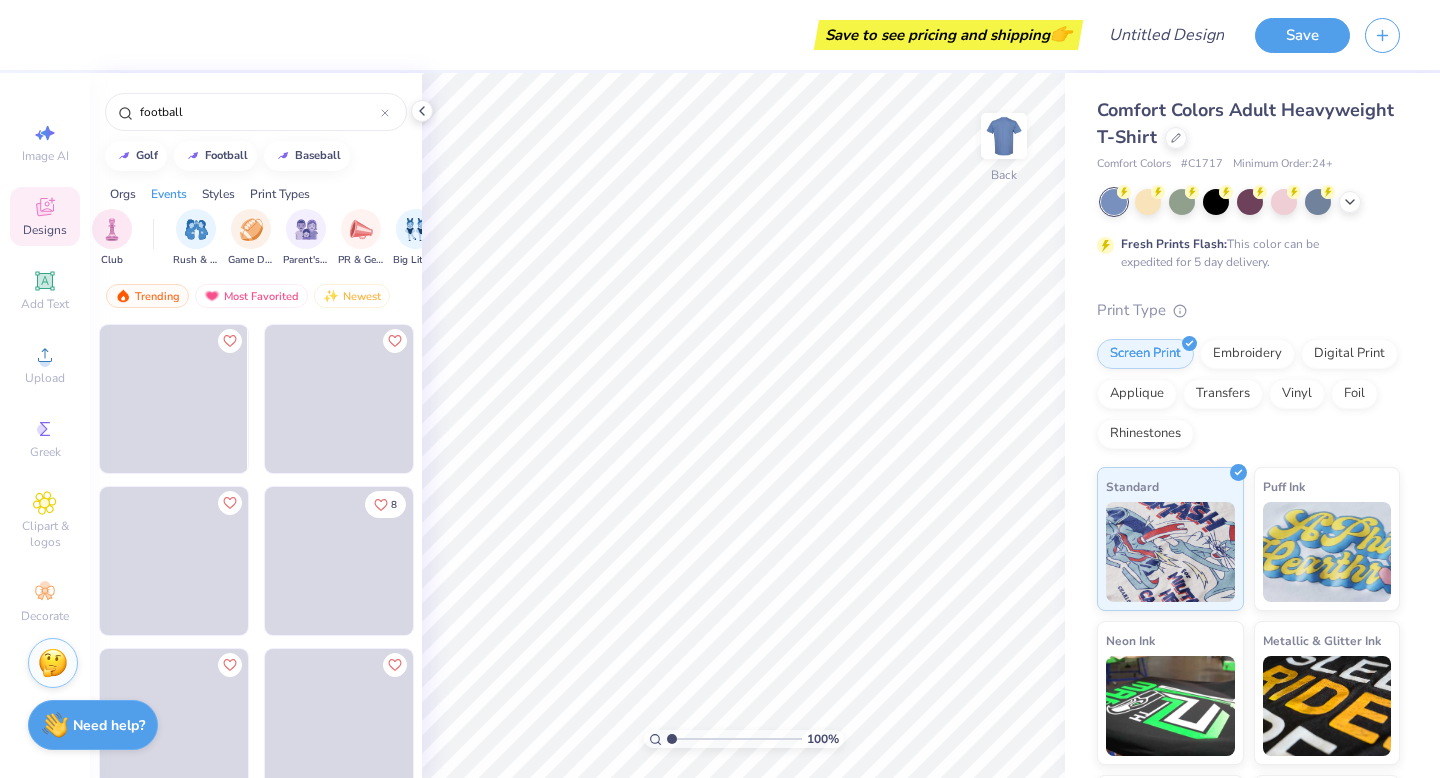 scroll, scrollTop: 0, scrollLeft: 249, axis: horizontal 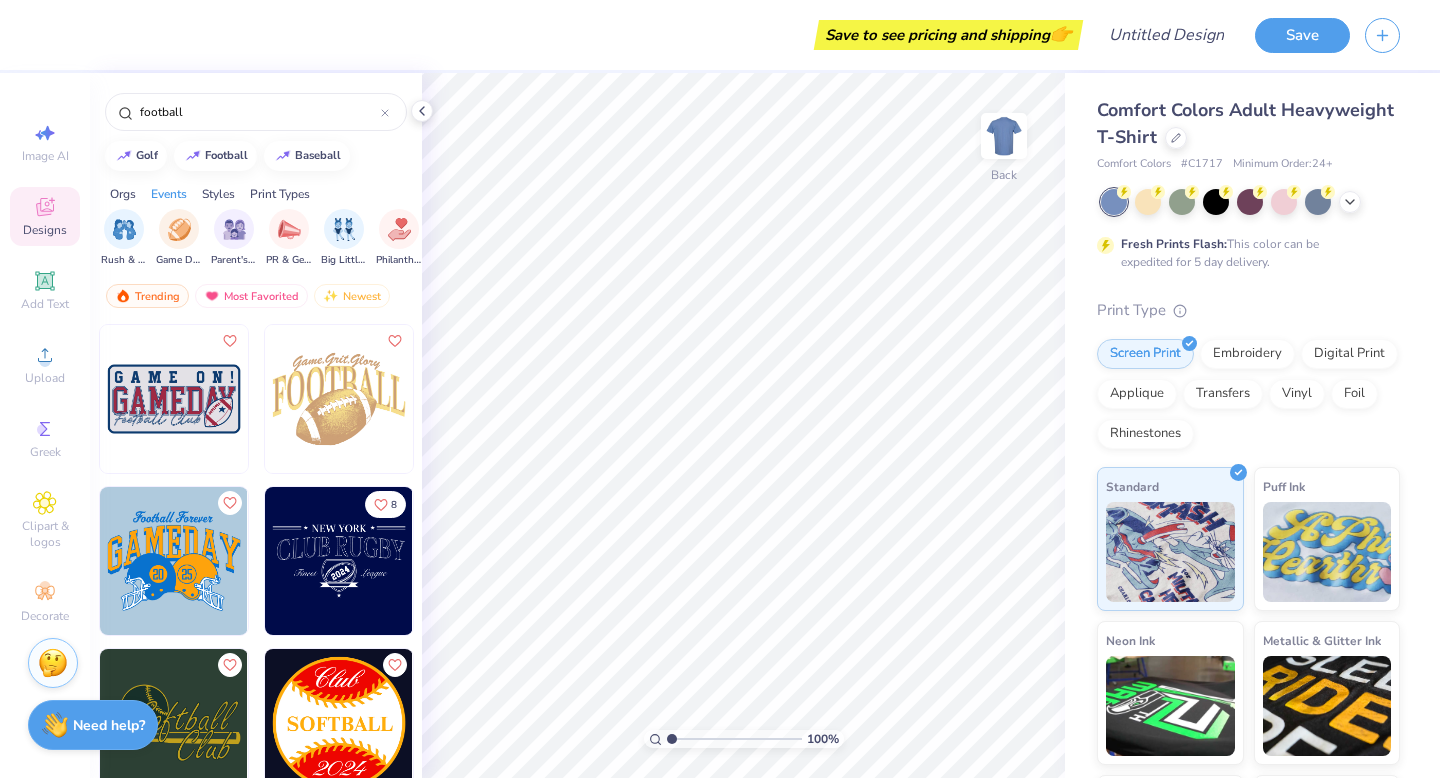 click on "Styles" at bounding box center (218, 194) 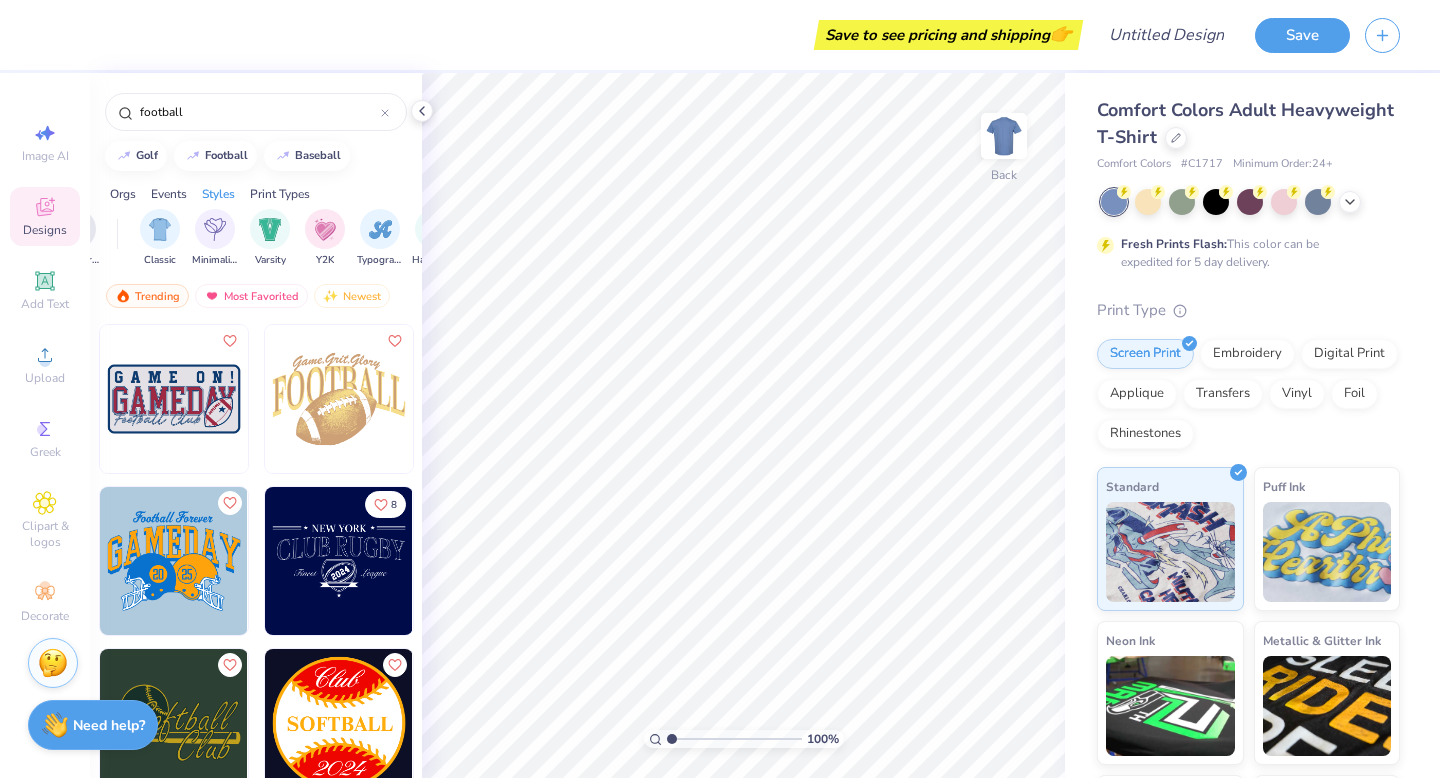 scroll, scrollTop: 0, scrollLeft: 1048, axis: horizontal 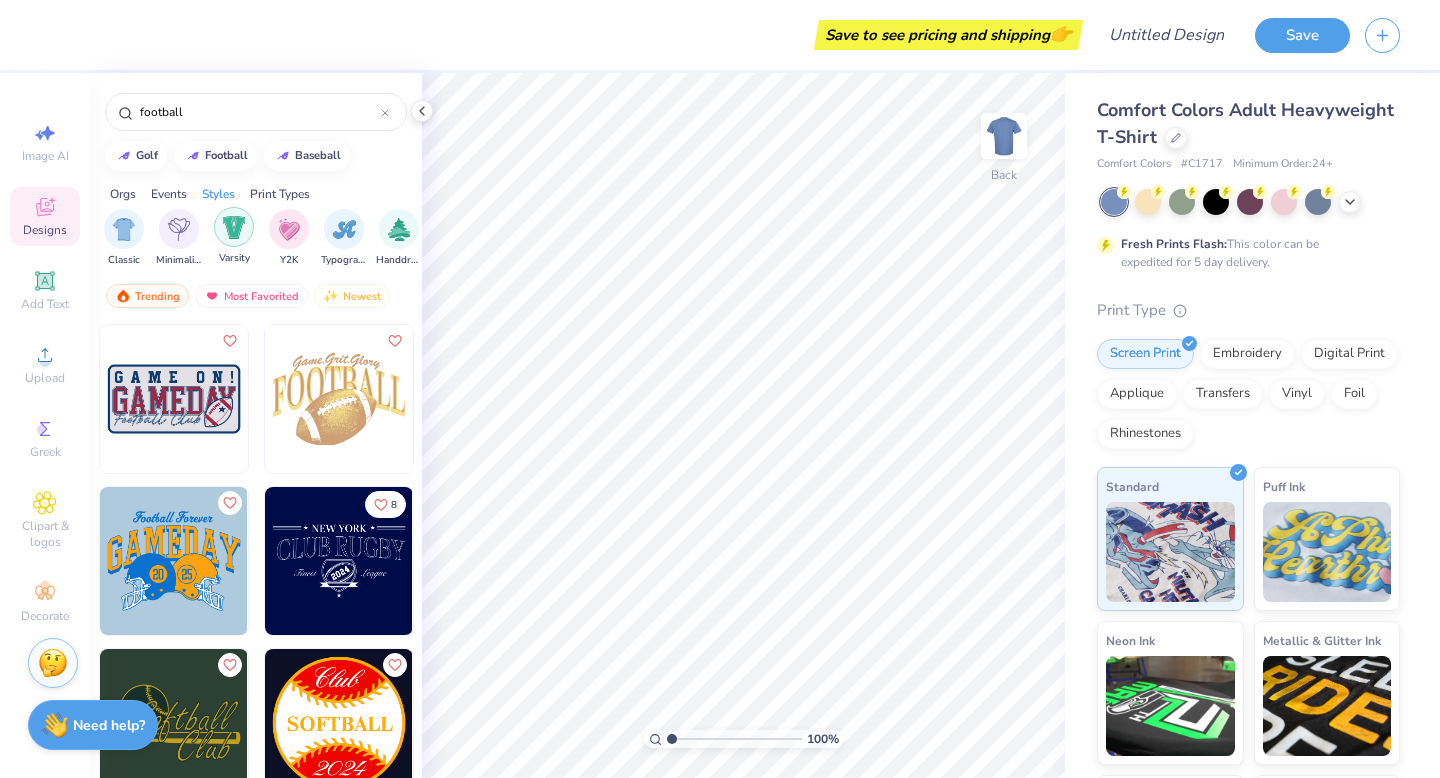 click at bounding box center [234, 227] 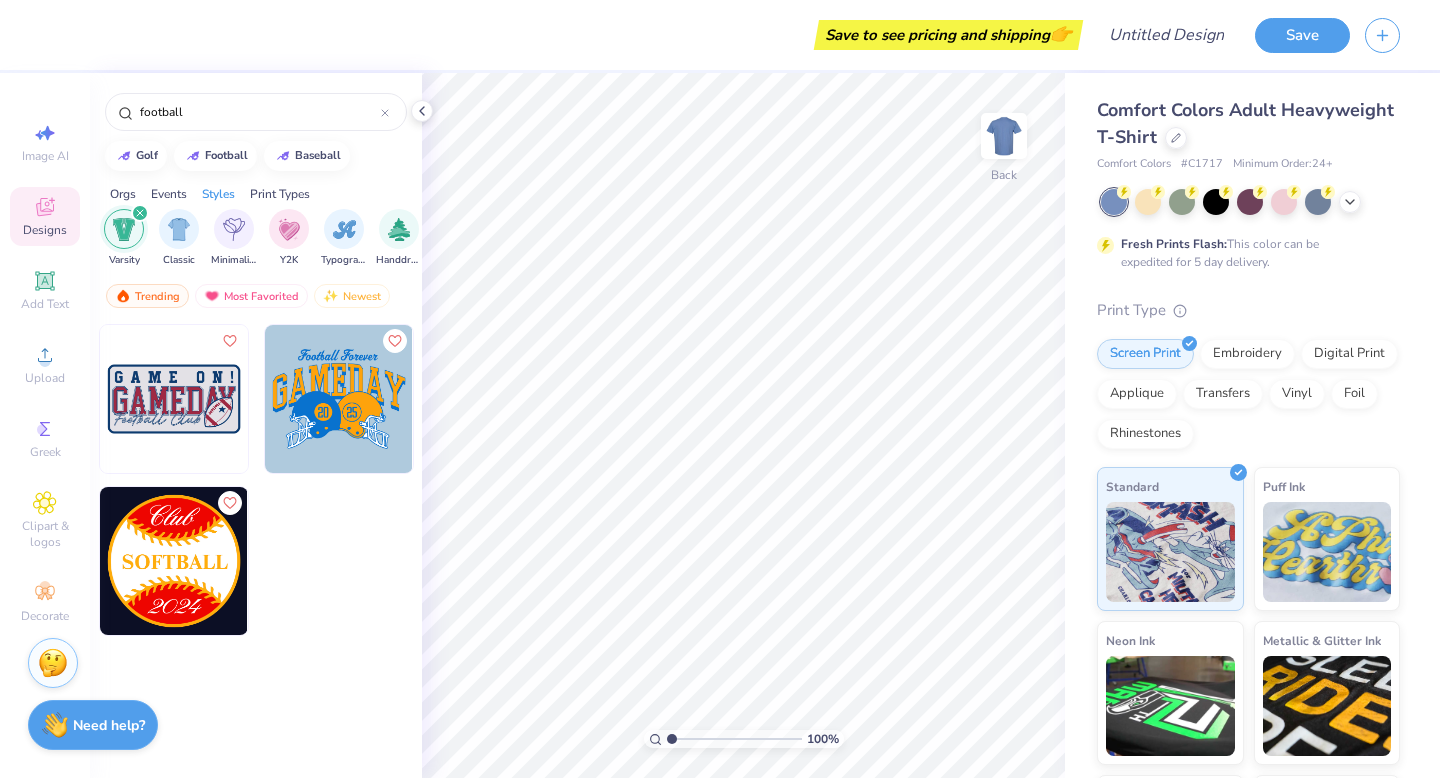 click on "Print Types" at bounding box center (280, 194) 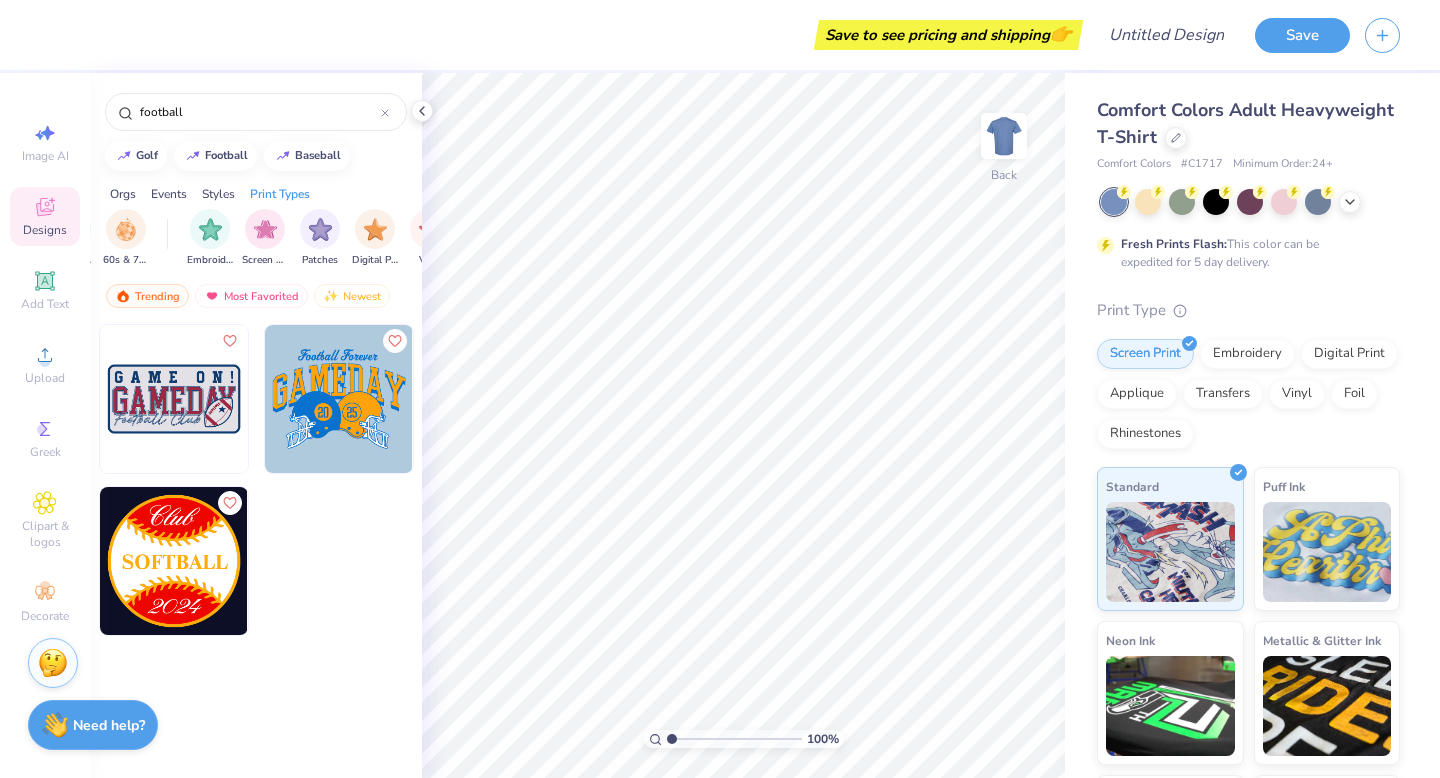 scroll, scrollTop: 0, scrollLeft: 1627, axis: horizontal 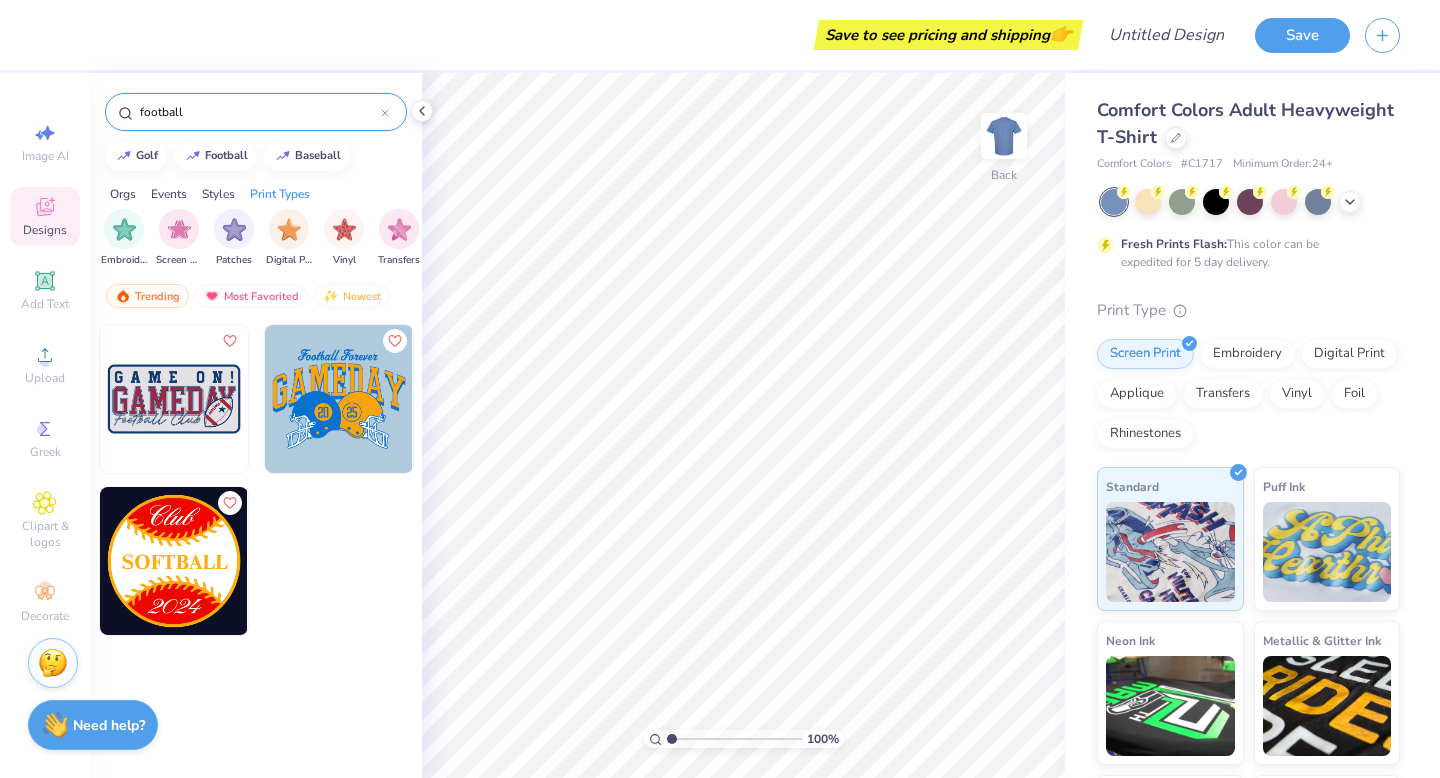 click 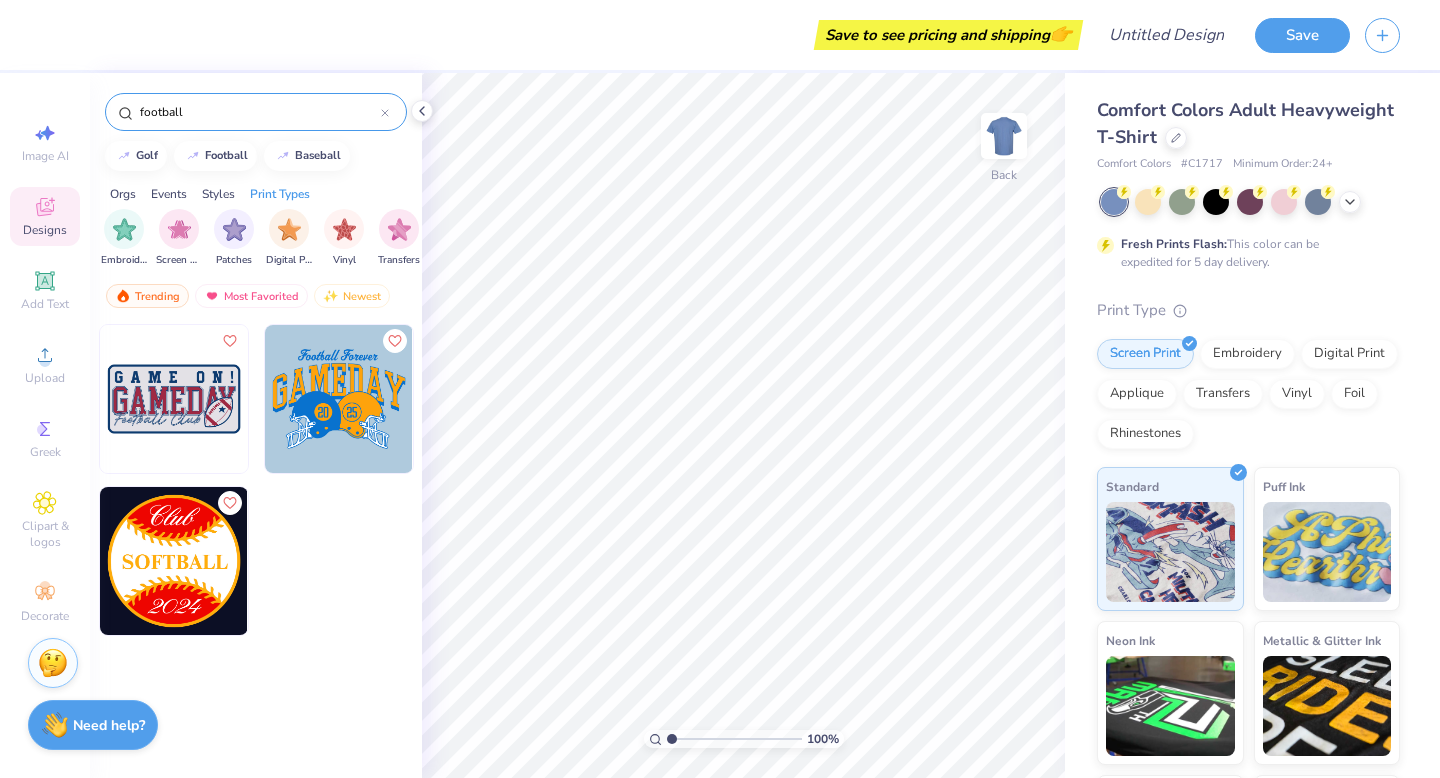 type 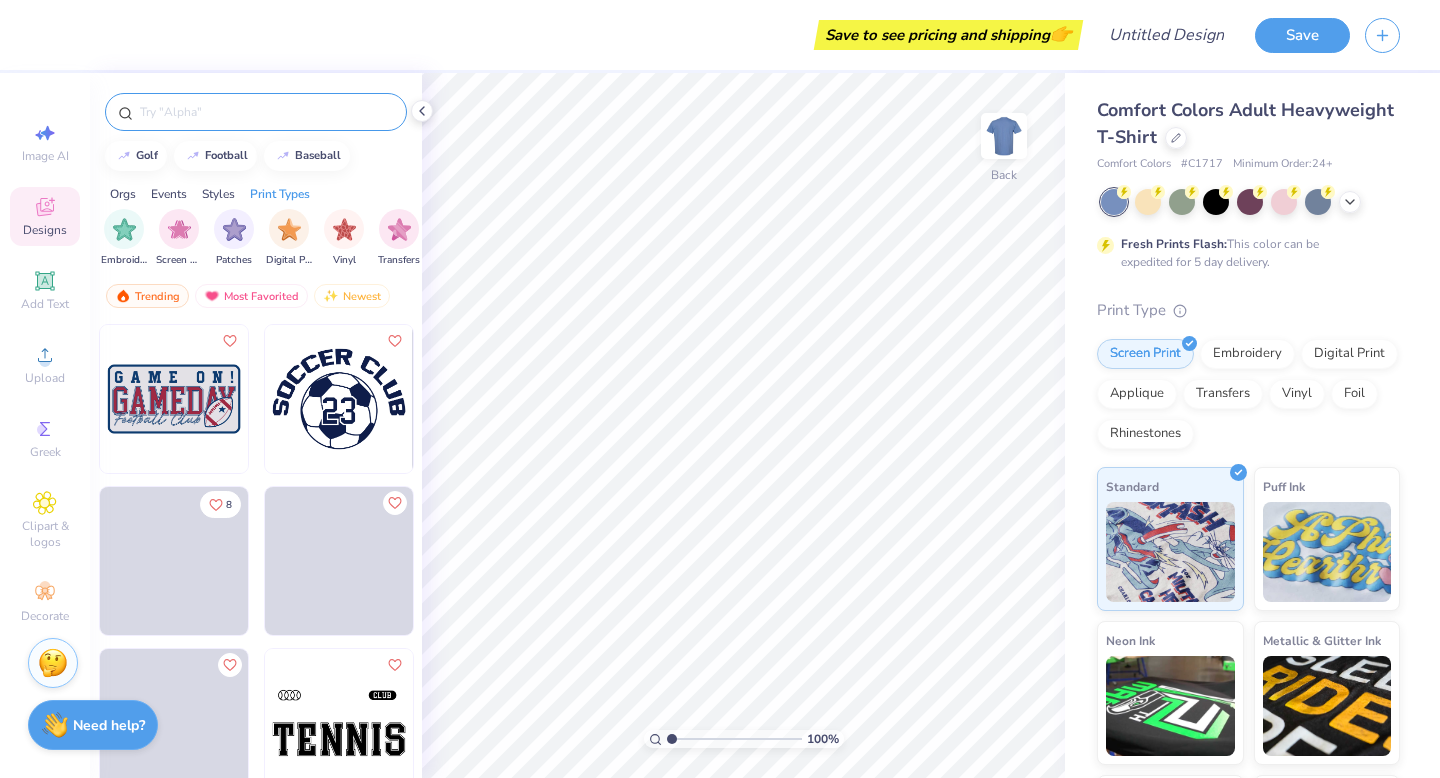 click on "Orgs" at bounding box center [123, 194] 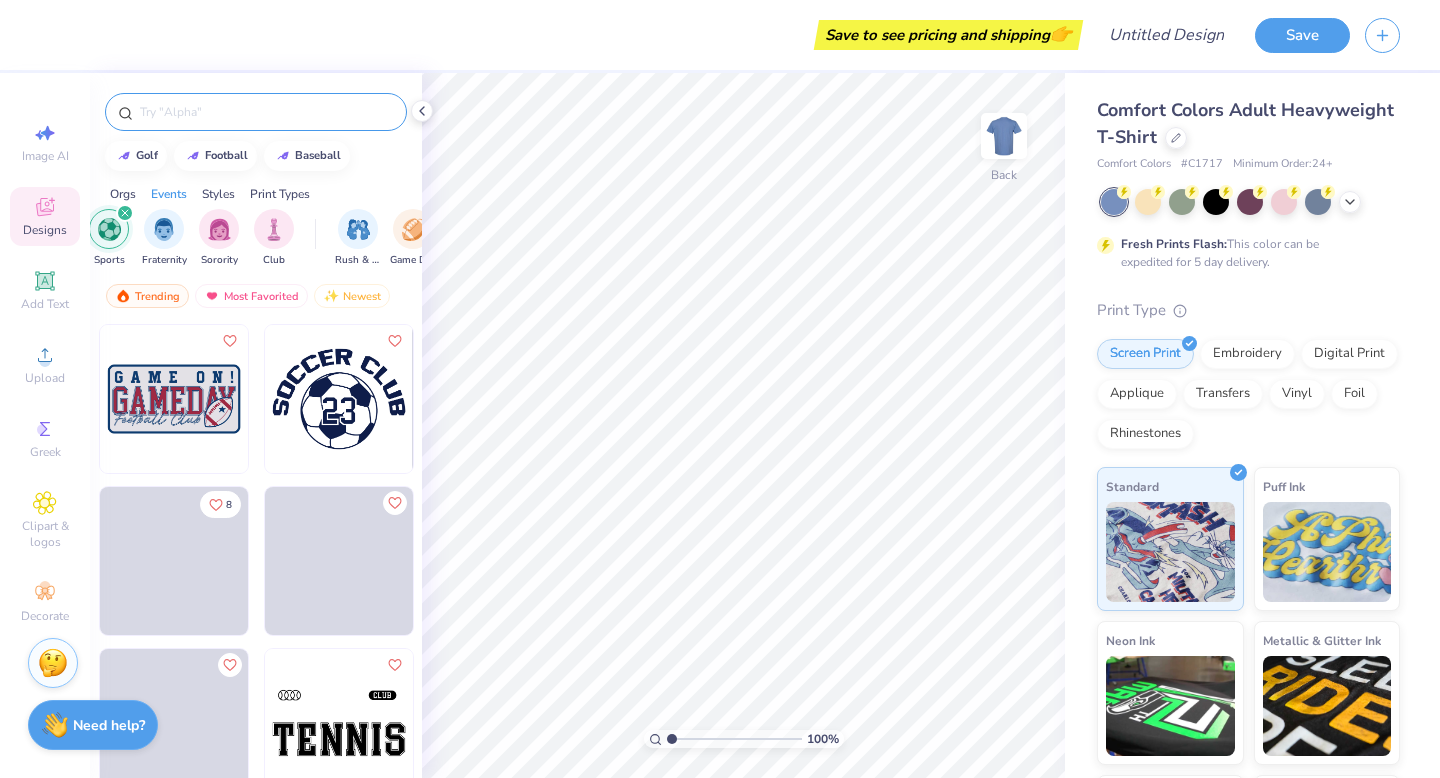 scroll, scrollTop: 0, scrollLeft: 0, axis: both 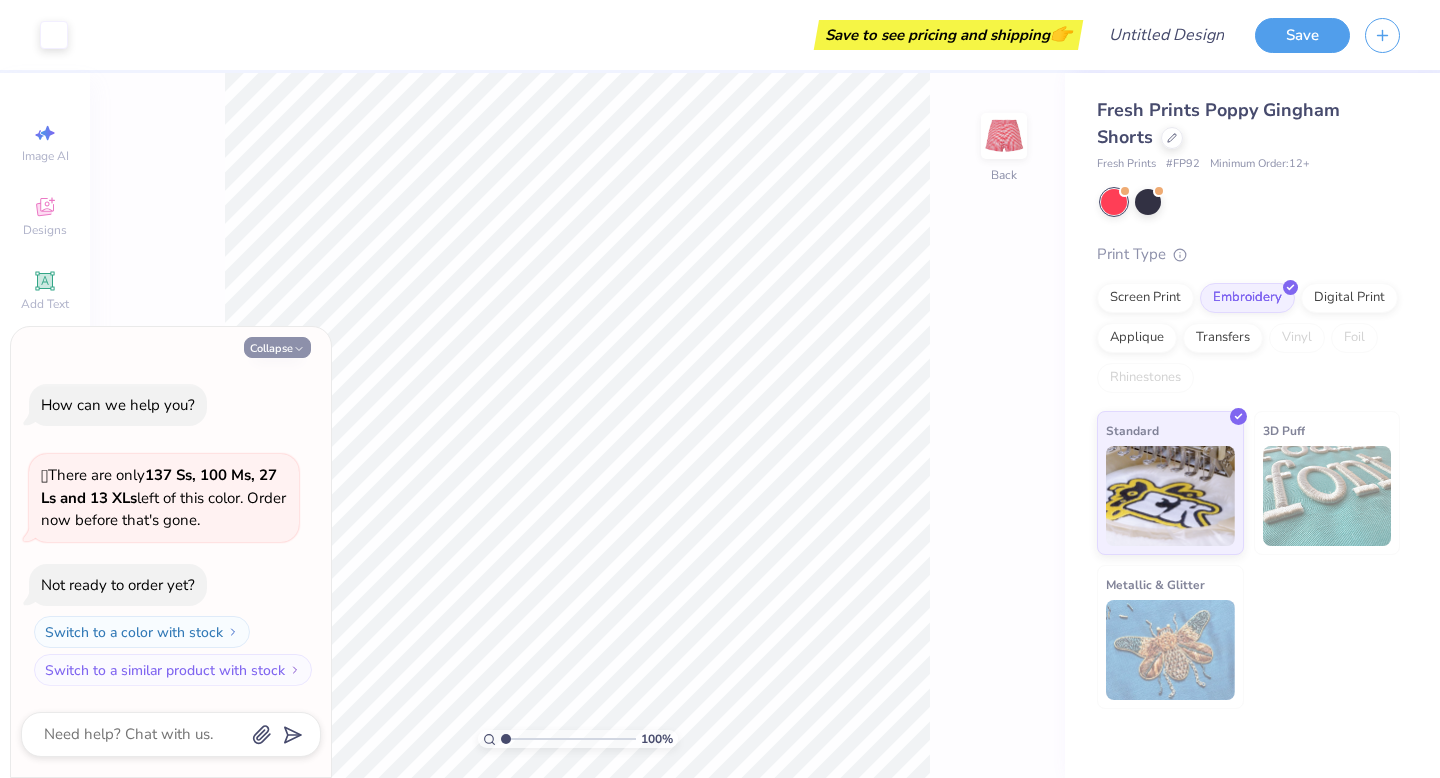 click on "Collapse" at bounding box center [277, 347] 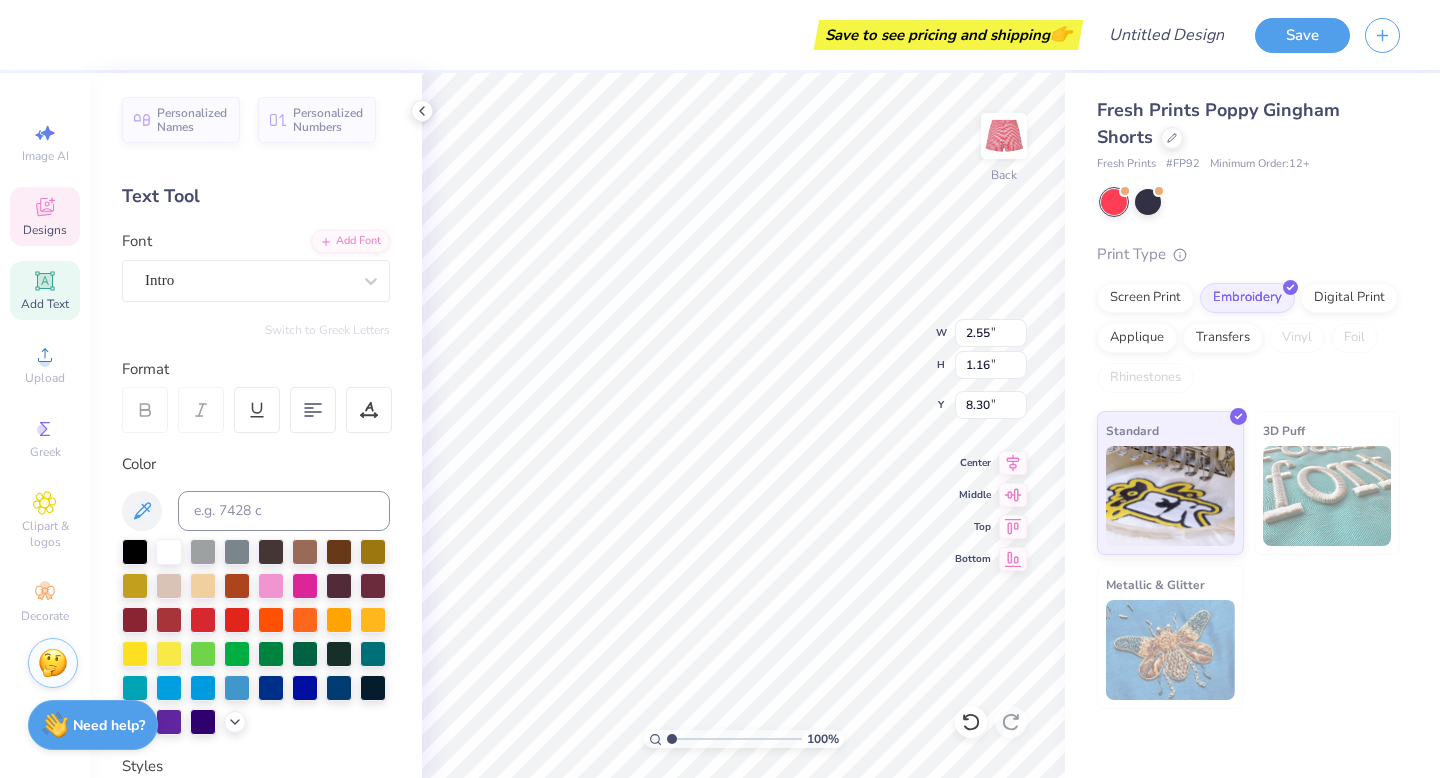 type on "UC" 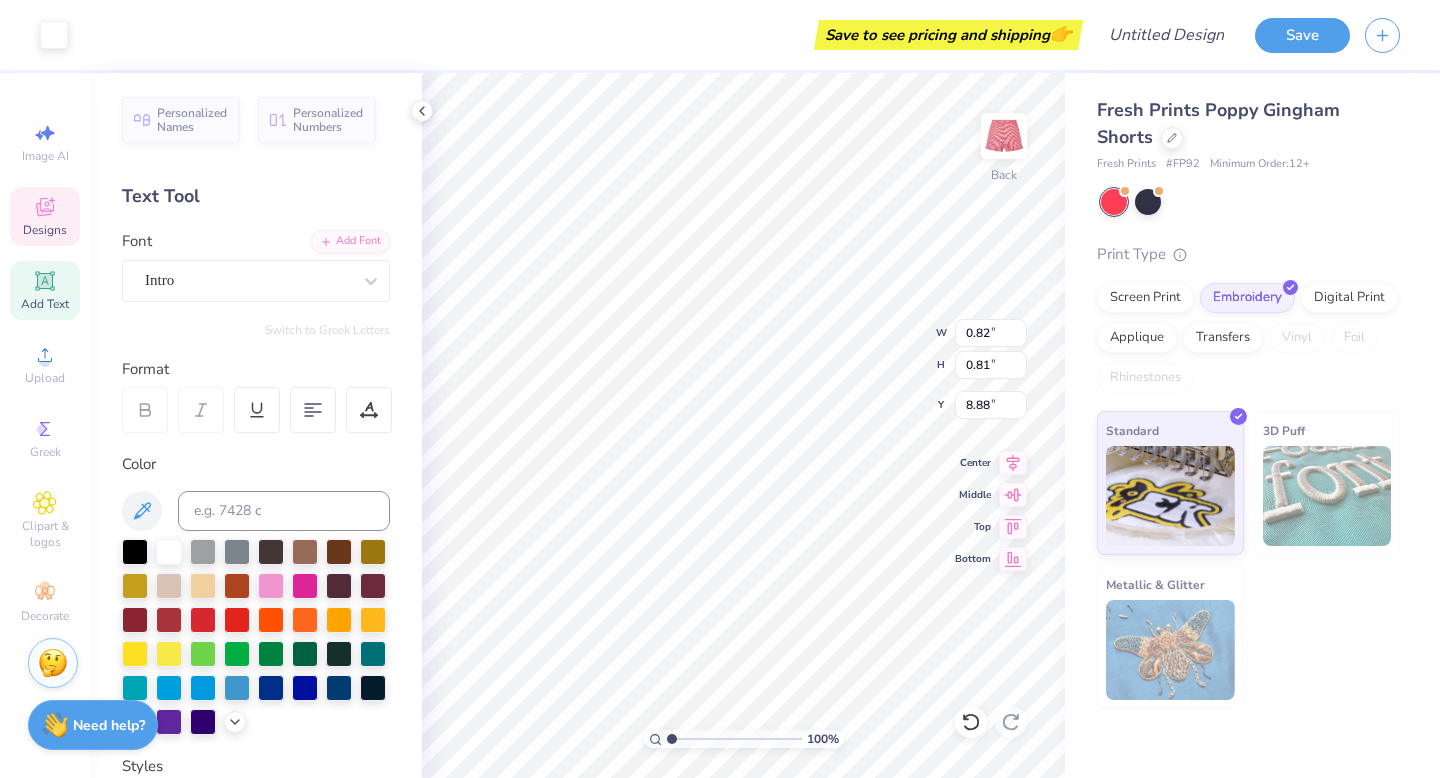 type on "0.82" 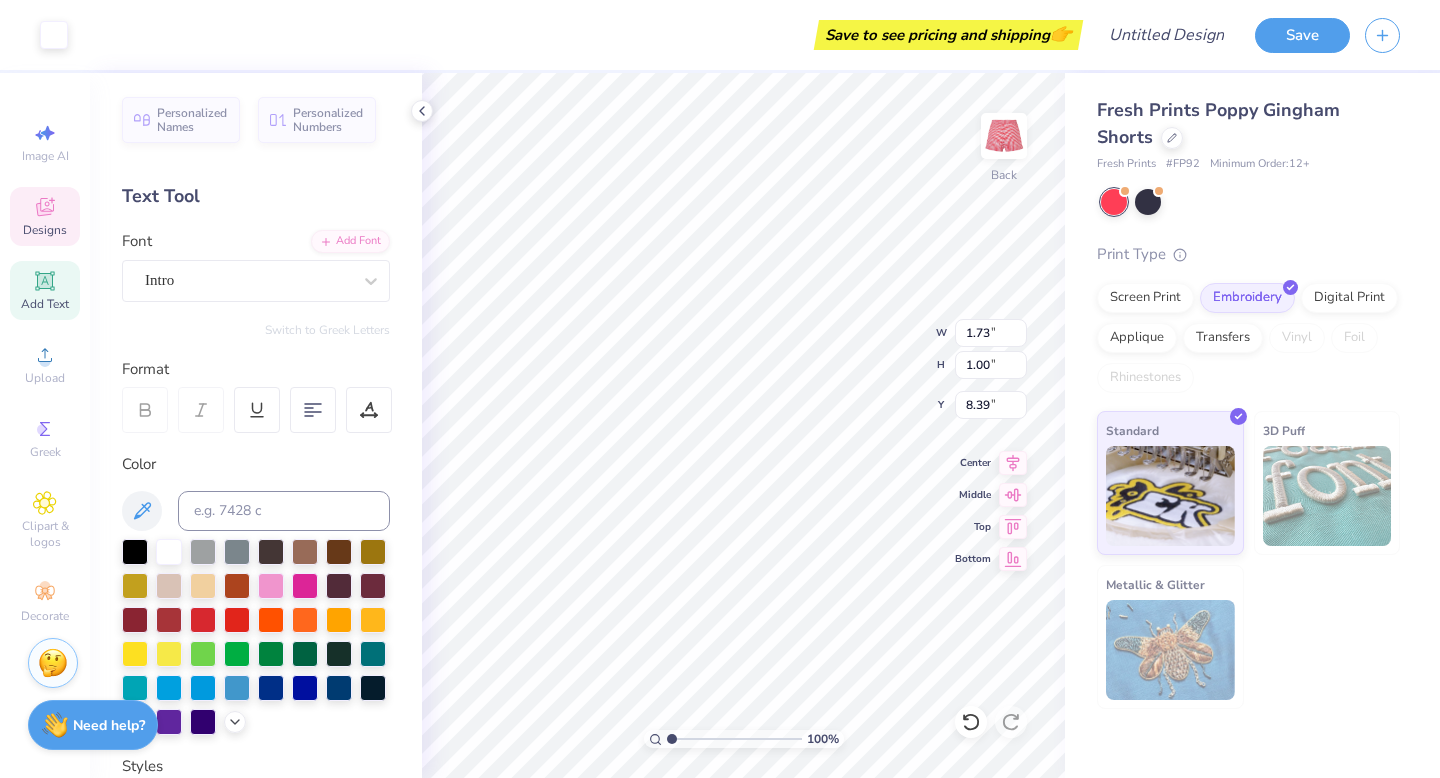 type on "8.38" 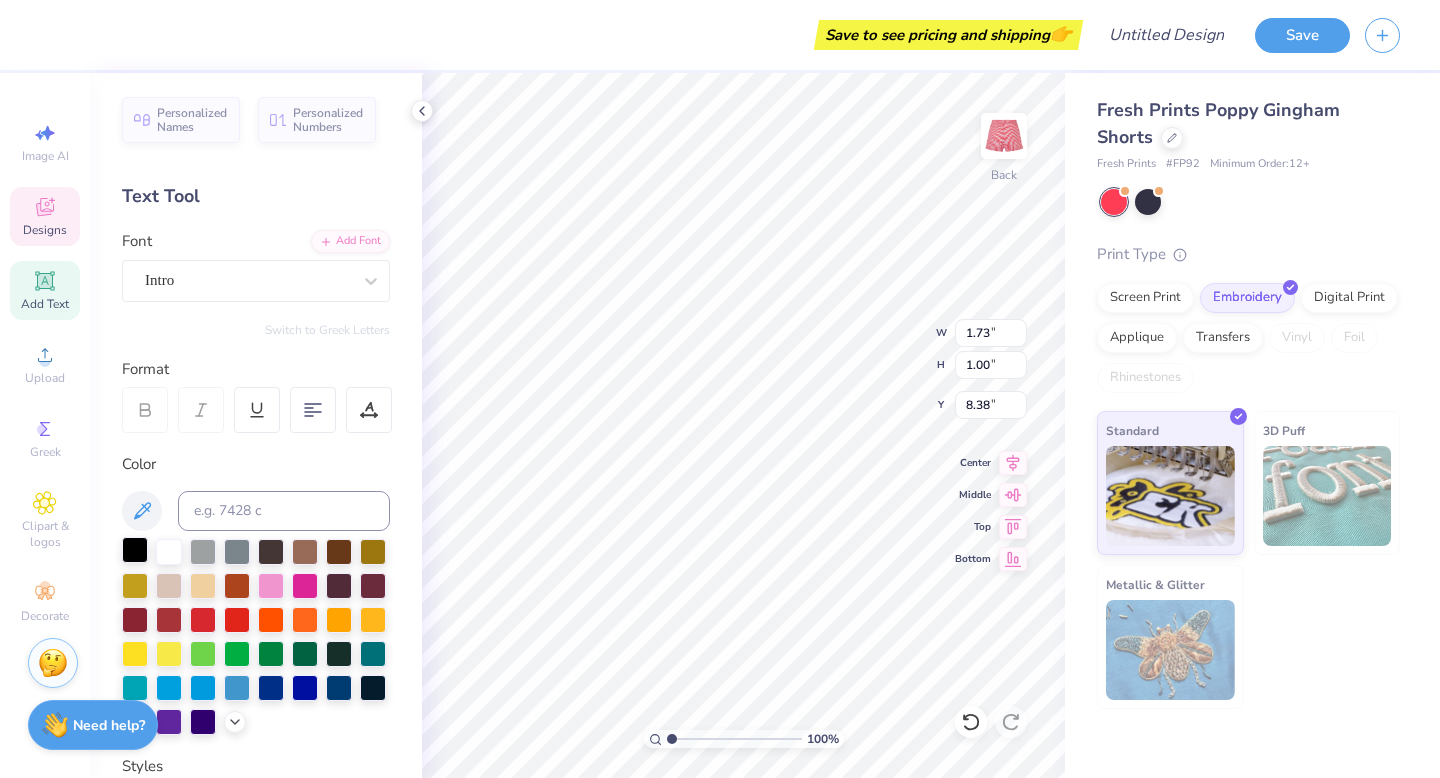 click at bounding box center (135, 550) 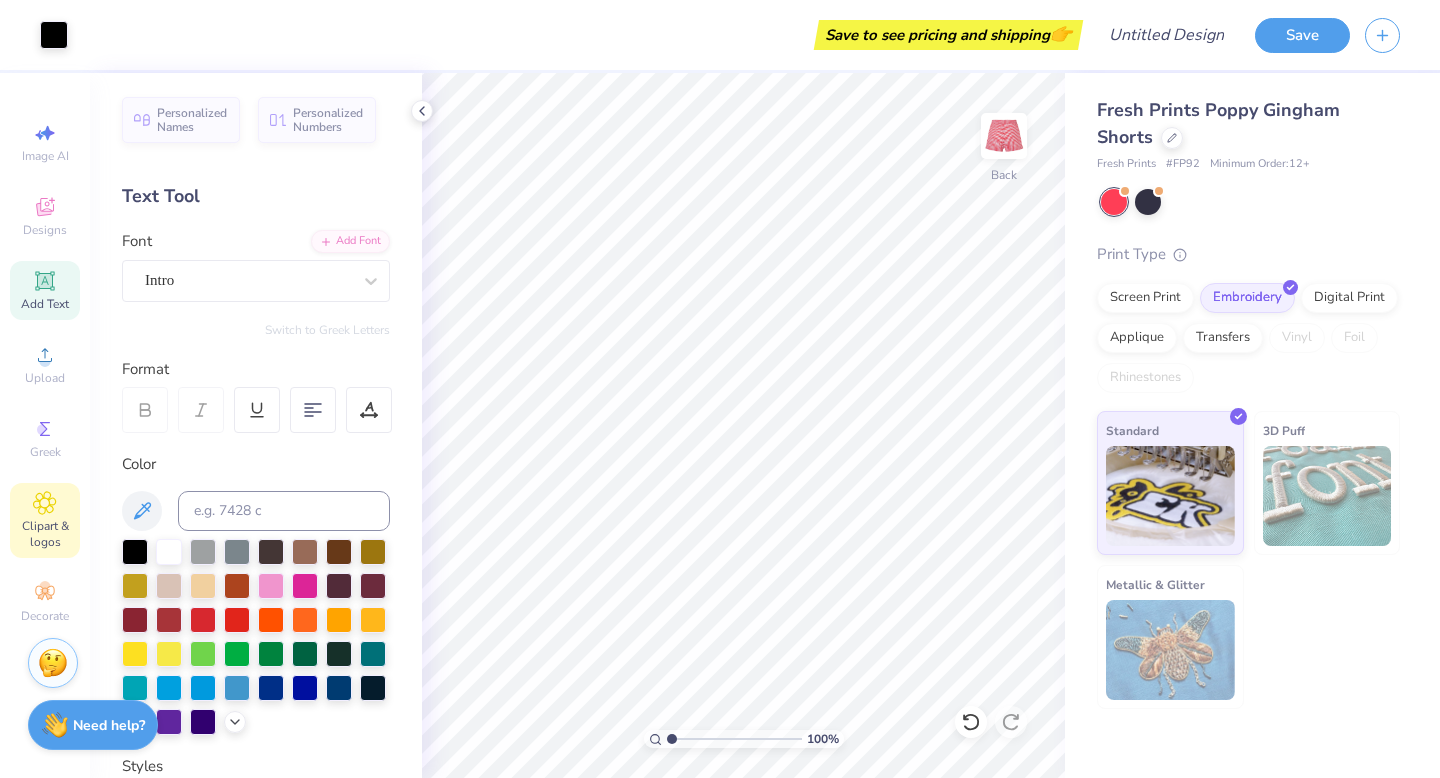 click on "Clipart & logos" at bounding box center [45, 534] 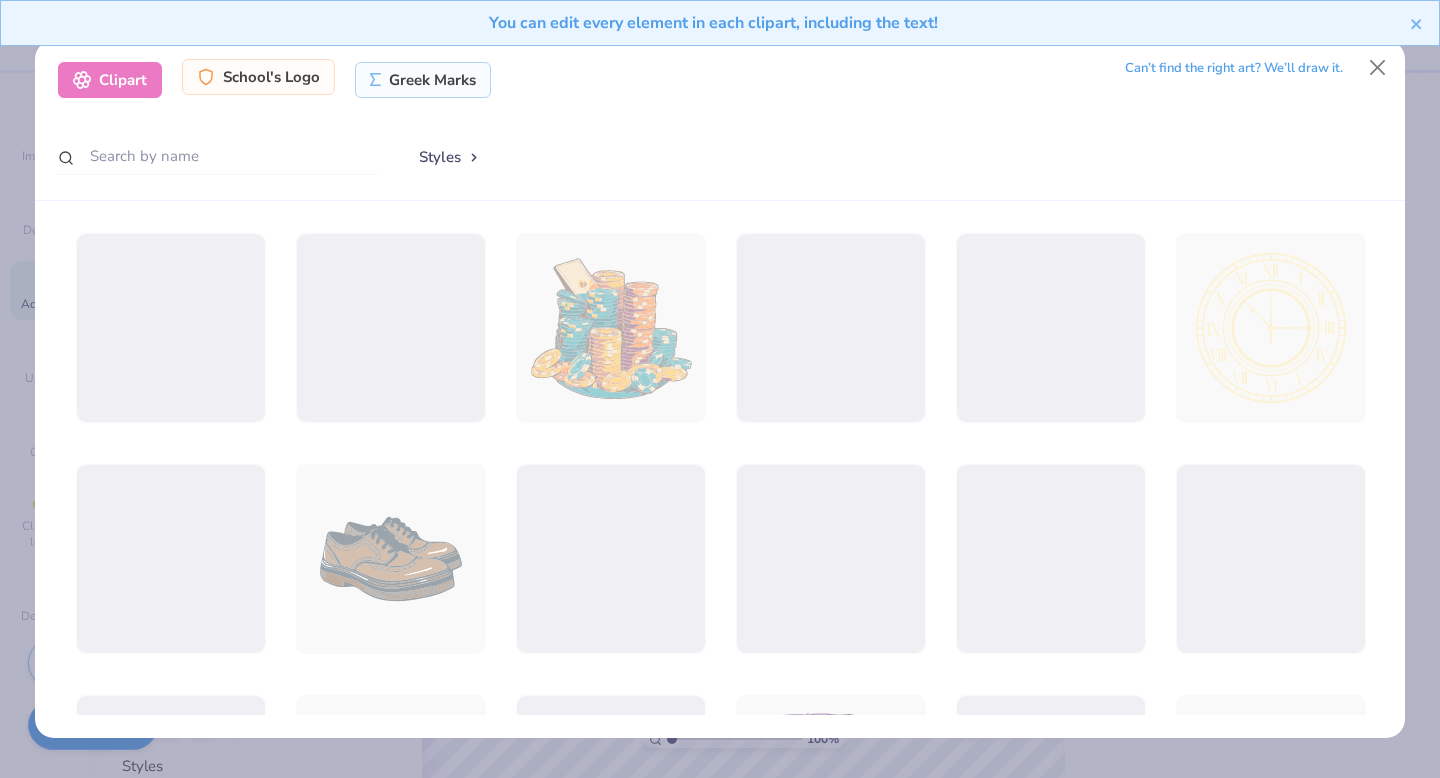 click on "School's Logo" at bounding box center (258, 77) 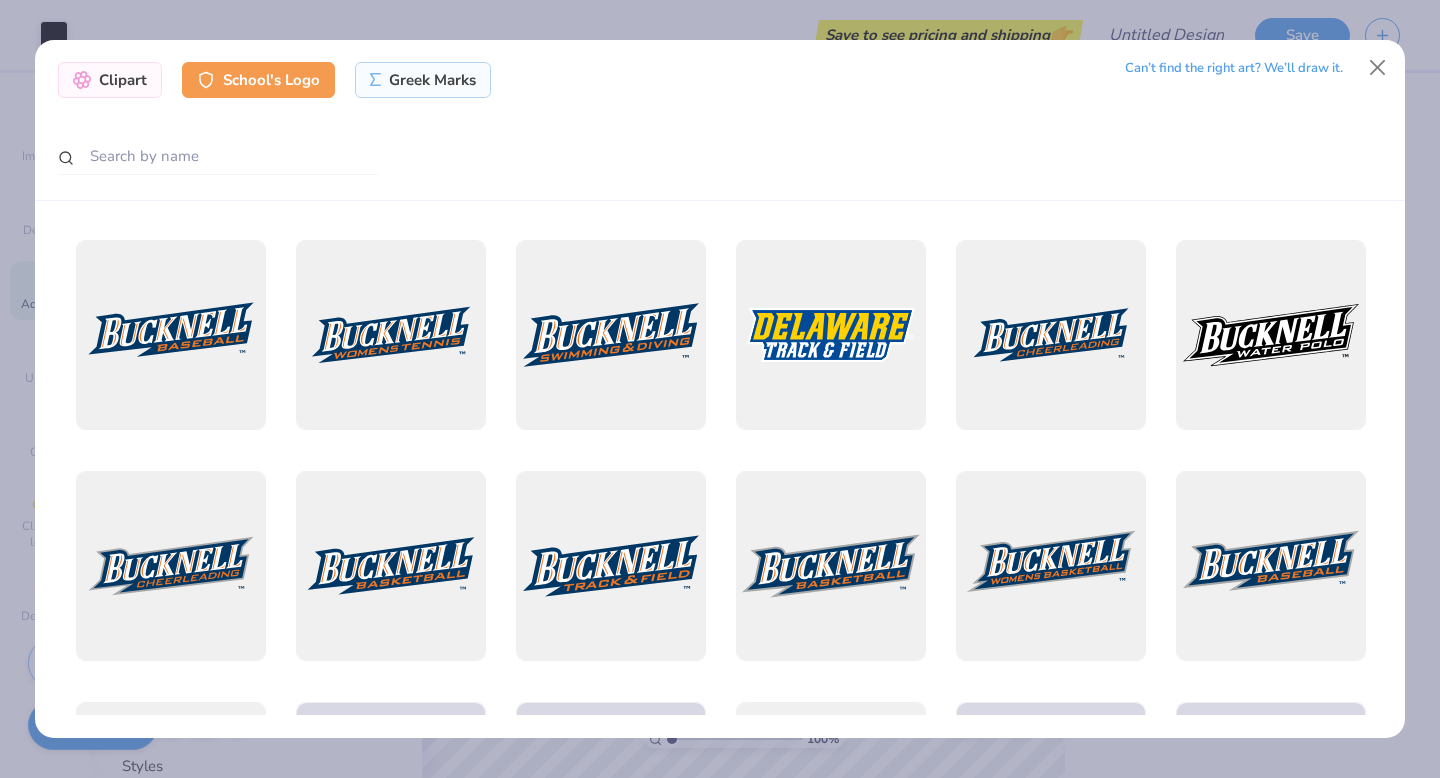 scroll, scrollTop: 207, scrollLeft: 0, axis: vertical 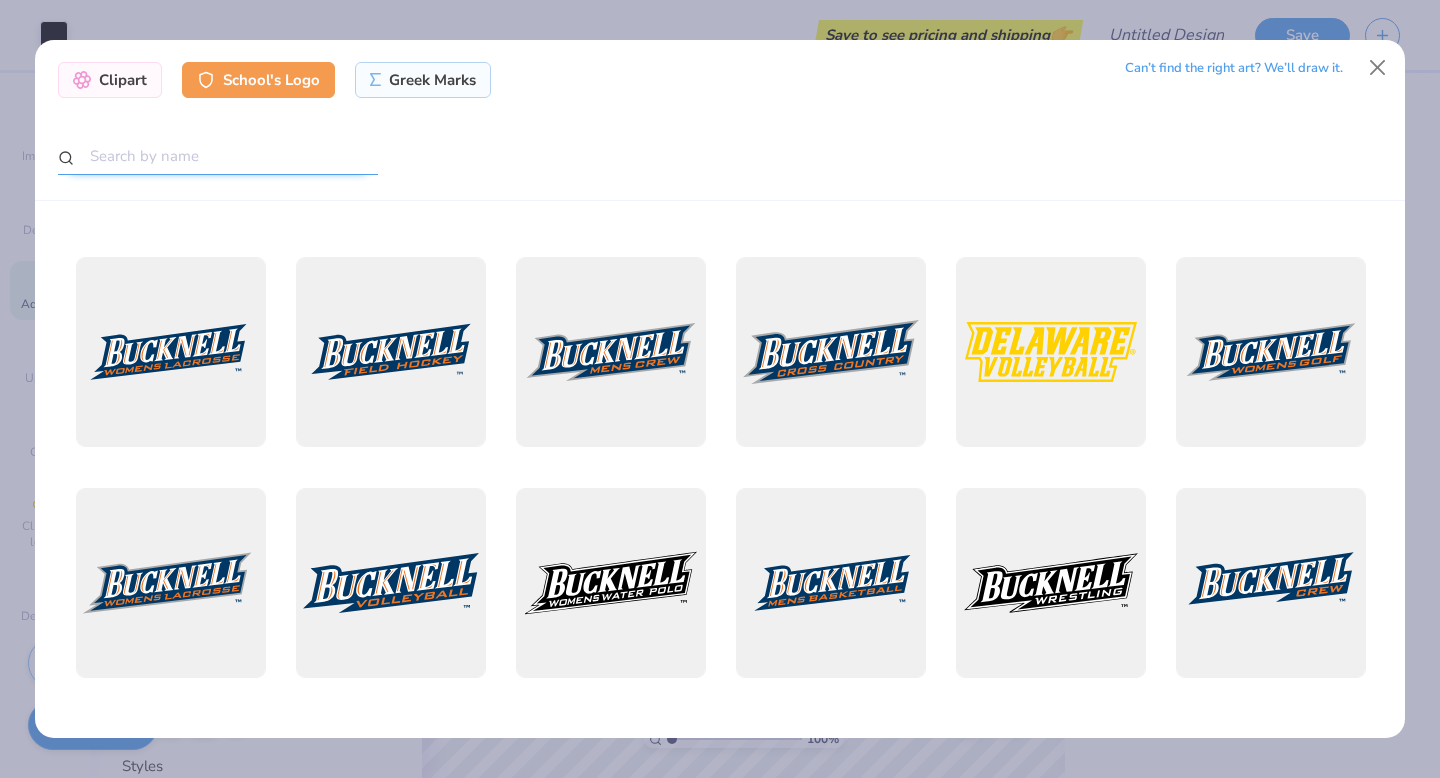 click at bounding box center (218, 156) 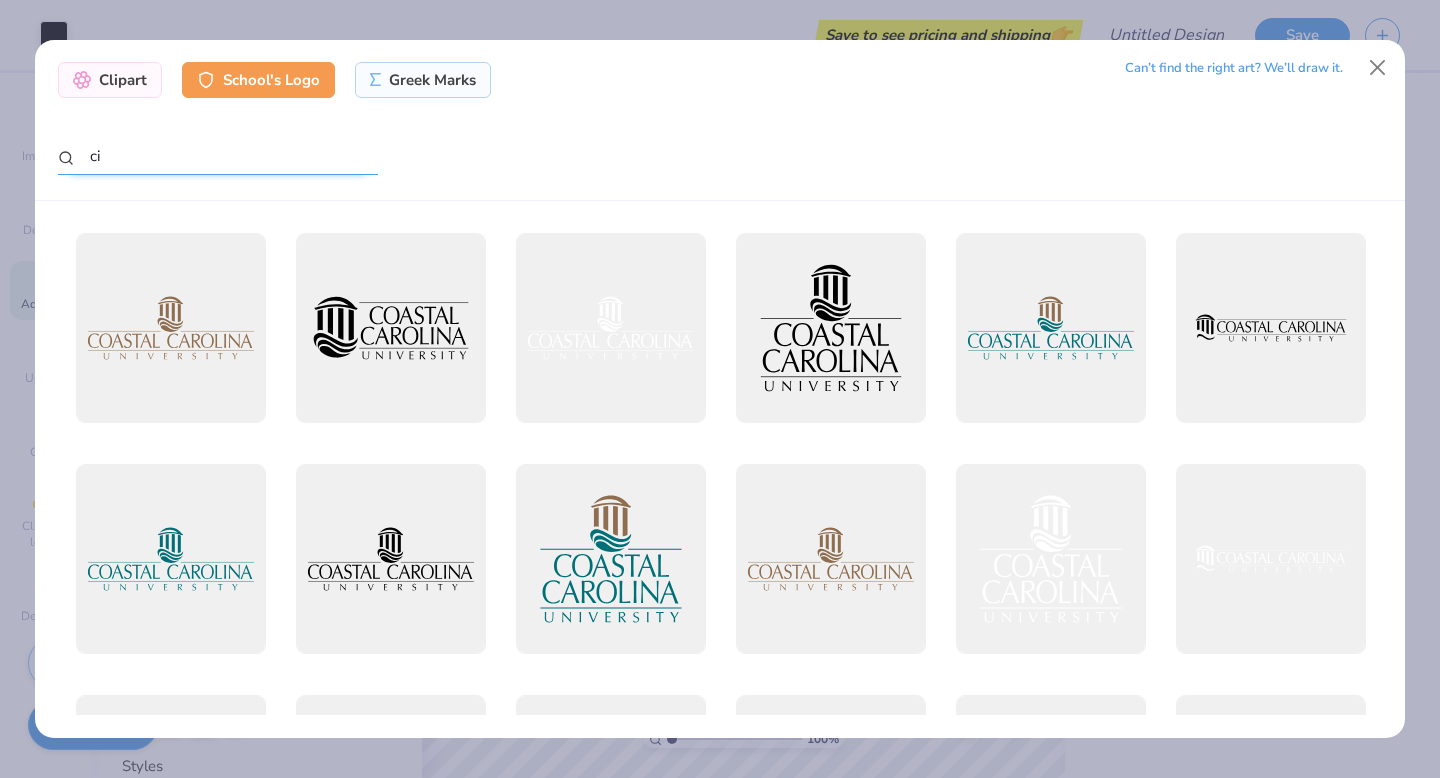 type on "c" 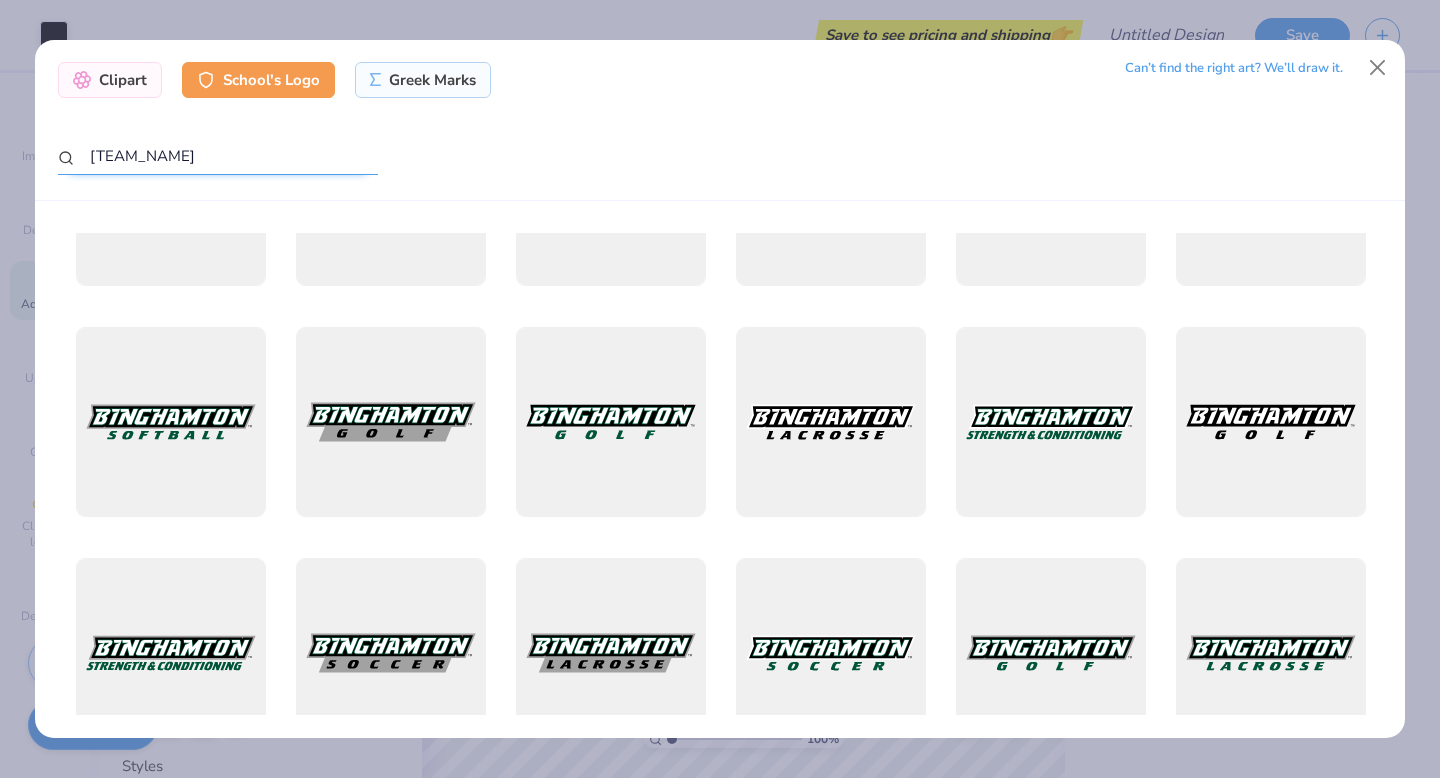 scroll, scrollTop: 938, scrollLeft: 0, axis: vertical 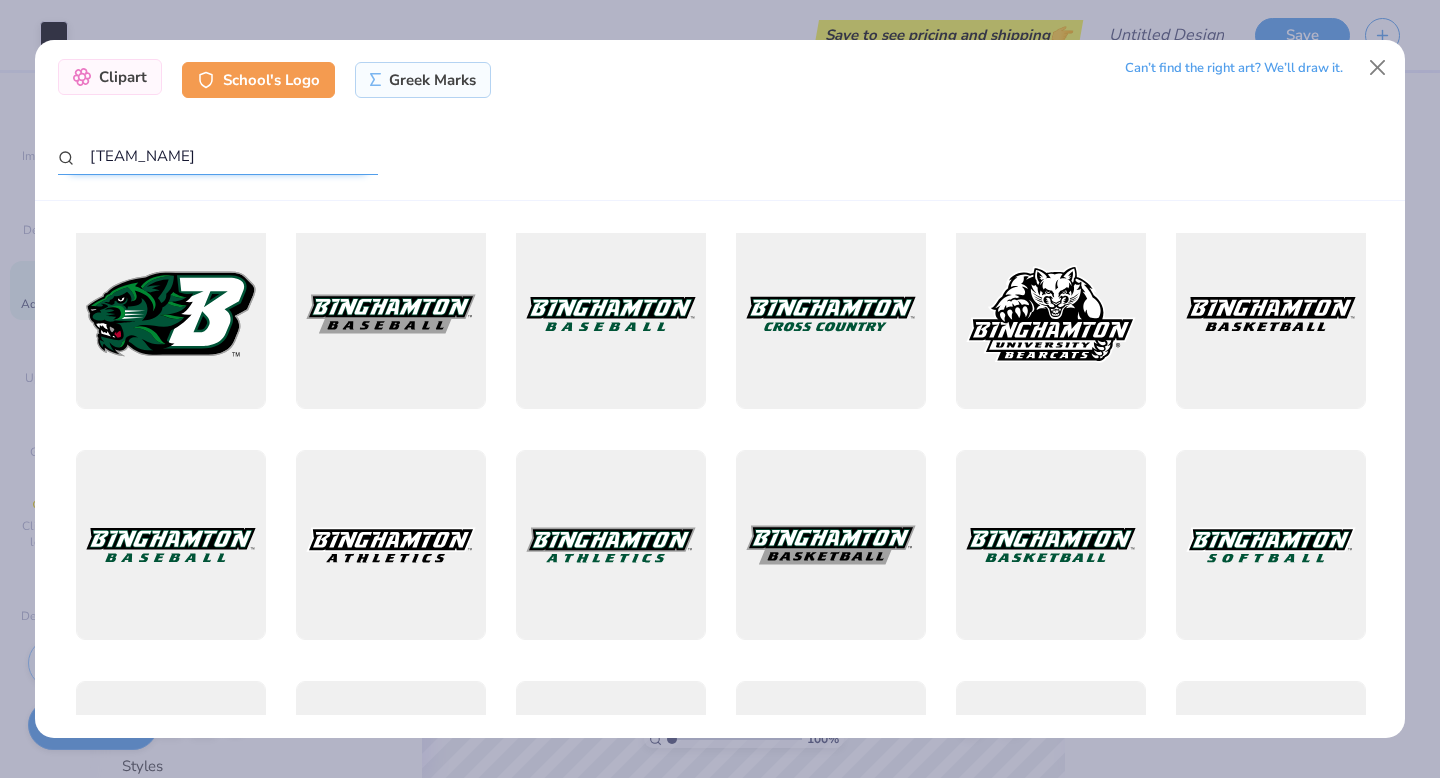 type on "[TEAM_NAME]" 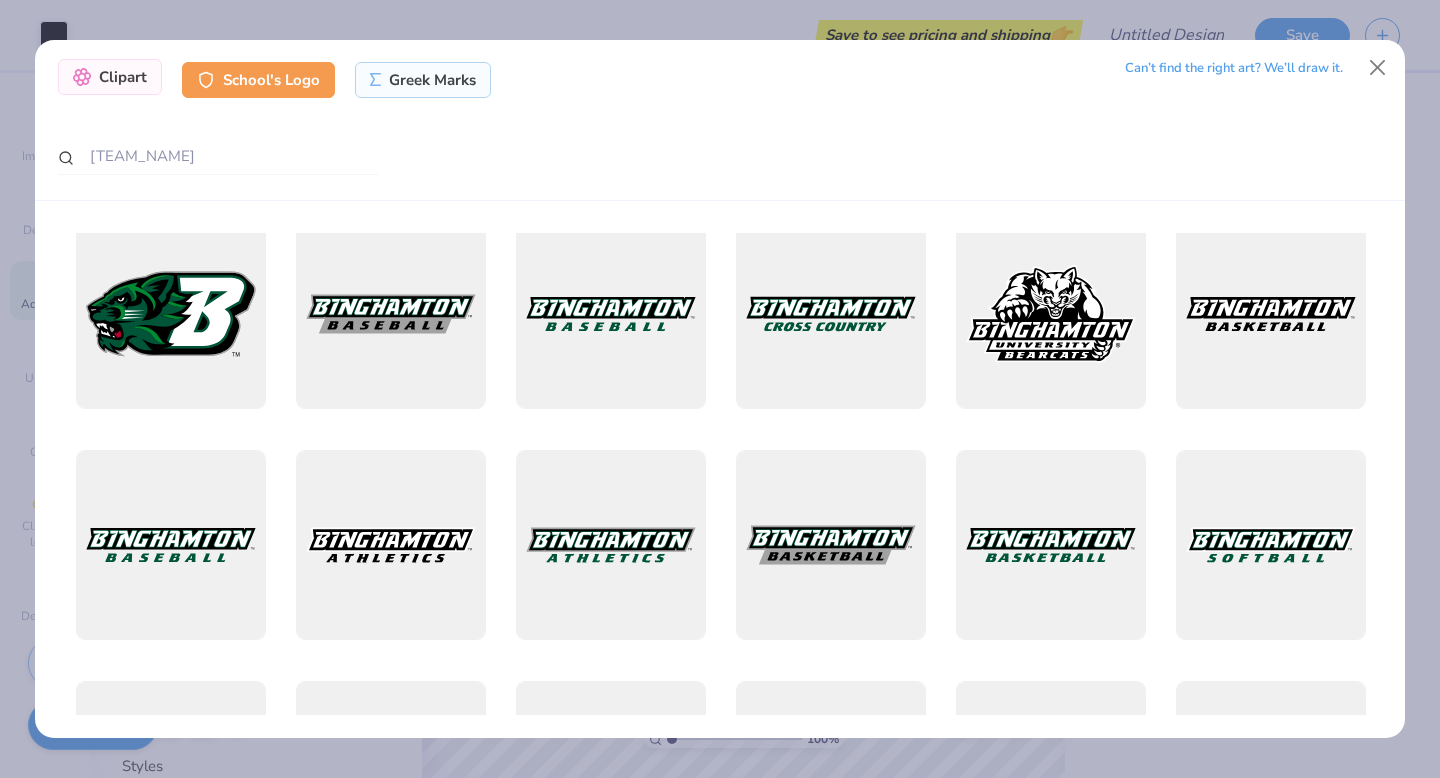 click on "Clipart" at bounding box center [110, 77] 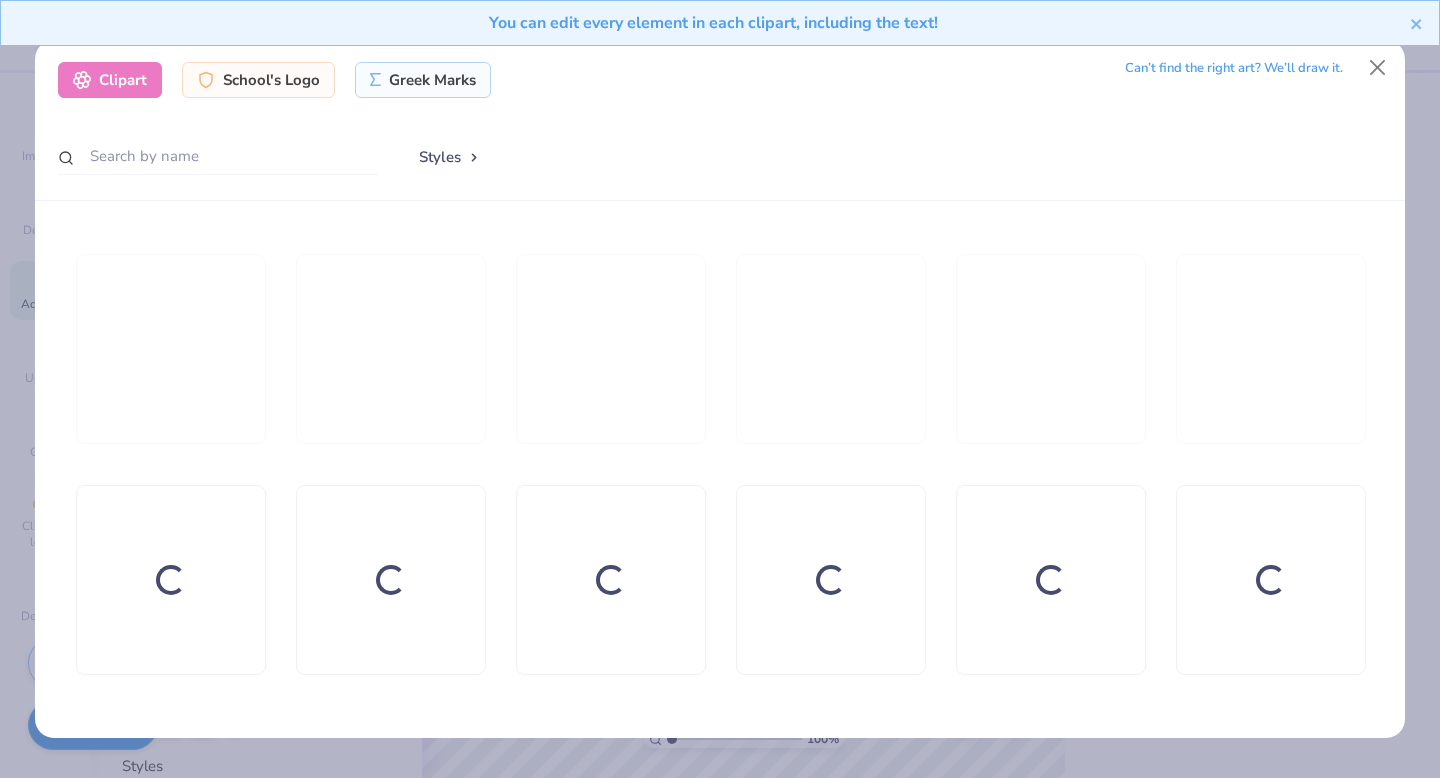 scroll, scrollTop: 903, scrollLeft: 0, axis: vertical 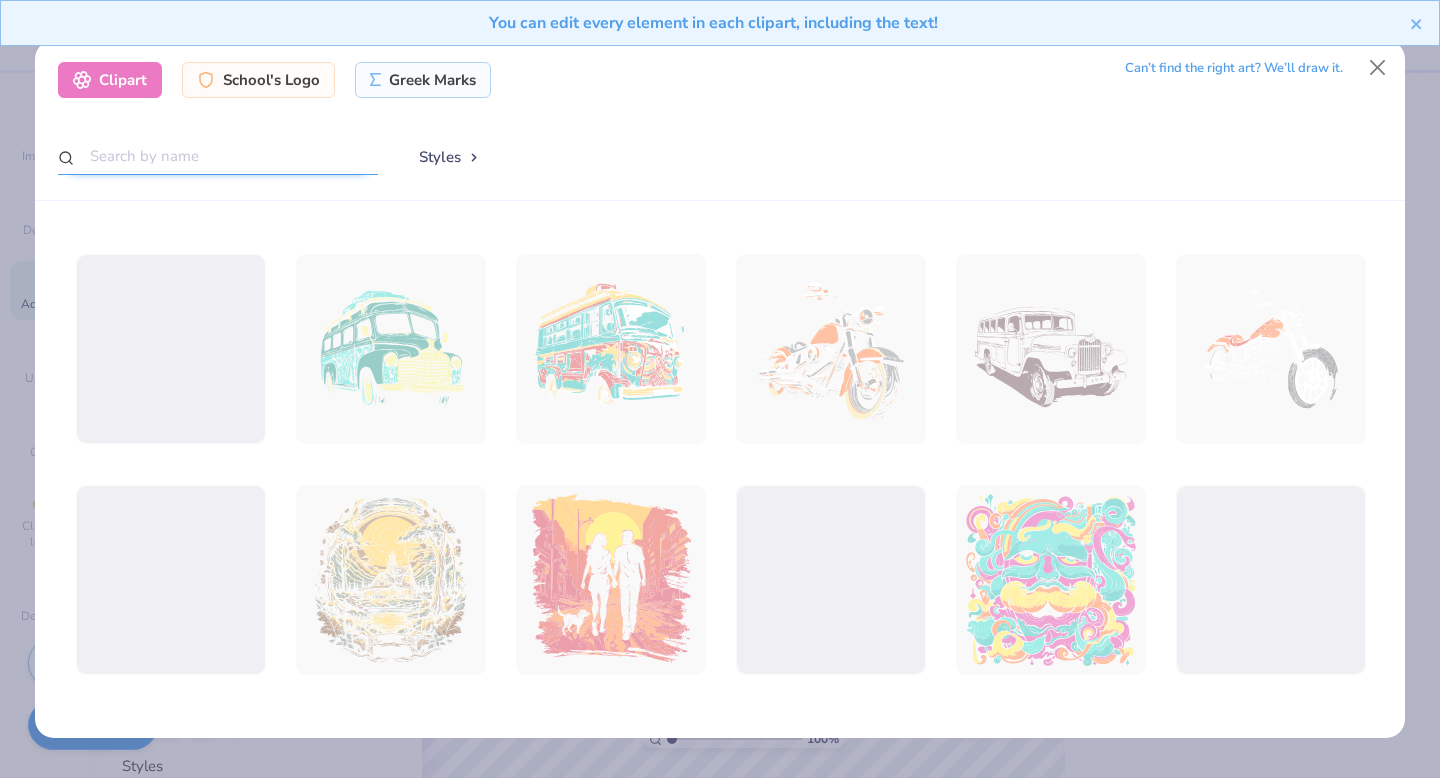click at bounding box center [218, 156] 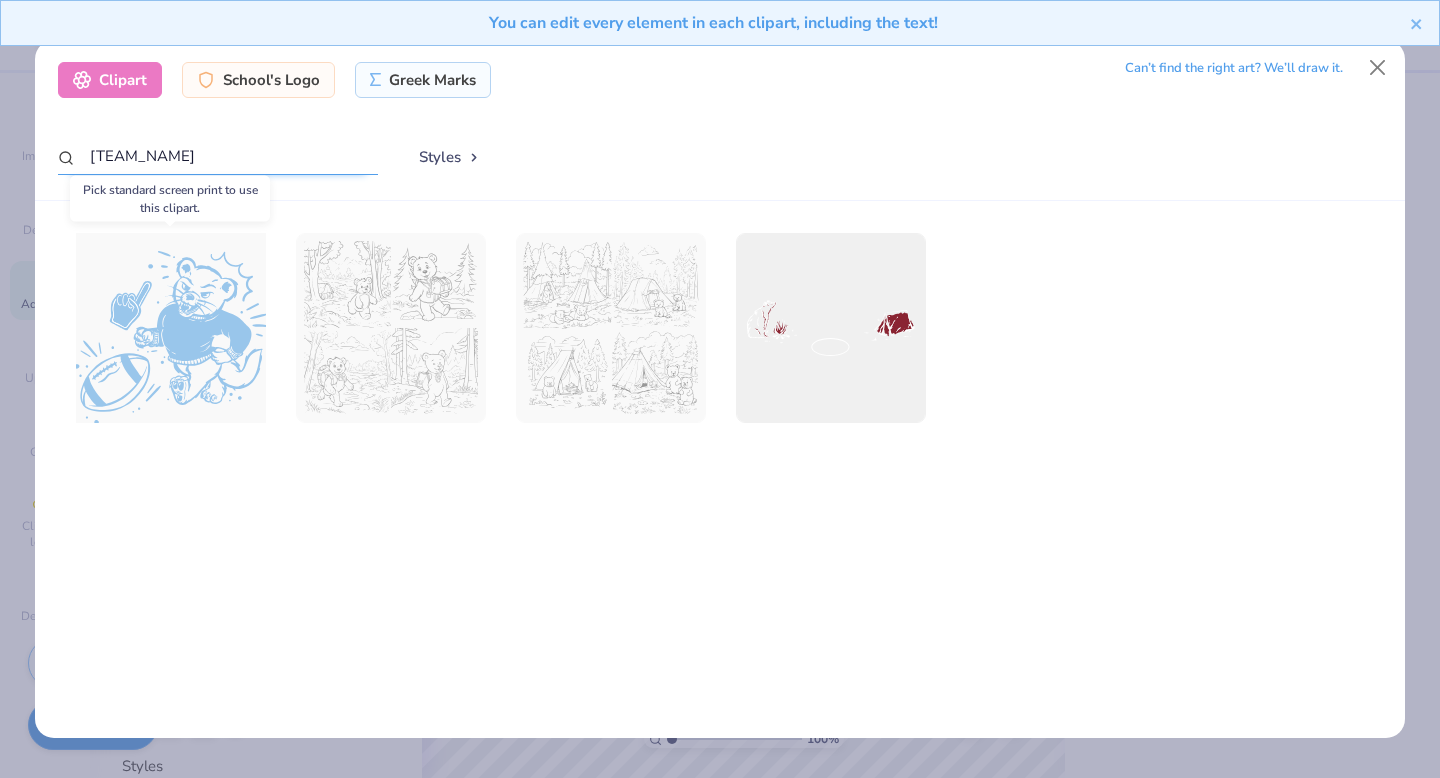 type on "[TEAM_NAME]" 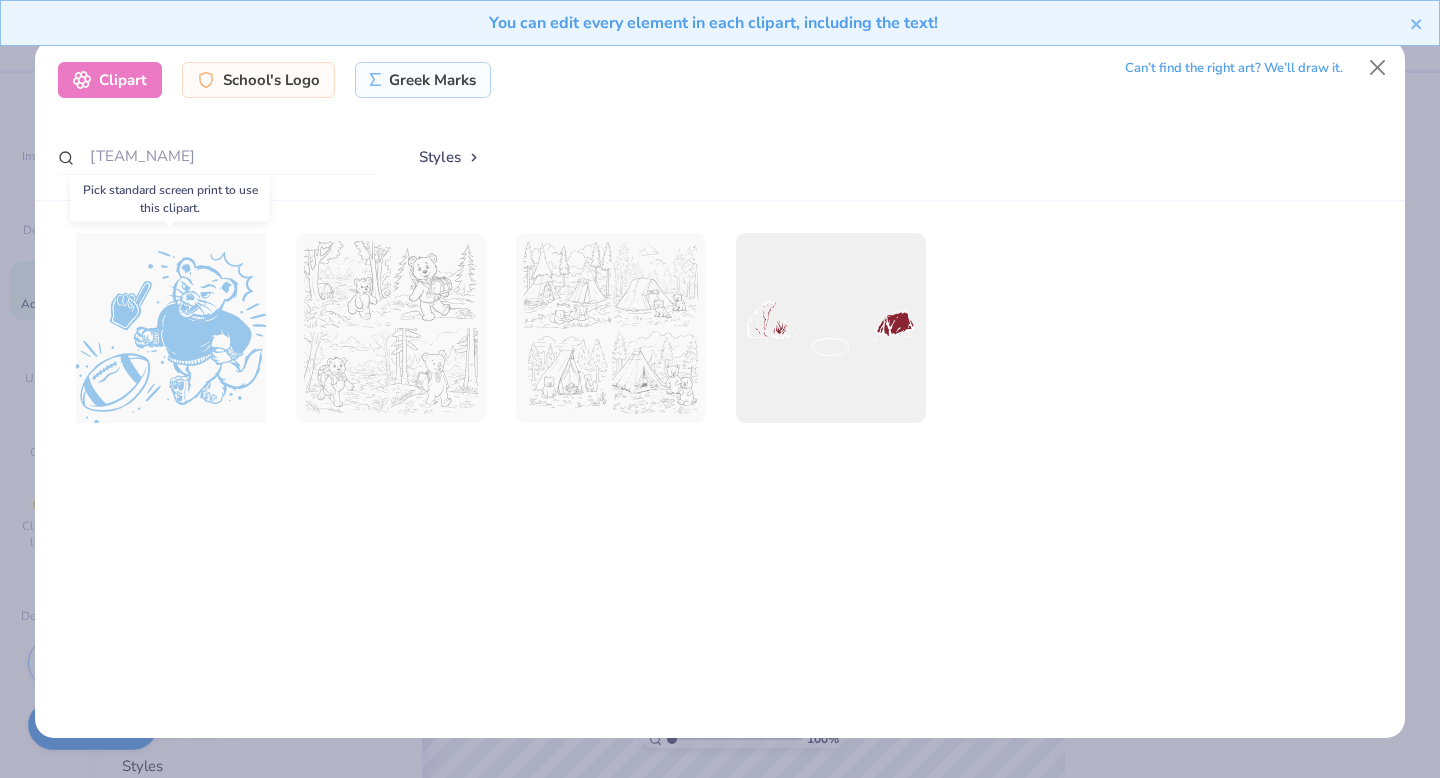 click at bounding box center [170, 328] 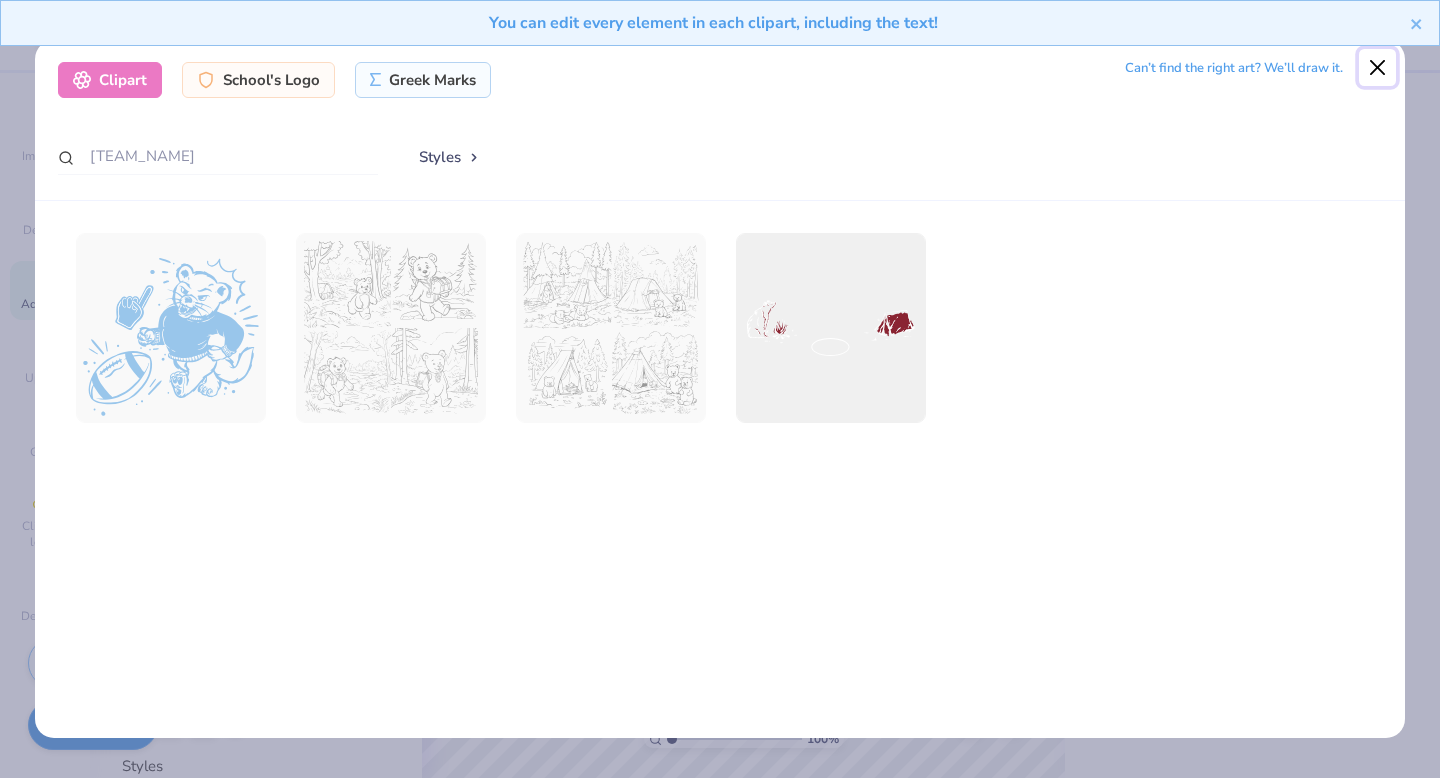 click at bounding box center [1378, 68] 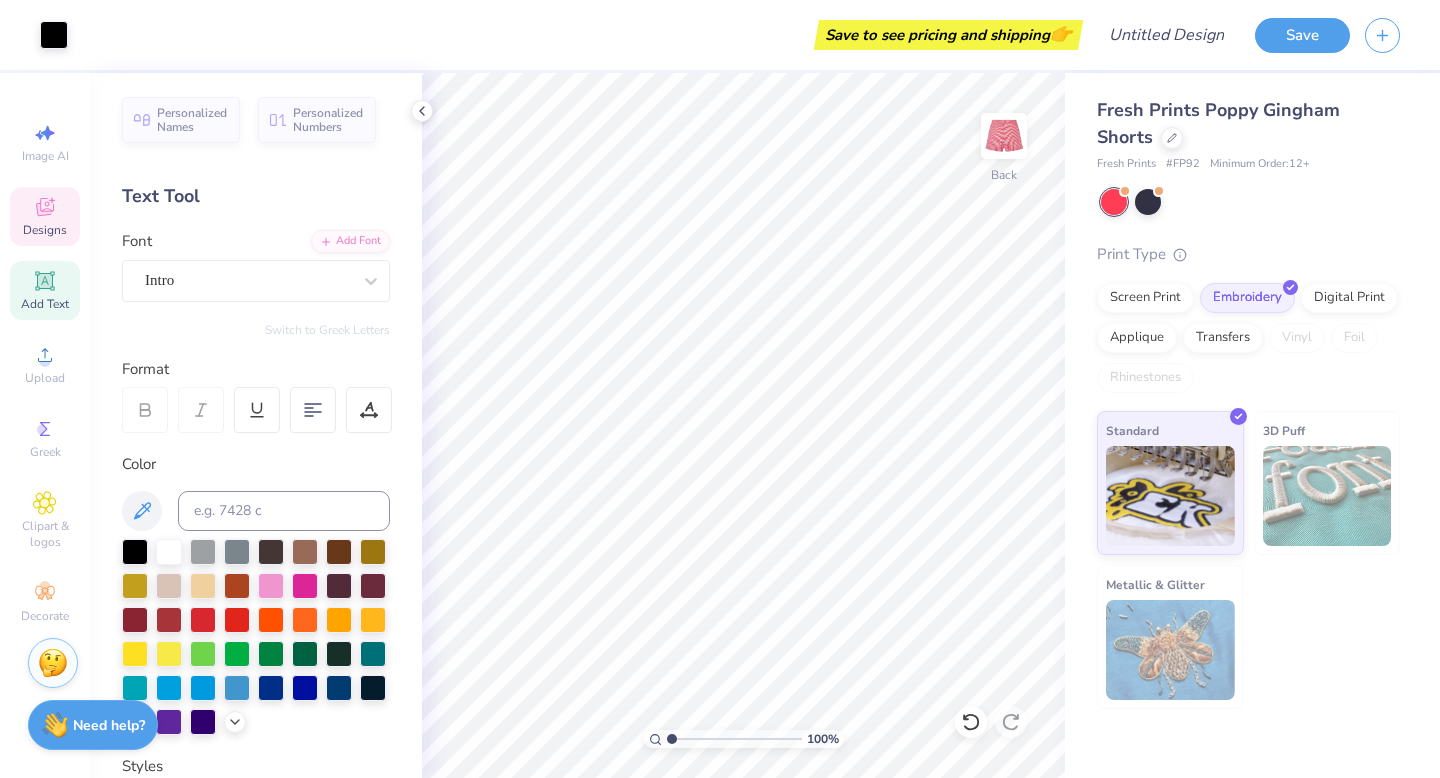 click 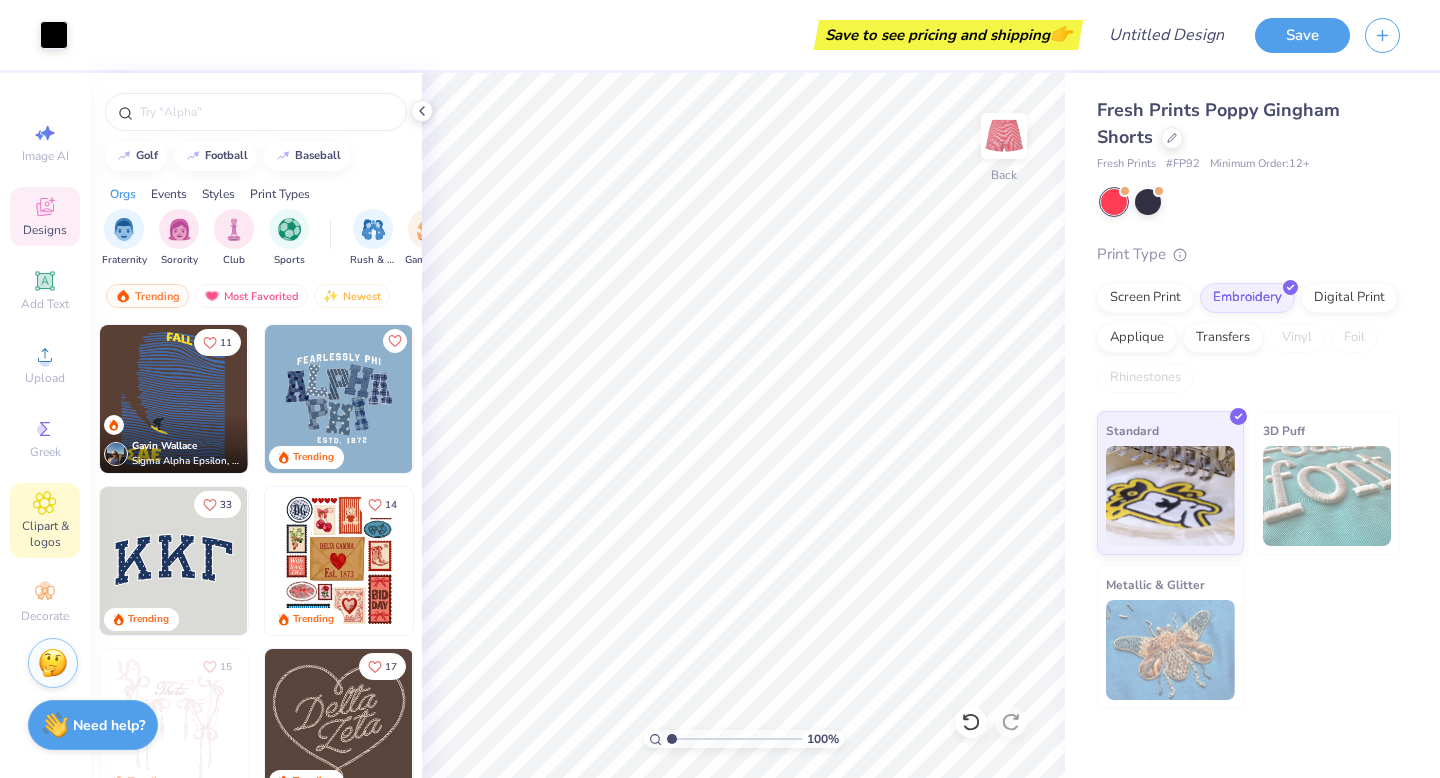 click on "Clipart & logos" at bounding box center (45, 520) 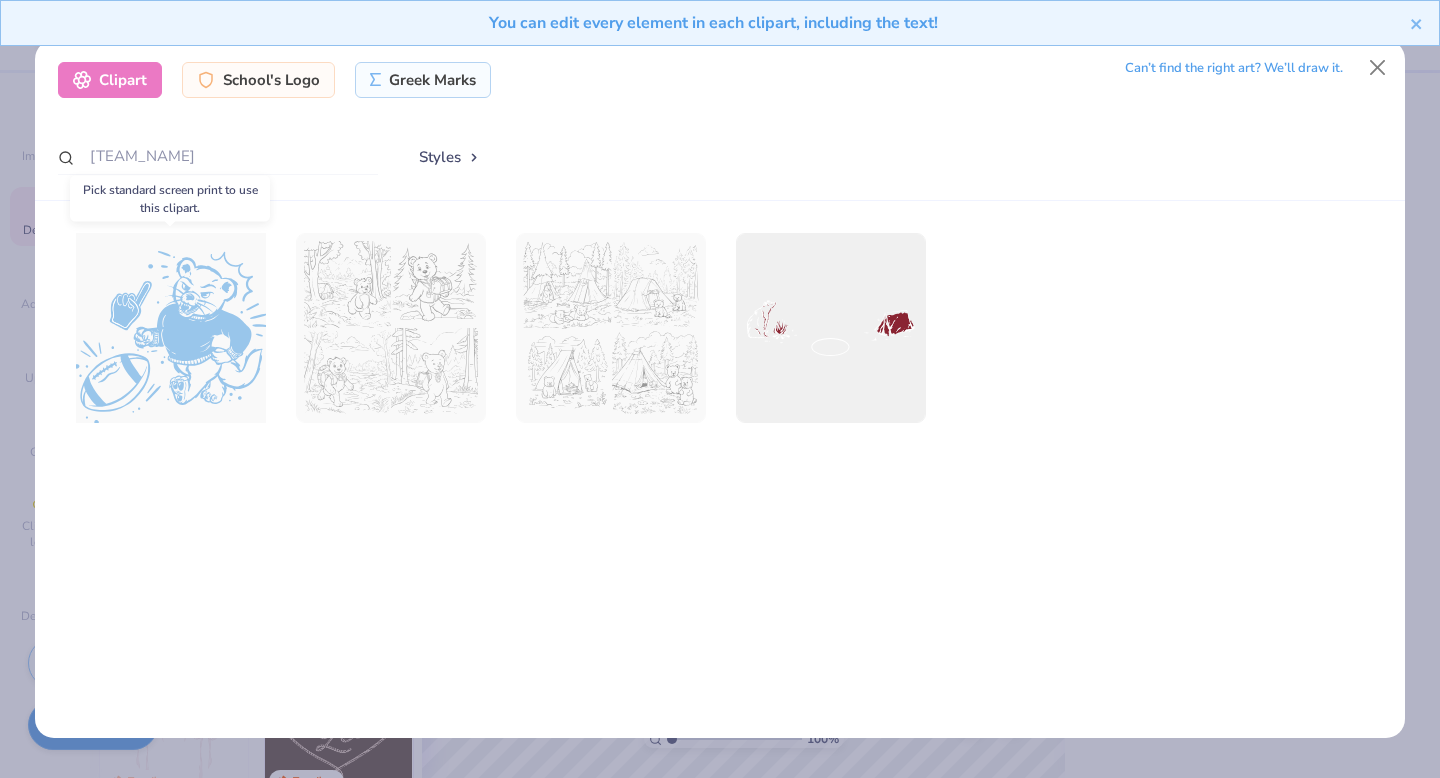 click at bounding box center [170, 328] 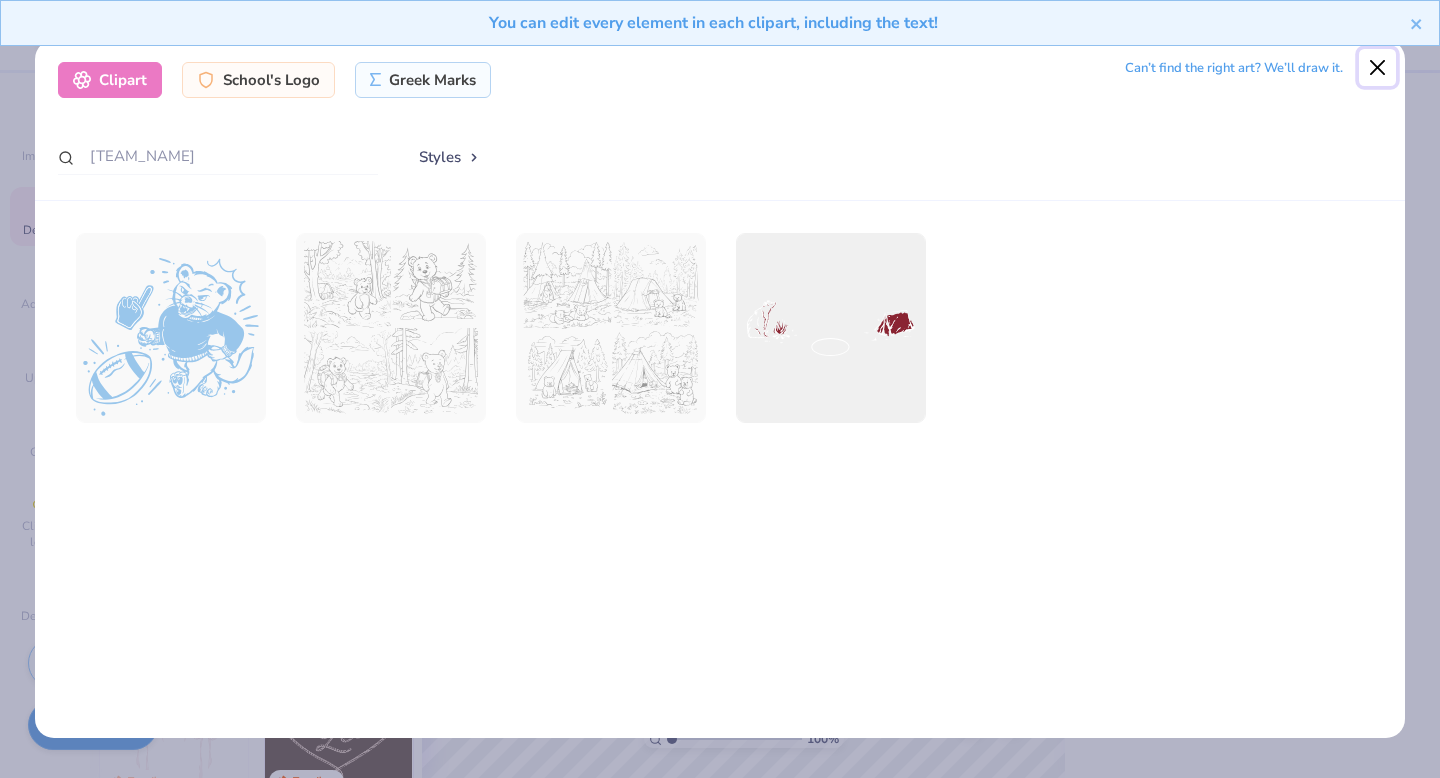 click at bounding box center (1378, 68) 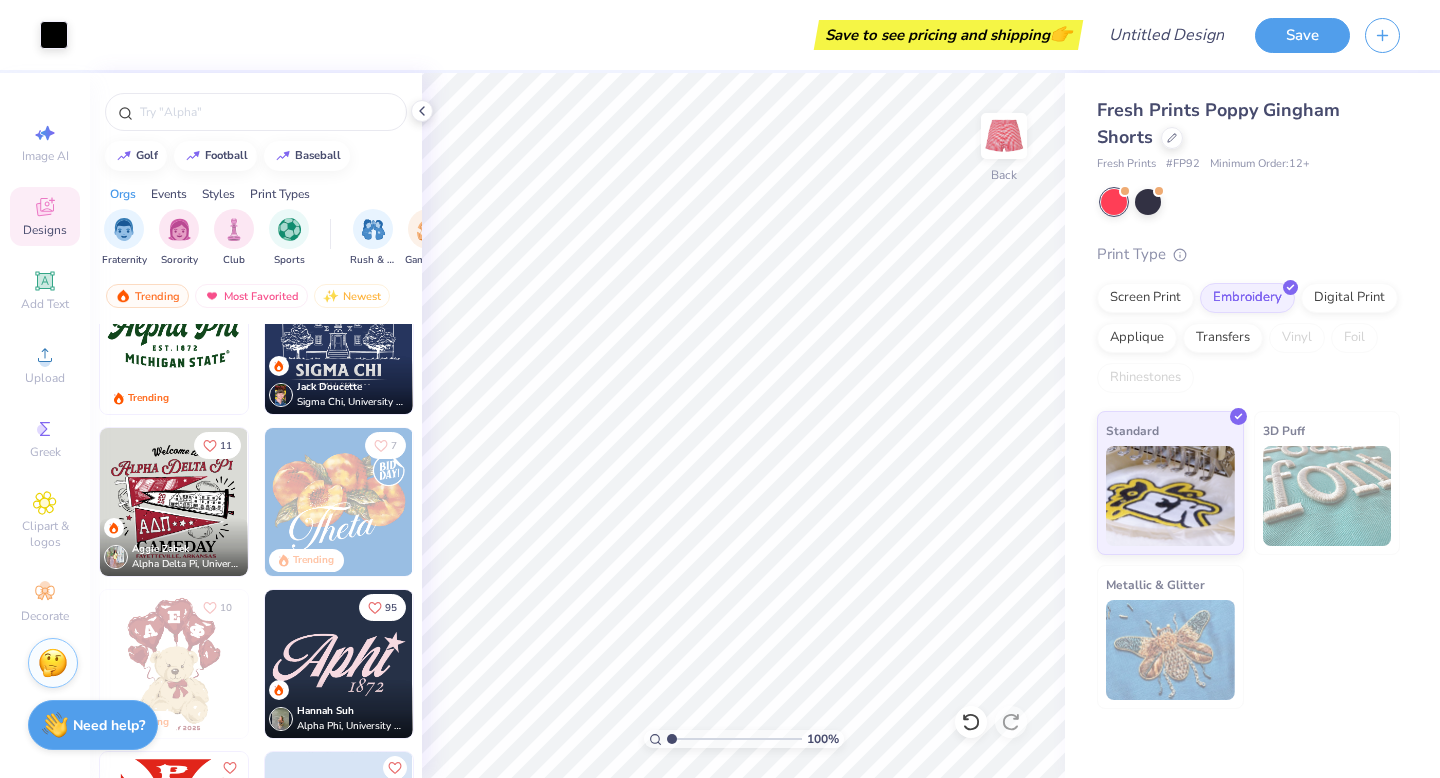 scroll, scrollTop: 1044, scrollLeft: 0, axis: vertical 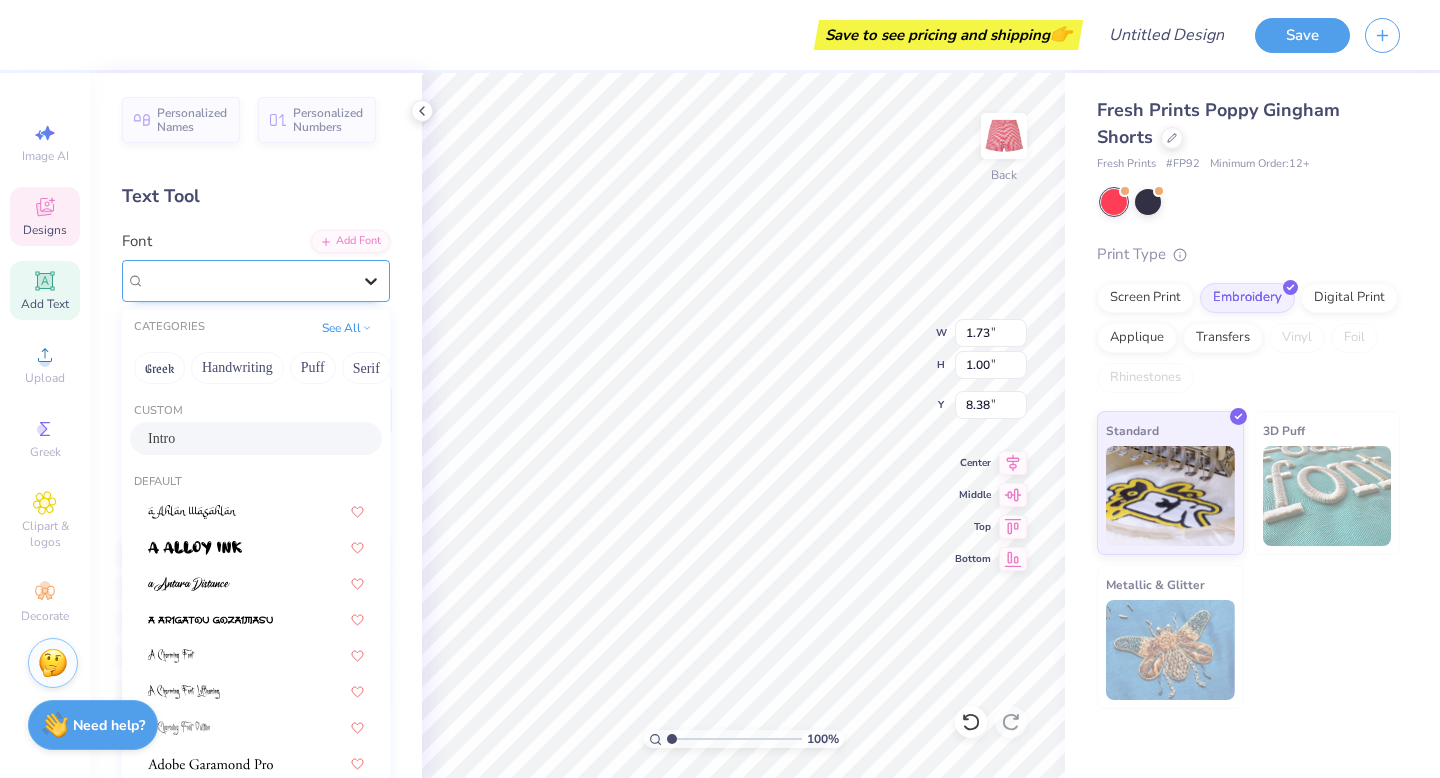 click at bounding box center [371, 281] 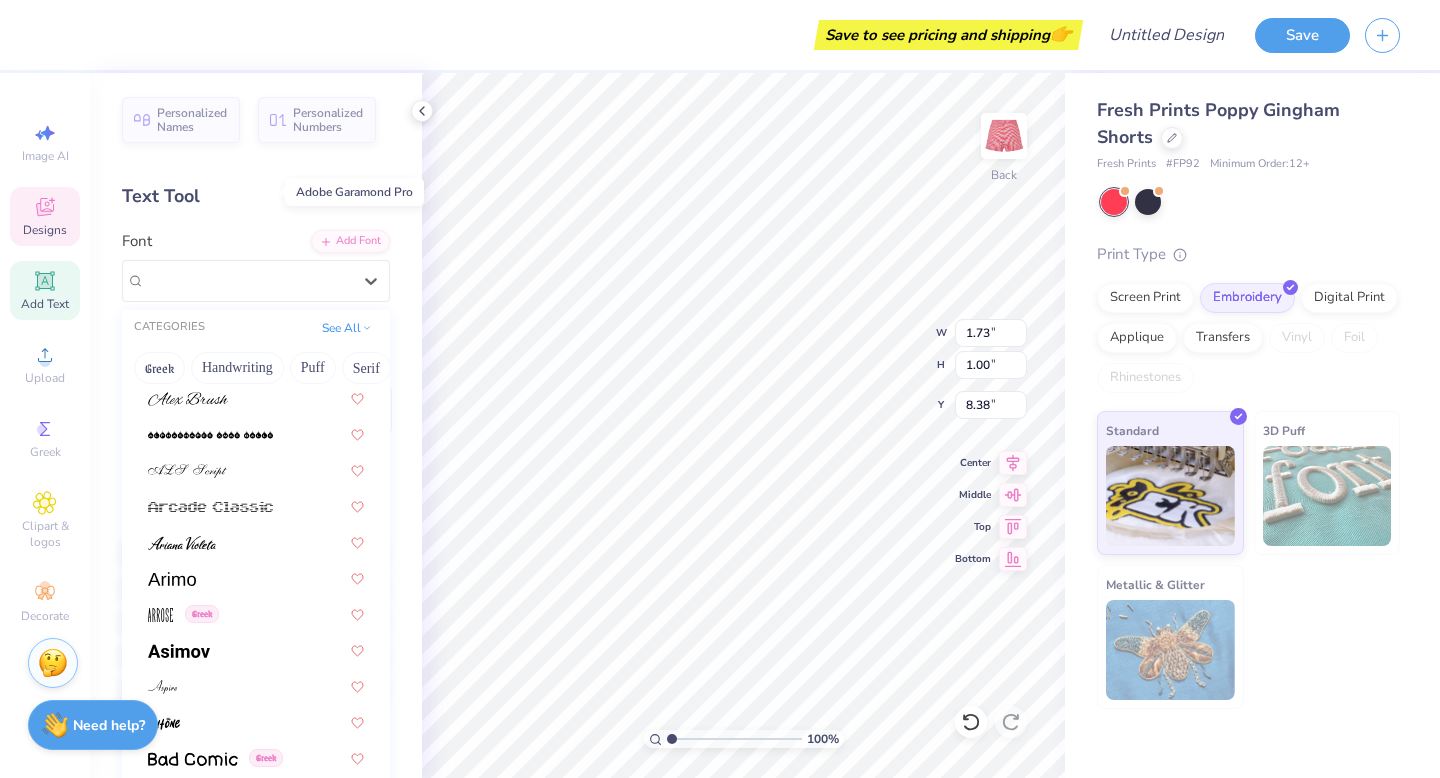 scroll, scrollTop: 590, scrollLeft: 0, axis: vertical 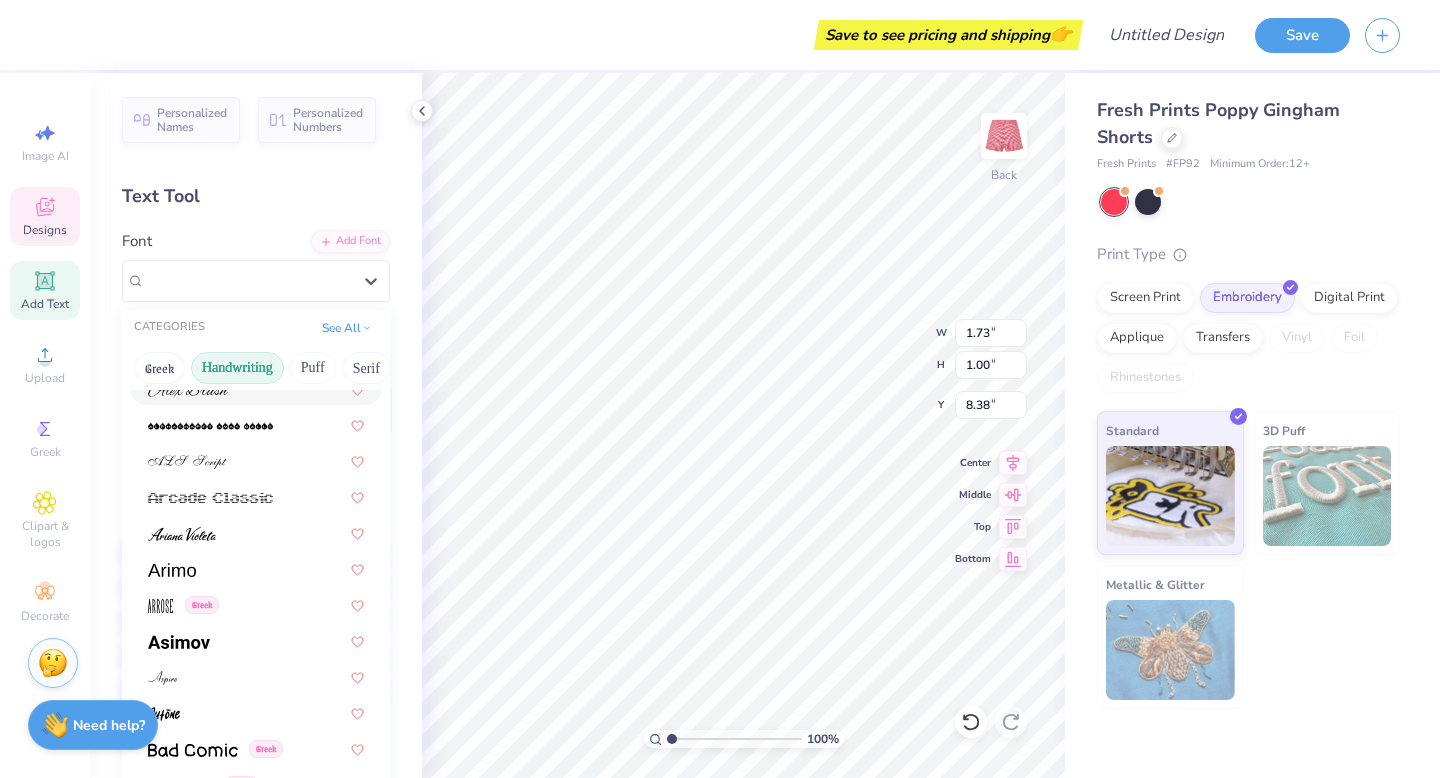 click on "Handwriting" at bounding box center (237, 368) 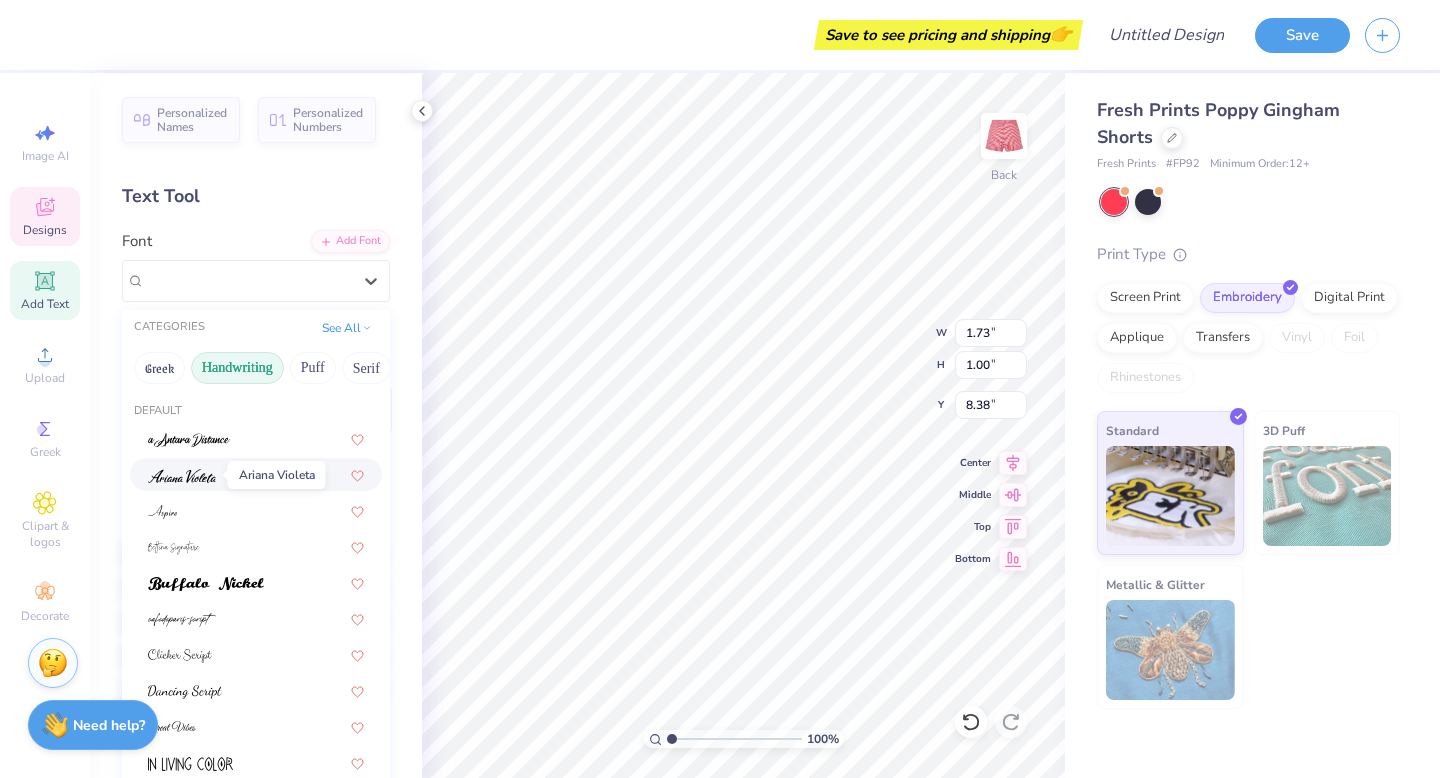 click at bounding box center [182, 476] 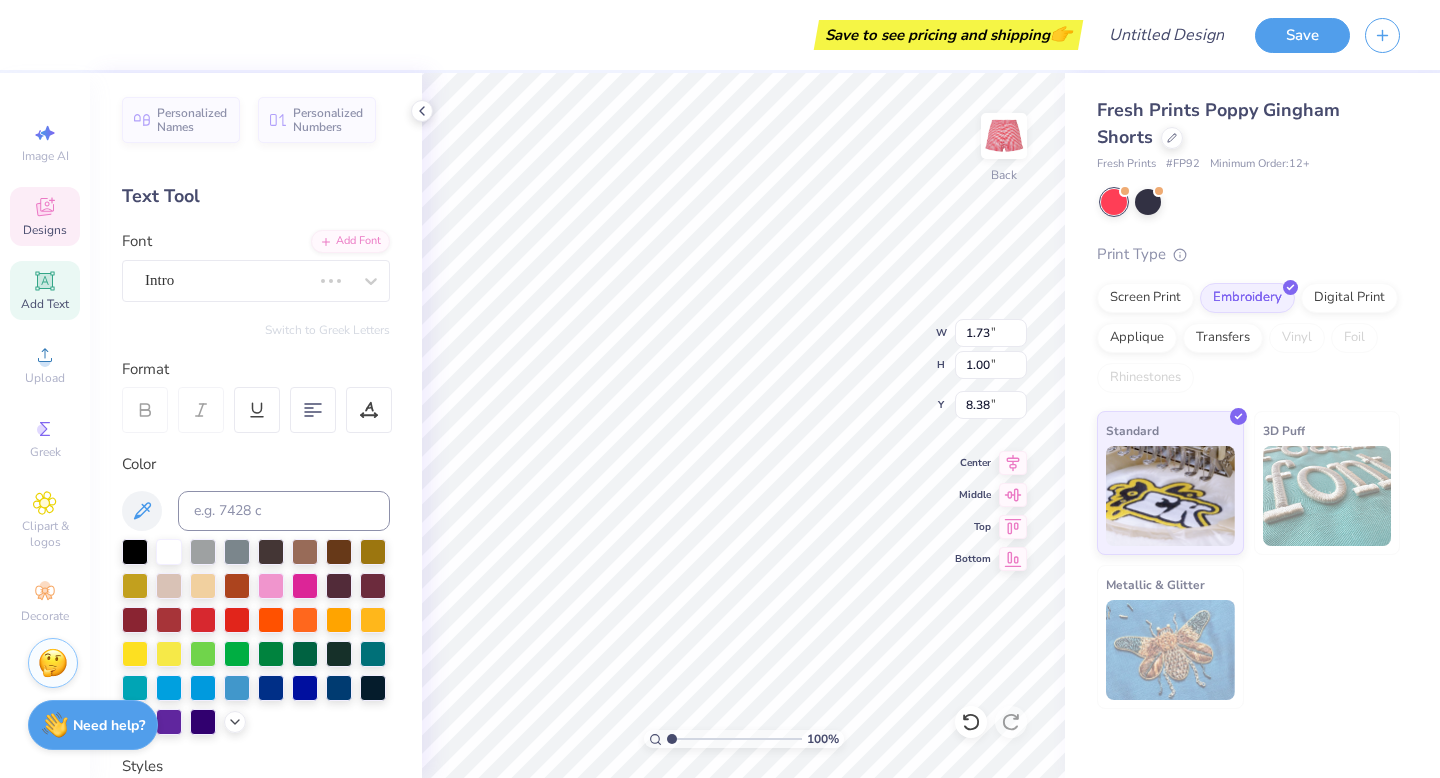 type on "1.47" 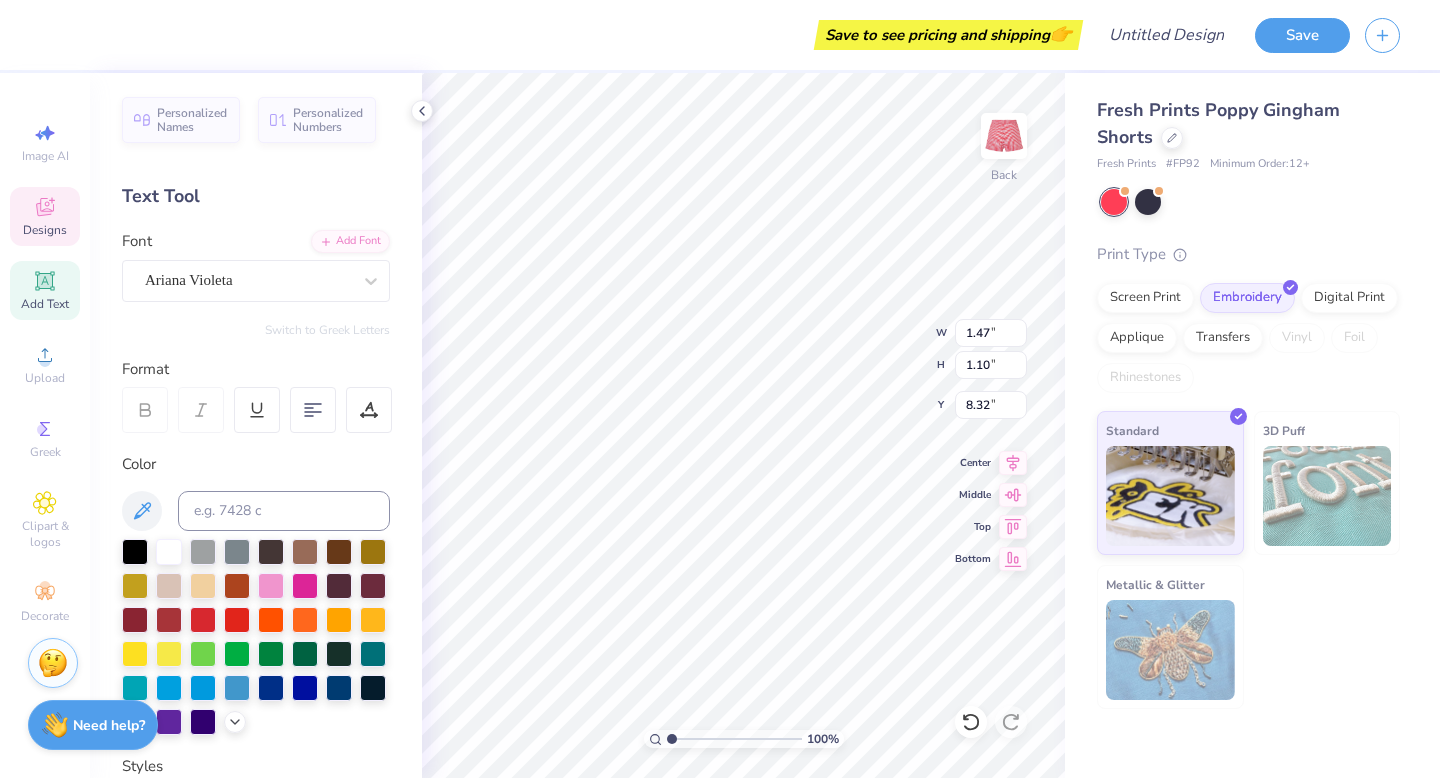 scroll, scrollTop: 1, scrollLeft: 0, axis: vertical 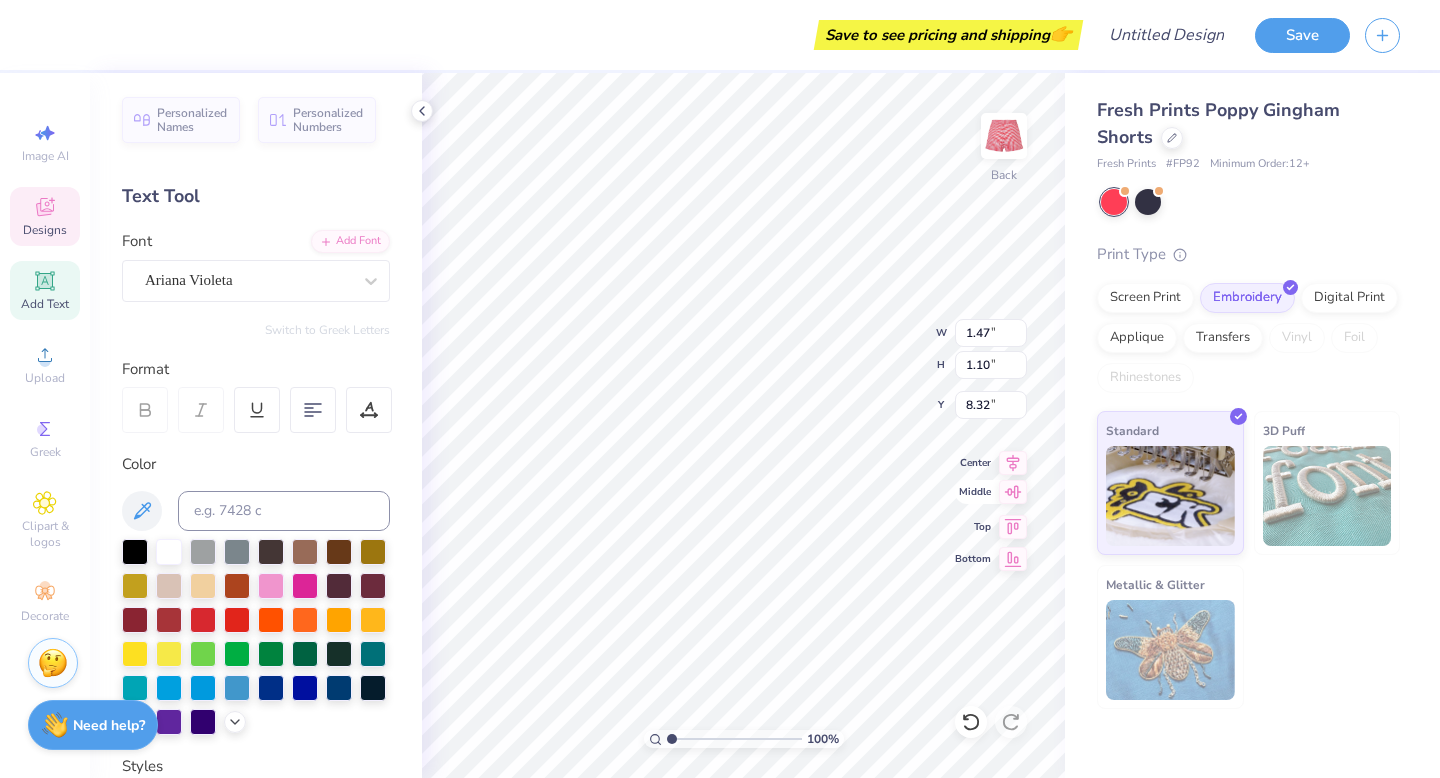 type on "University
Of" 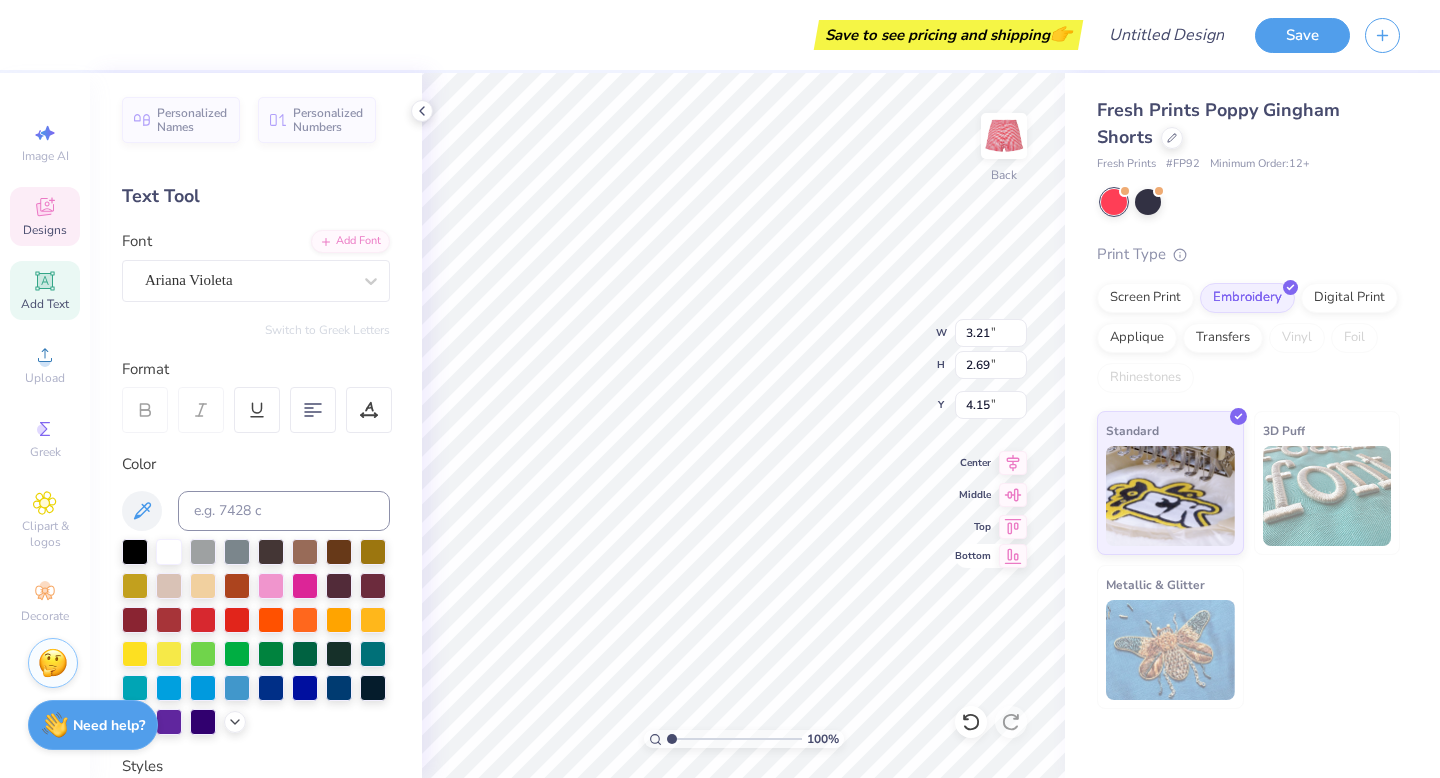 click 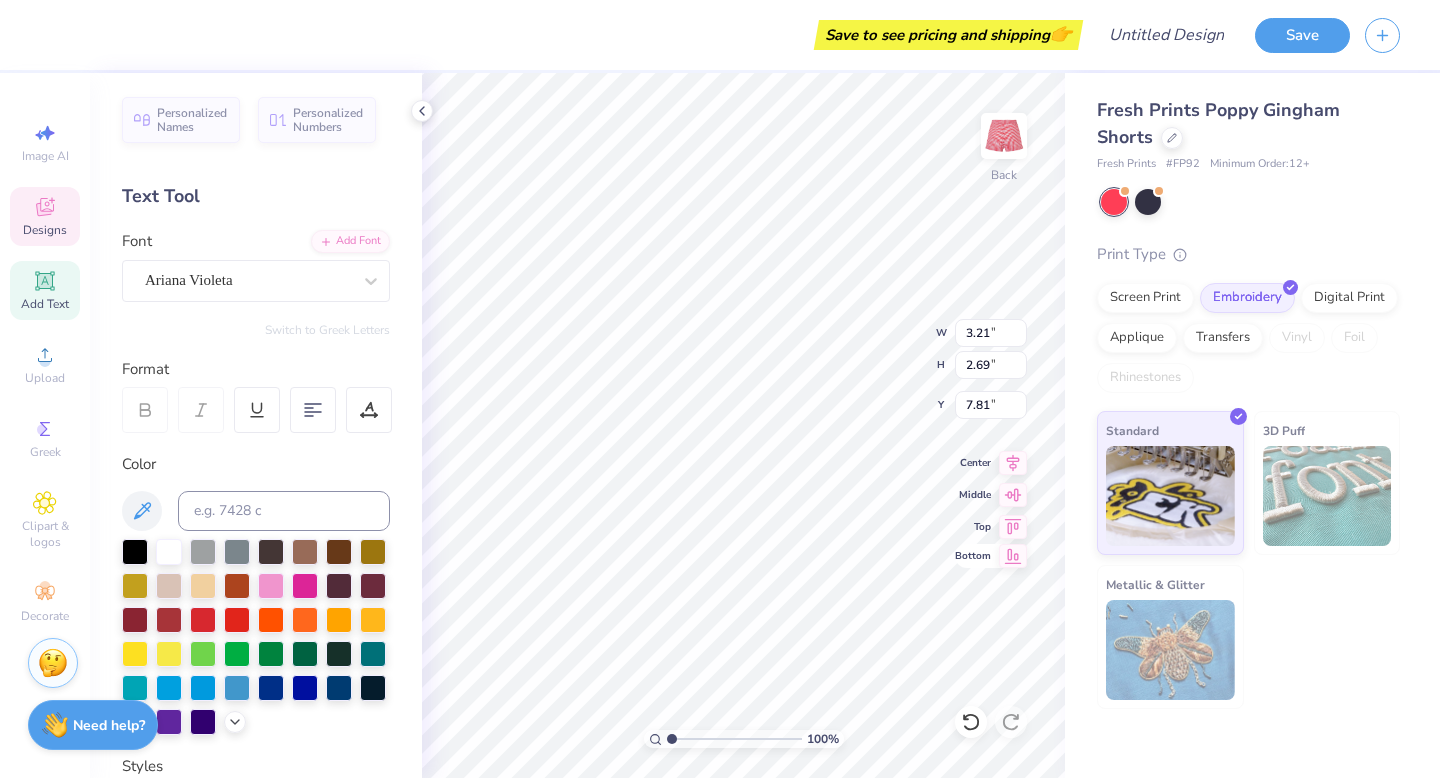 scroll, scrollTop: 2, scrollLeft: 2, axis: both 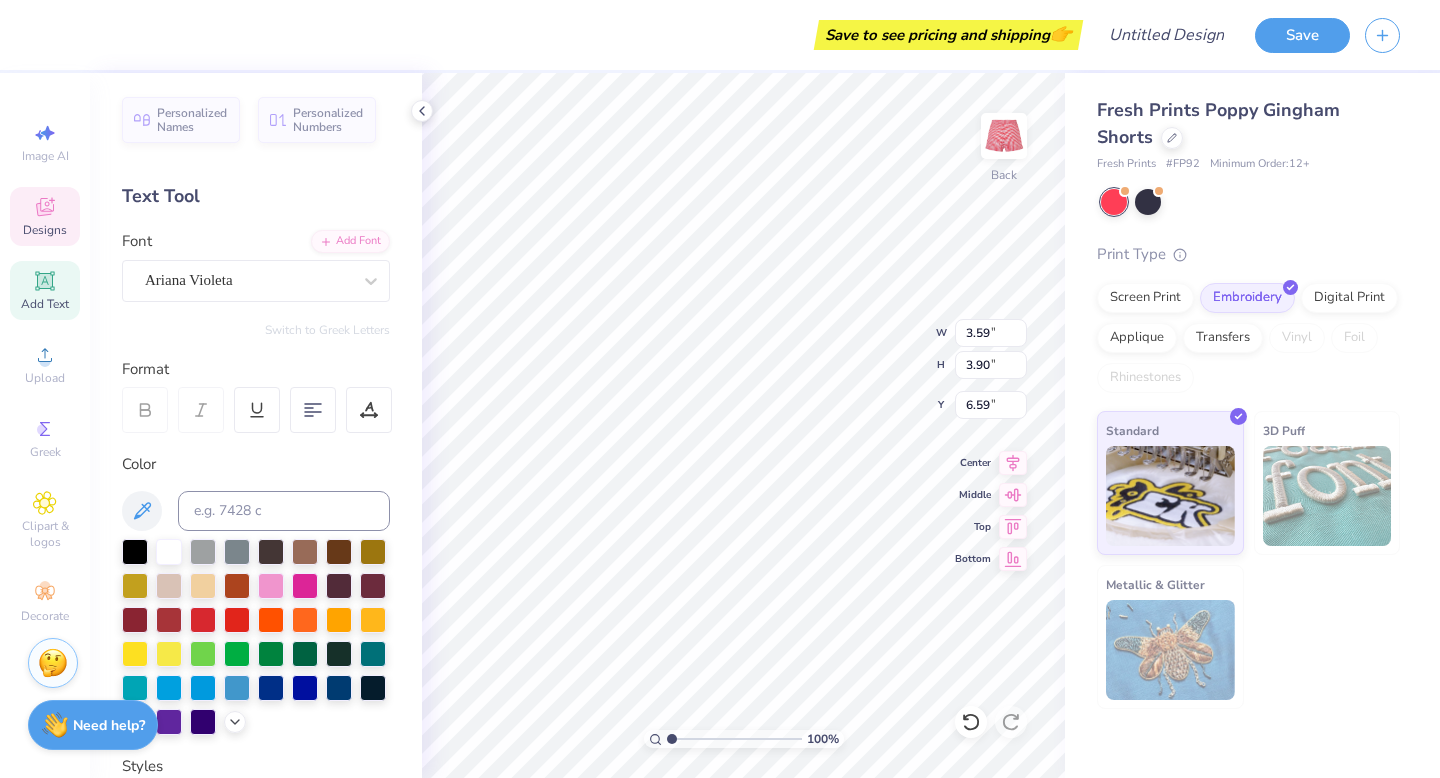 type on "6.60" 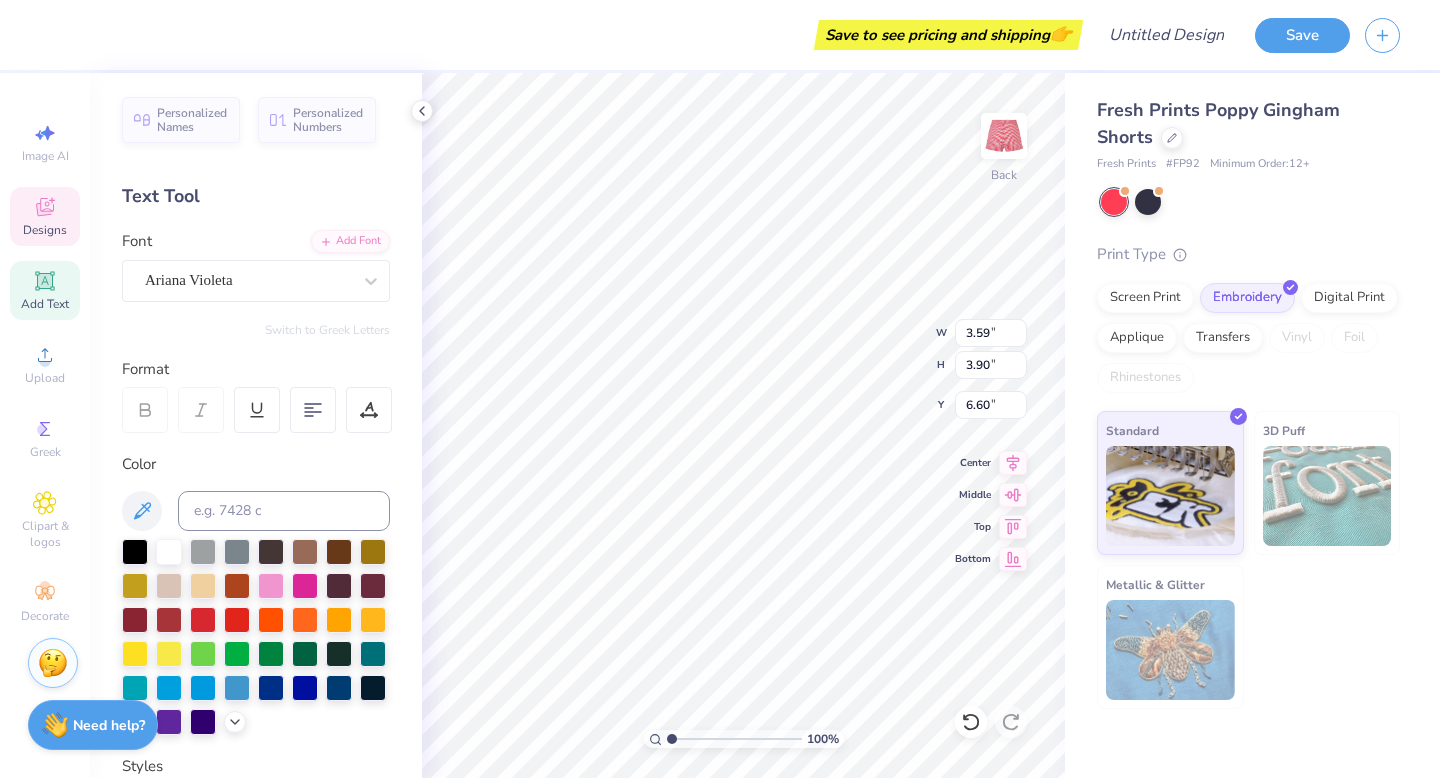scroll, scrollTop: 1, scrollLeft: 0, axis: vertical 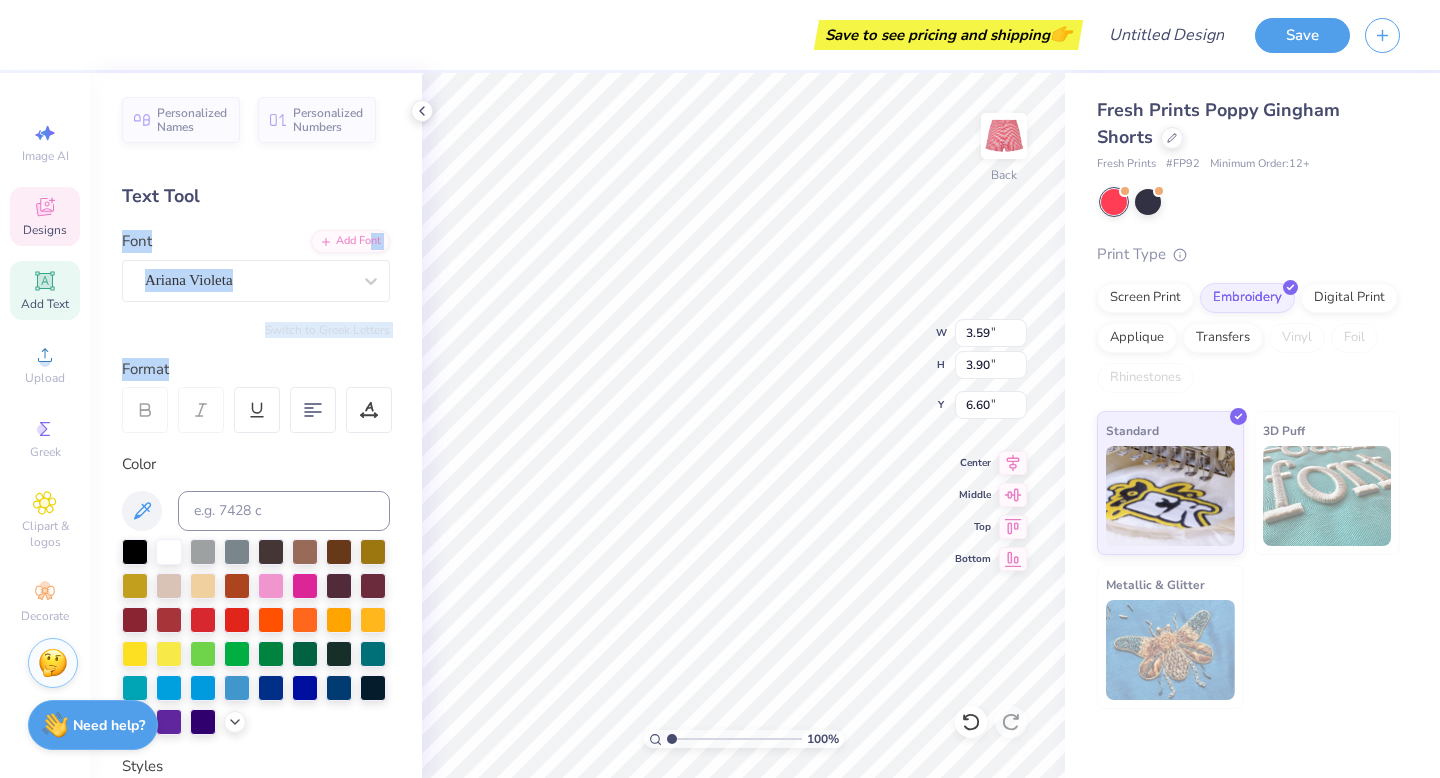 drag, startPoint x: 363, startPoint y: 241, endPoint x: 338, endPoint y: 374, distance: 135.32922 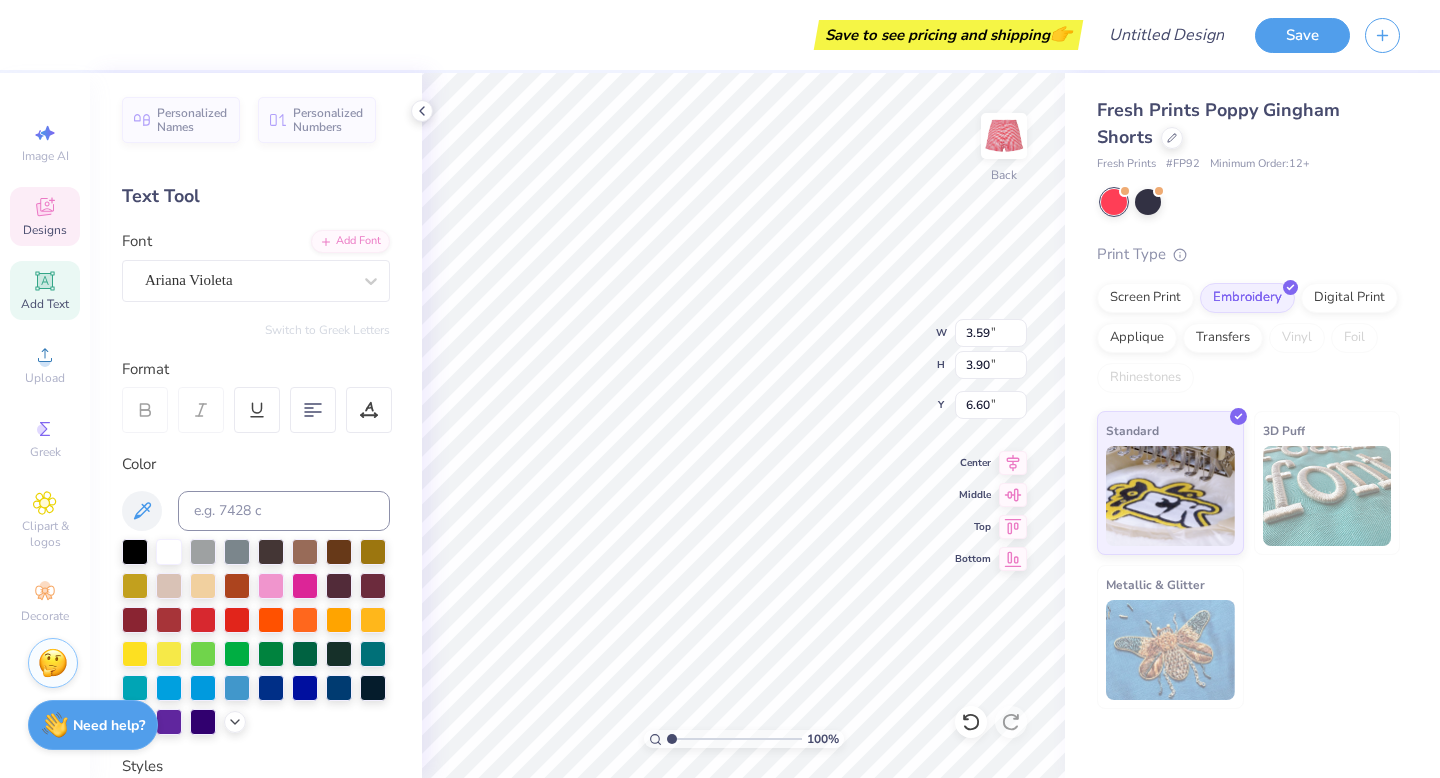 click on "Personalized Names Personalized Numbers Text Tool  Add Font Font Ariana Violeta Switch to Greek Letters Format Color Styles Text Shape" at bounding box center [256, 425] 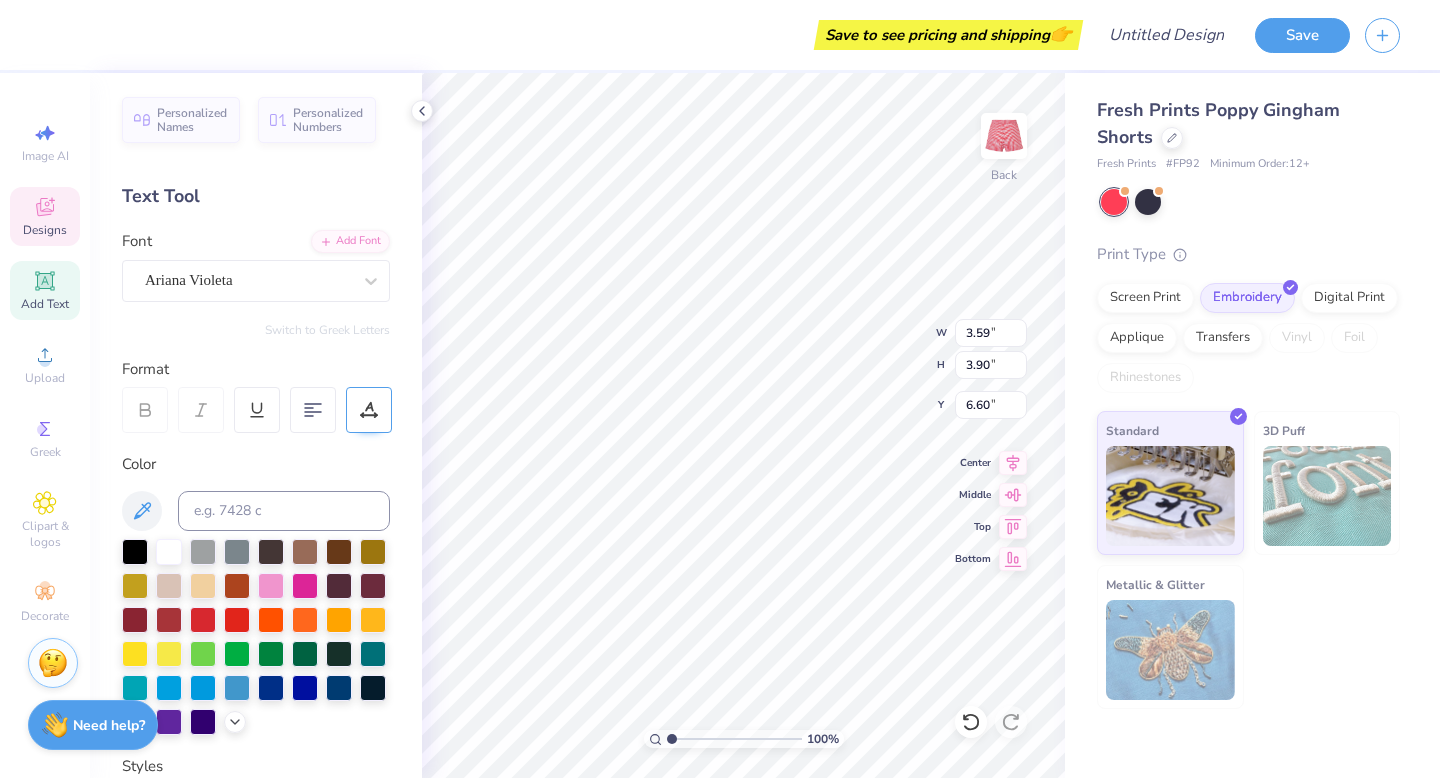 click 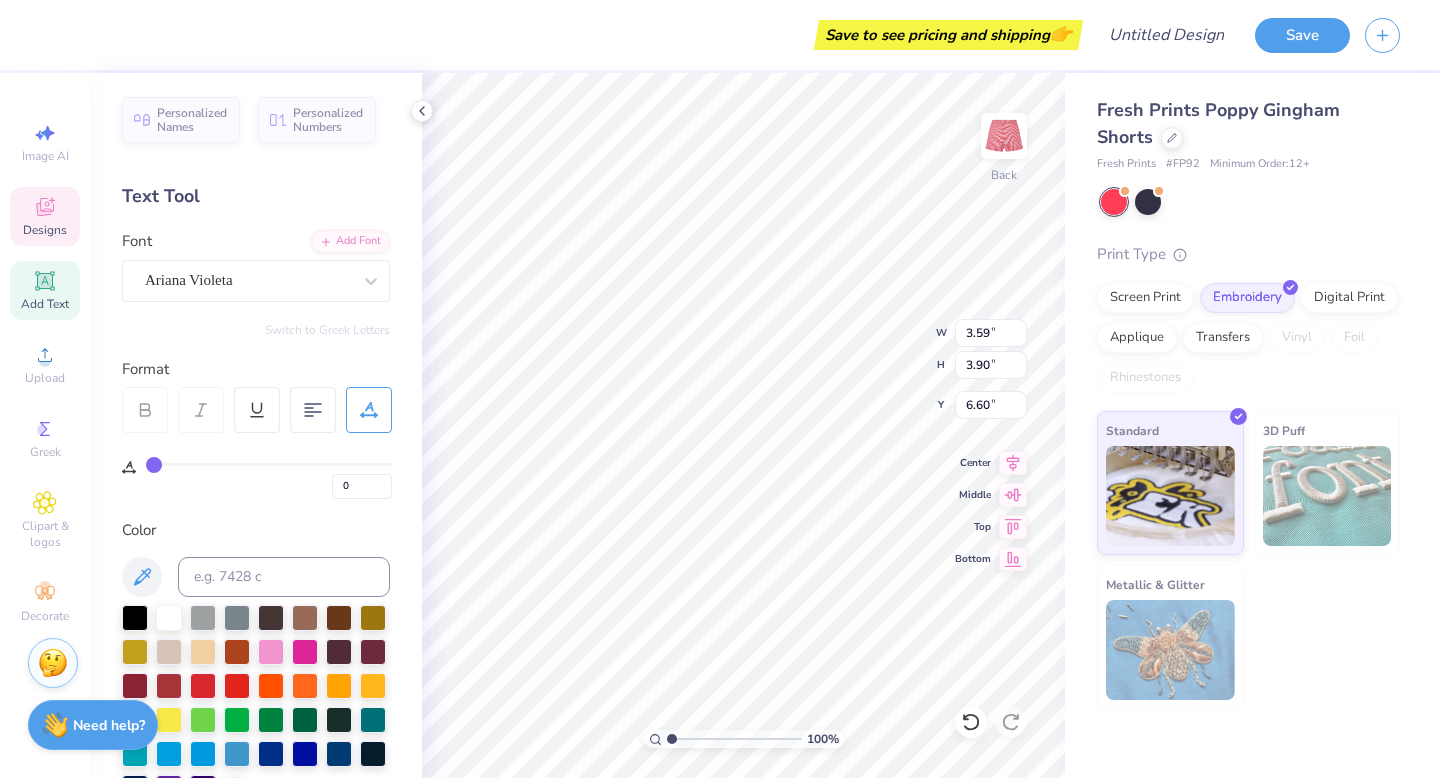 type on "3" 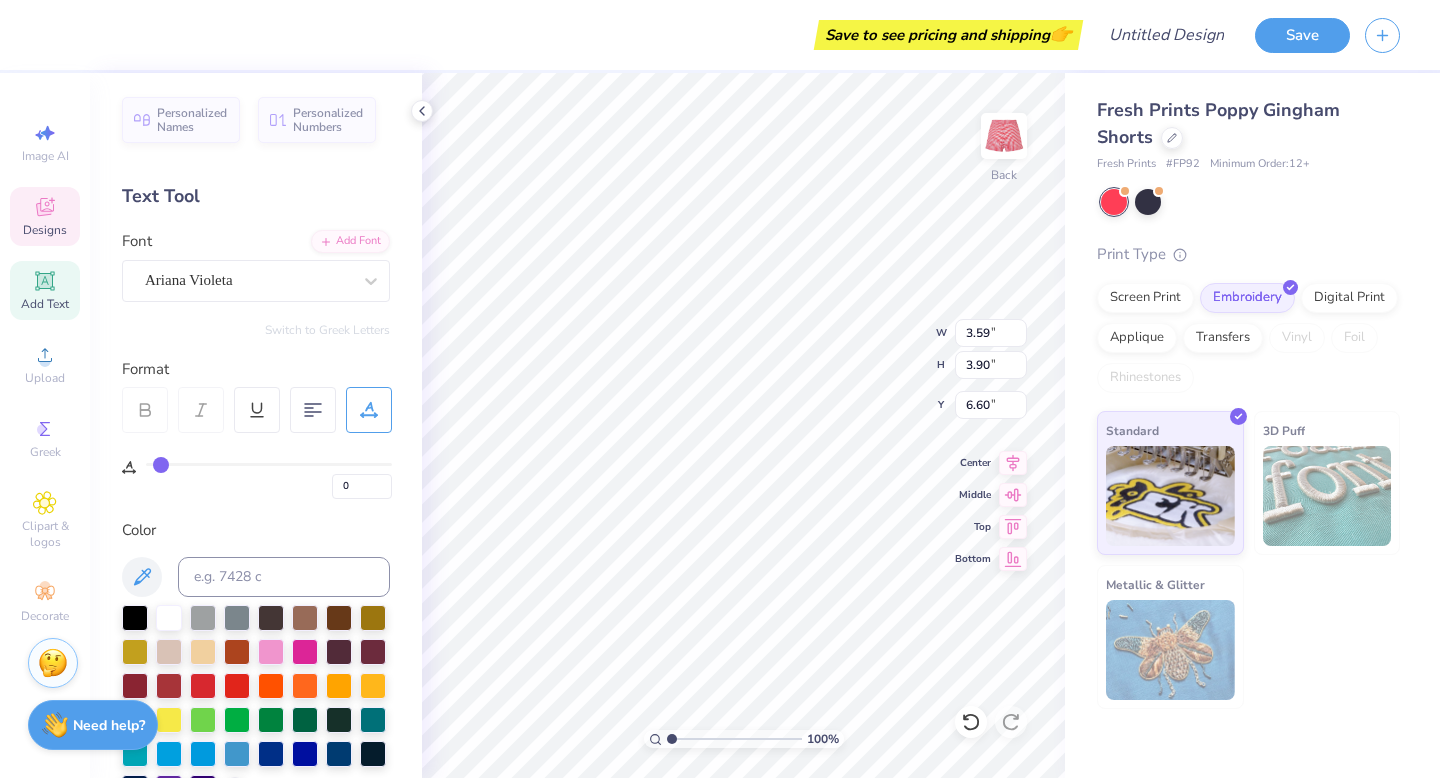 type on "3" 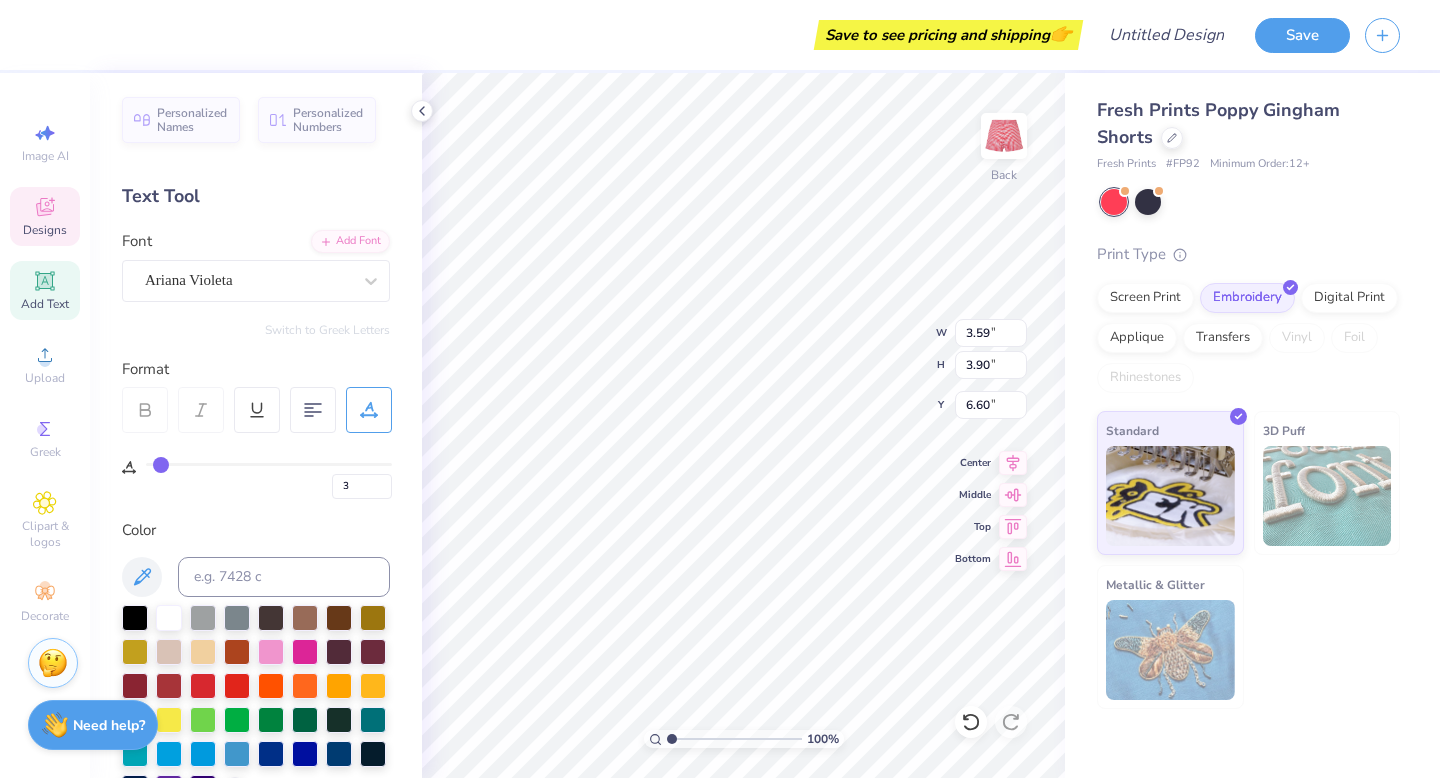 type on "8" 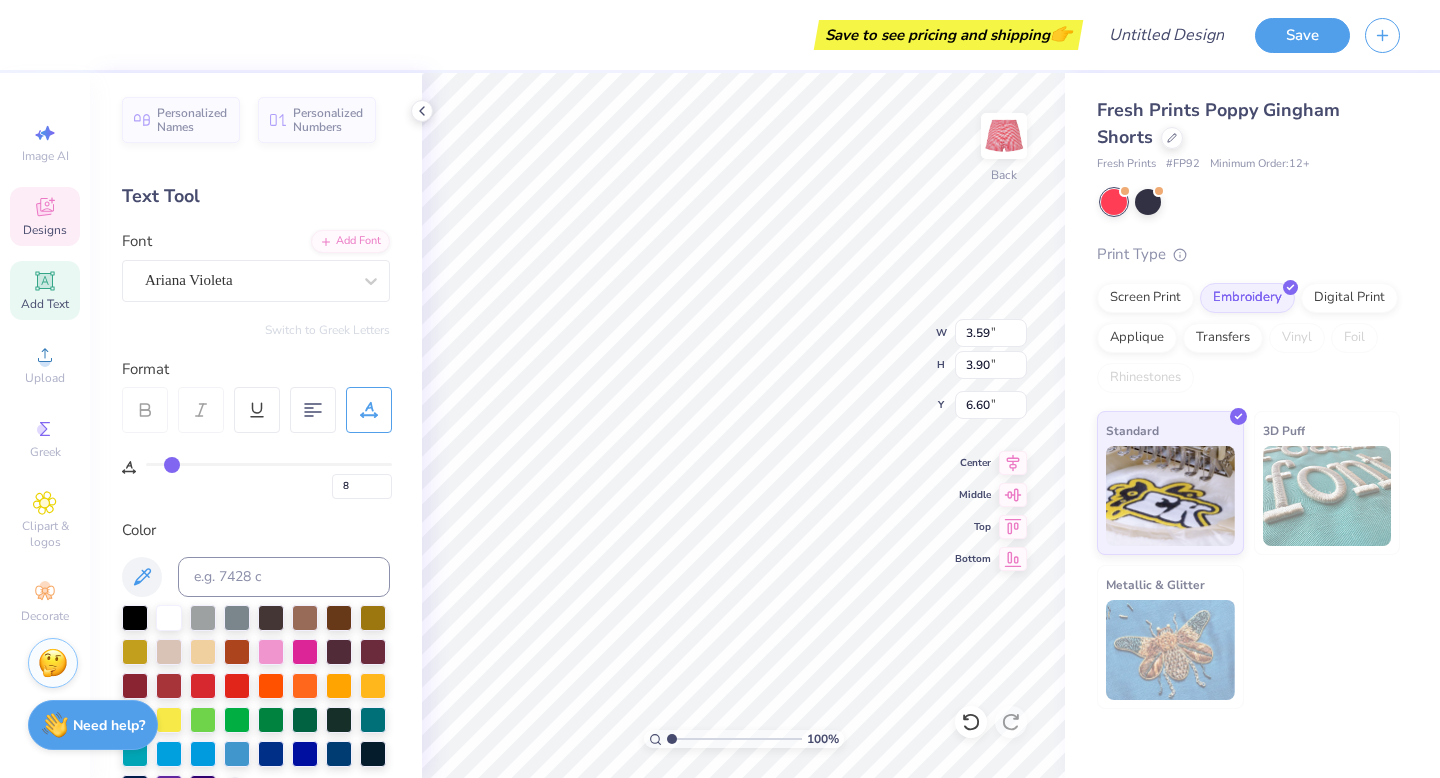 type on "13" 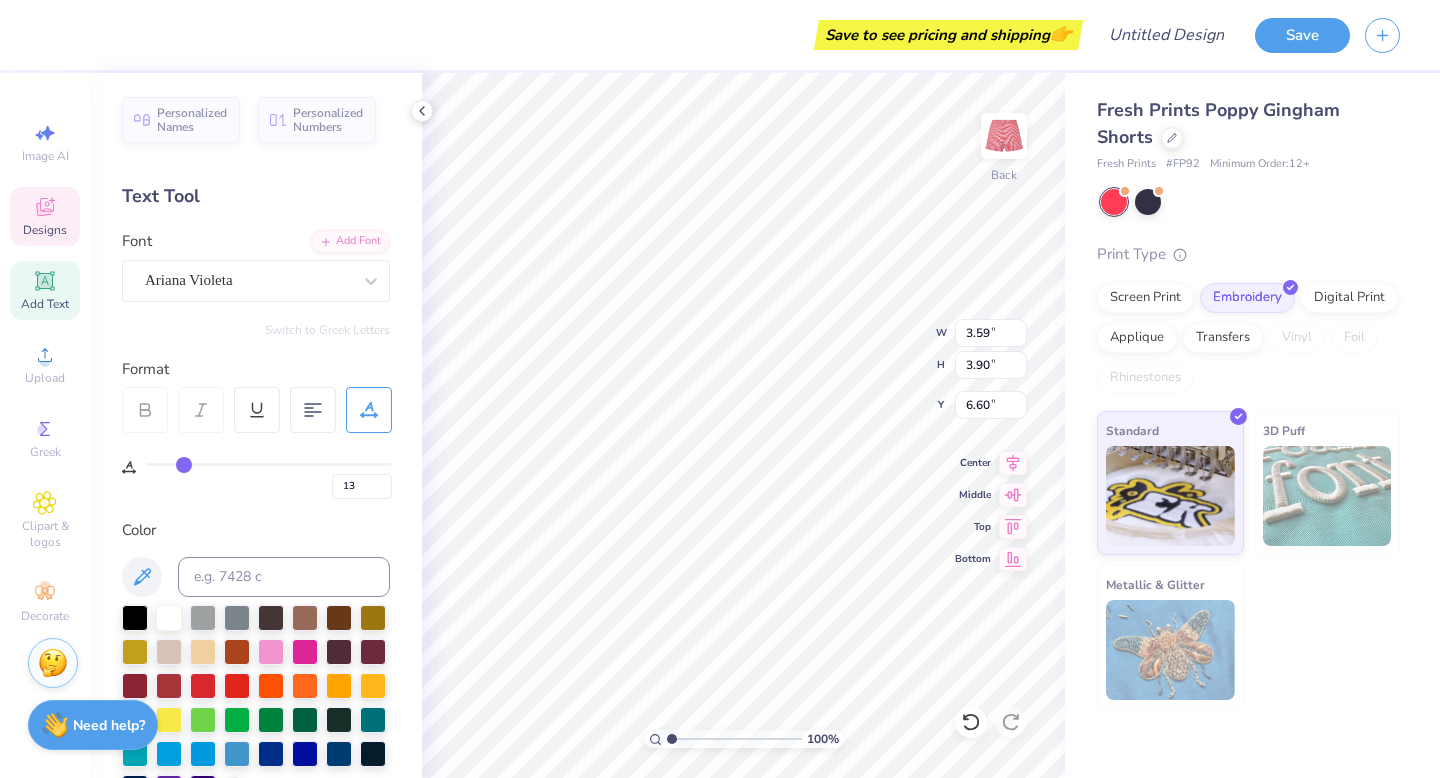 type on "18" 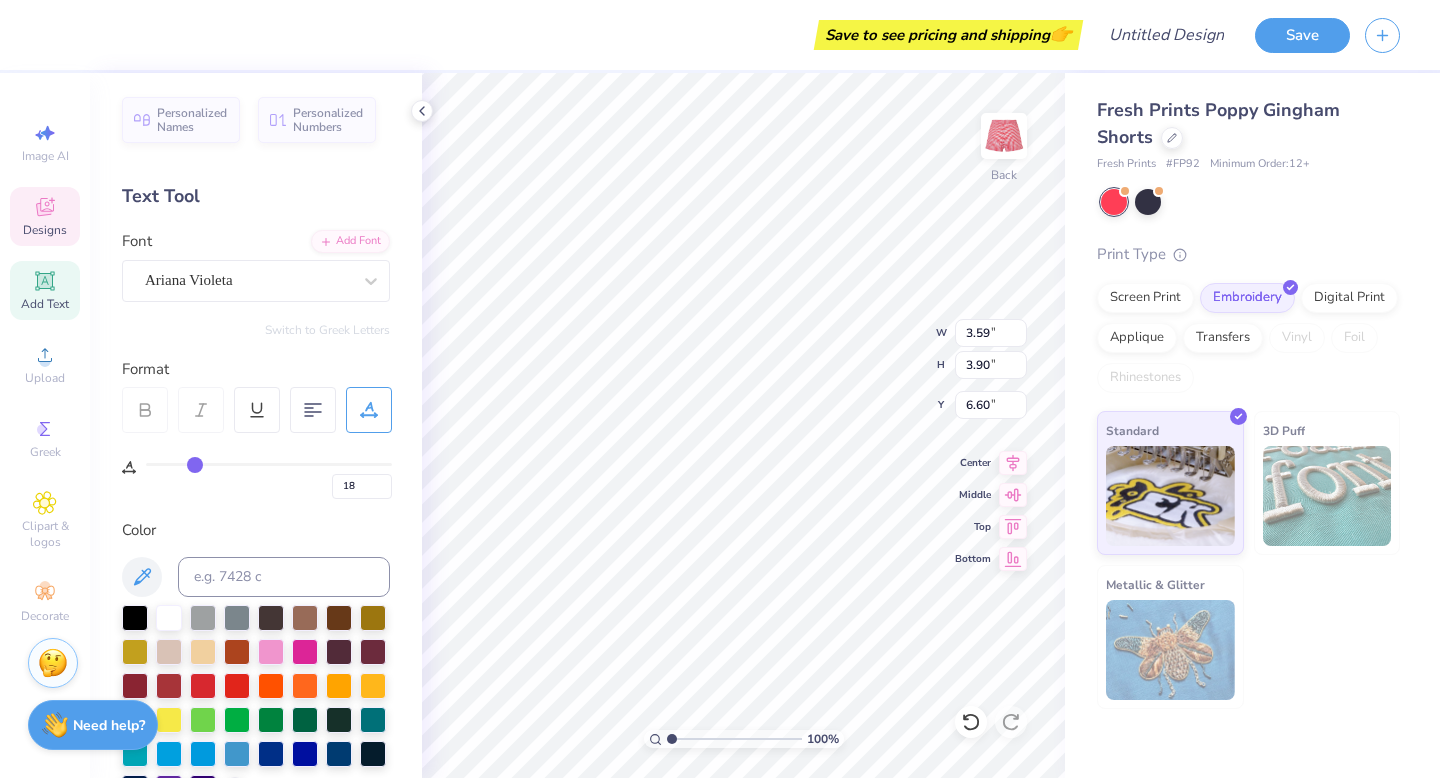 type on "23" 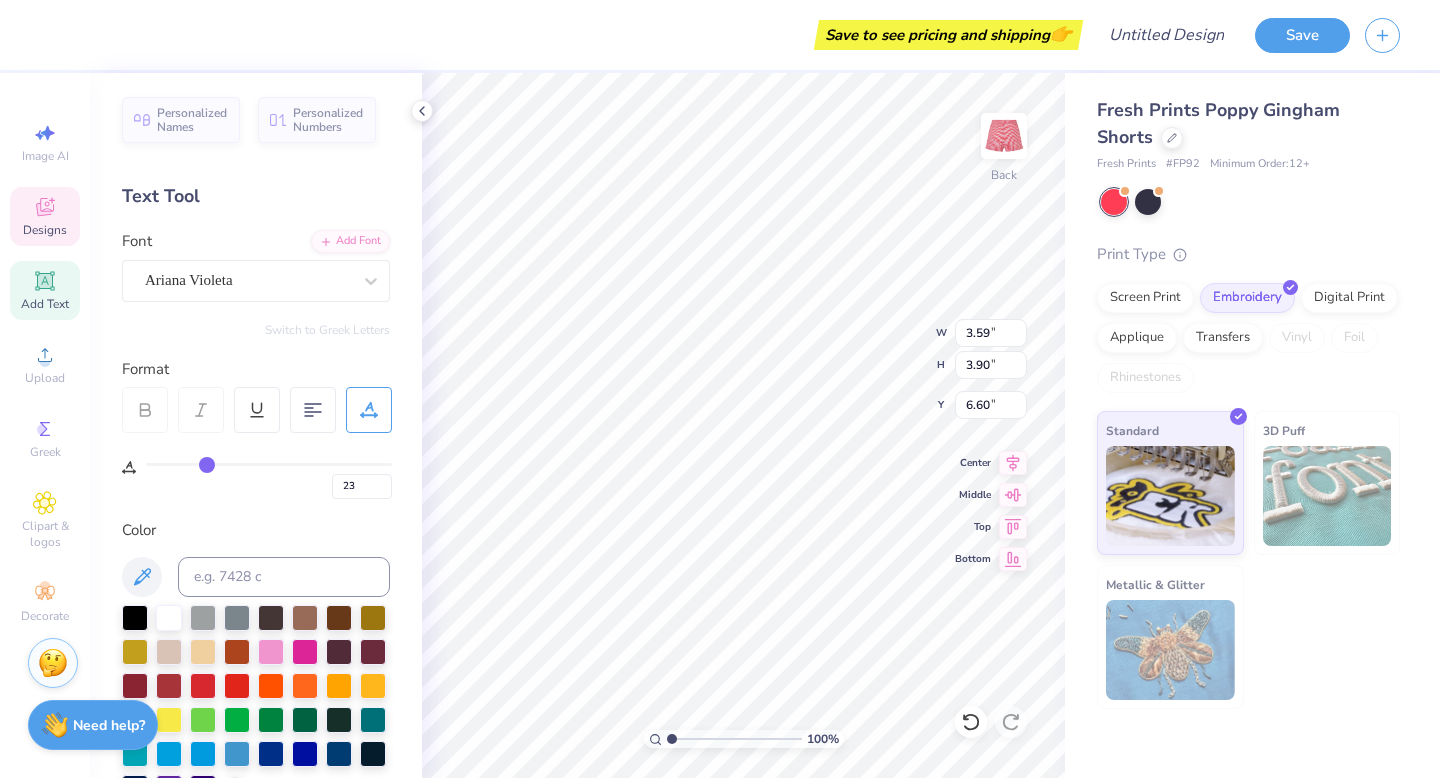type on "26" 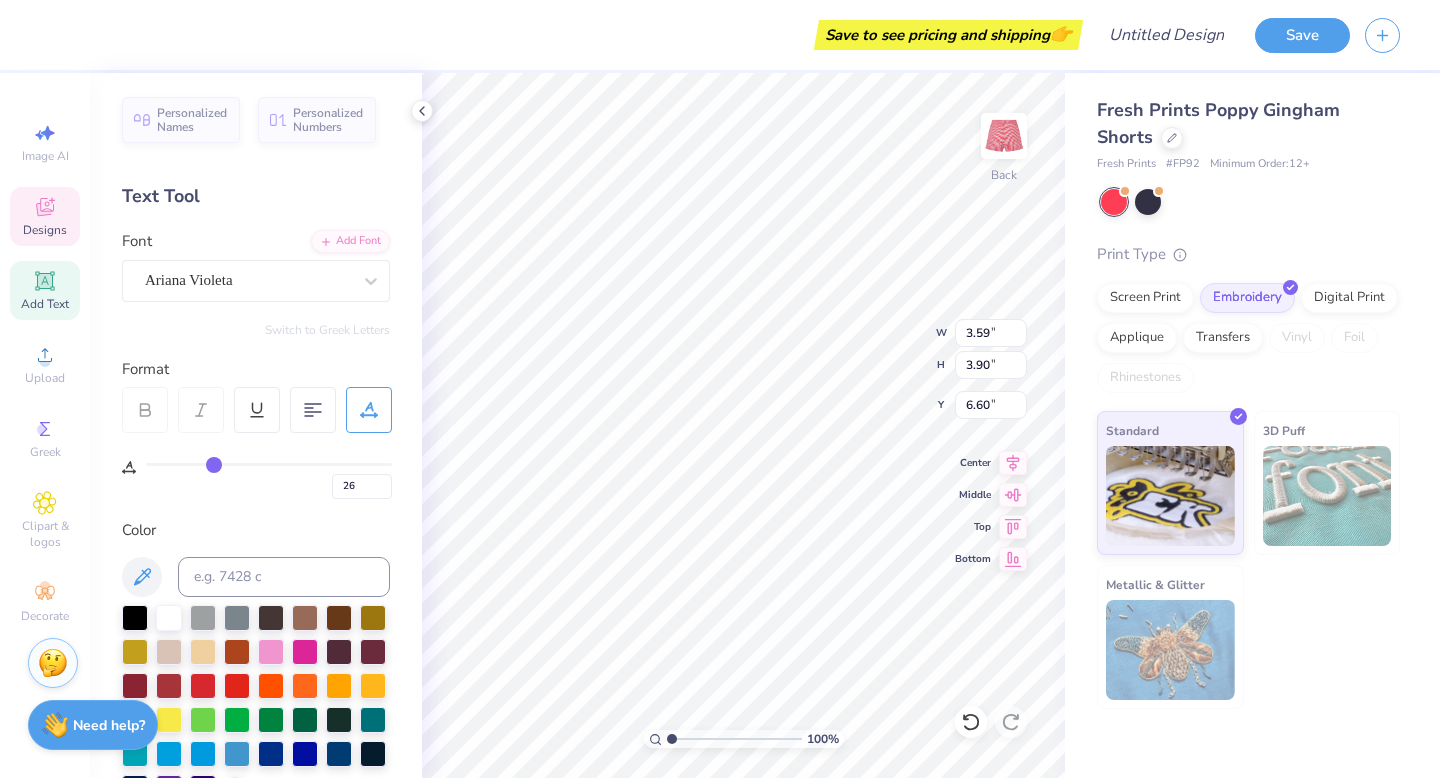 type on "28" 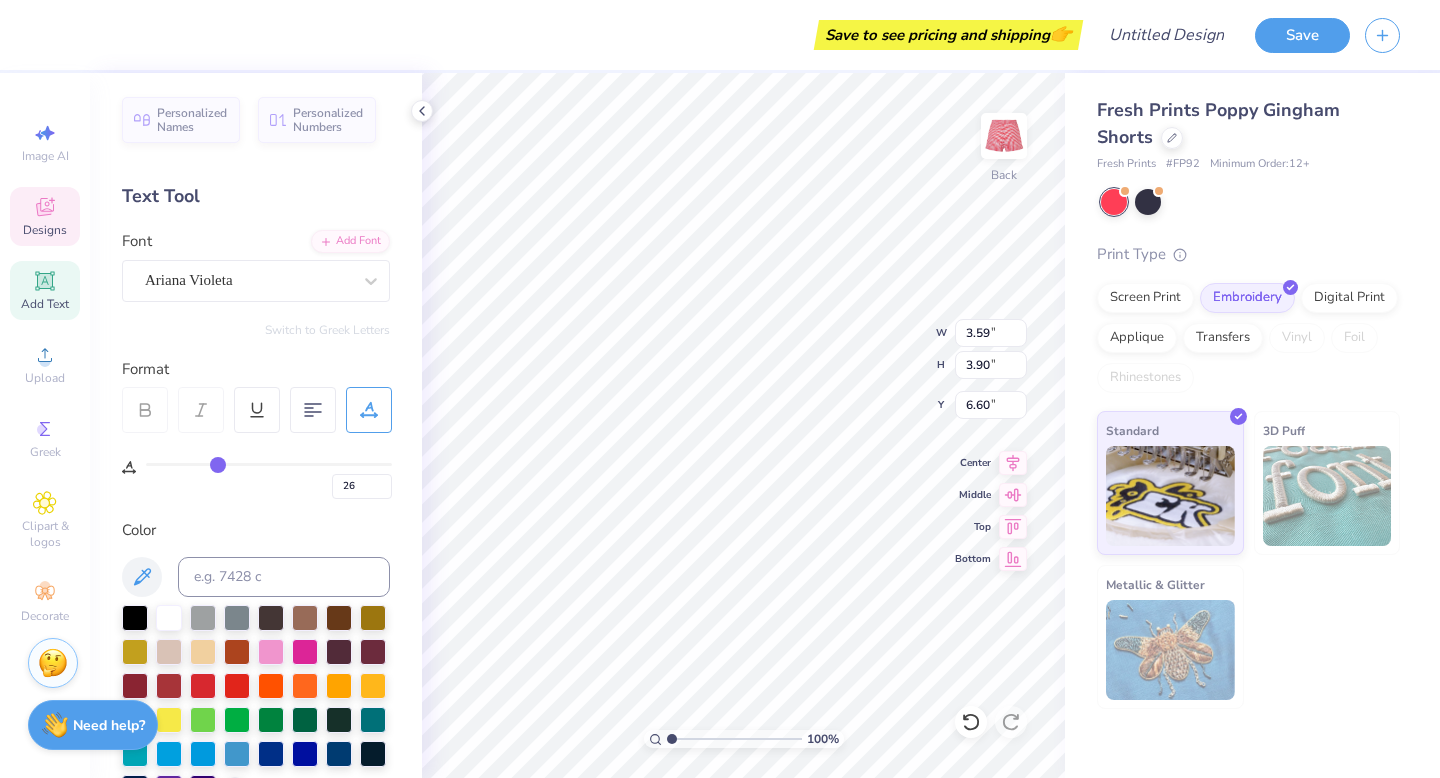 type on "28" 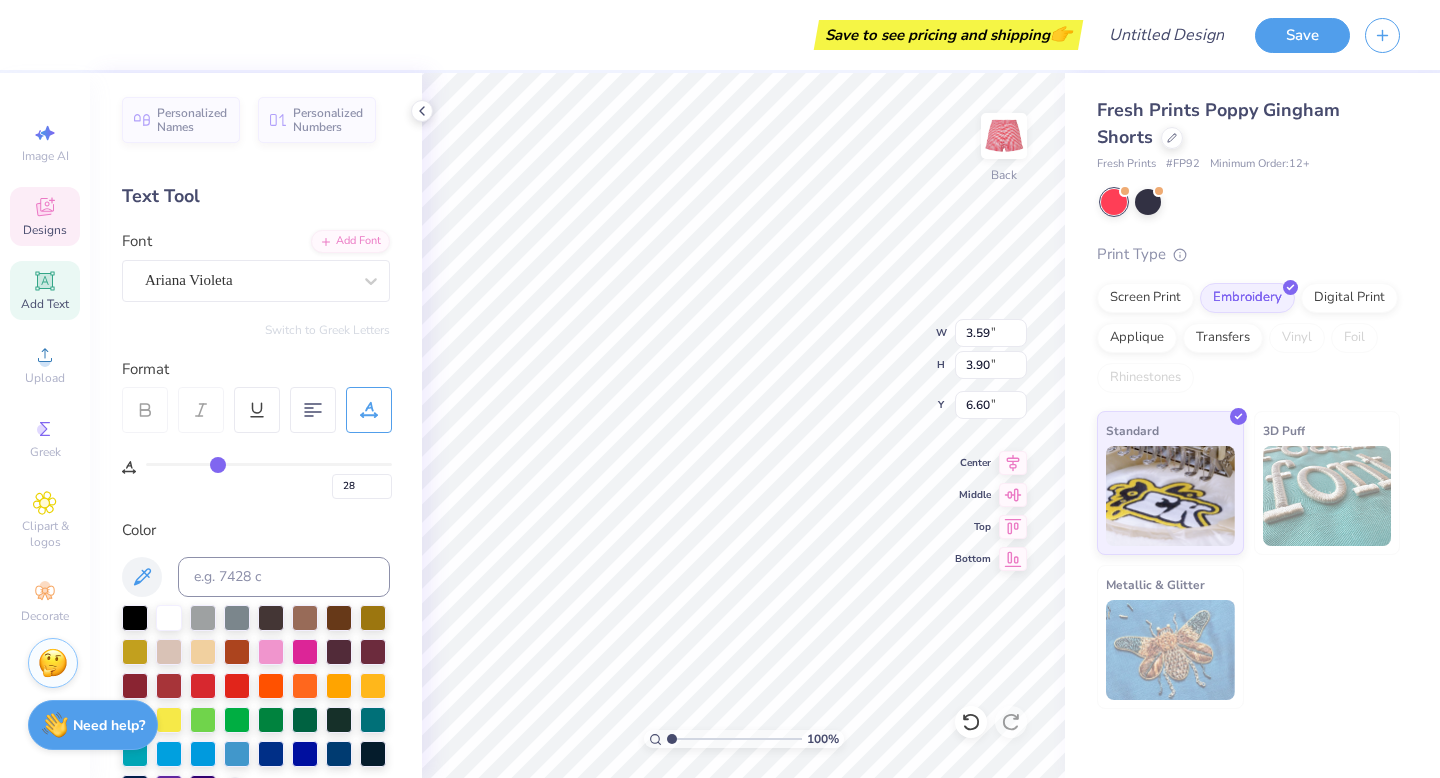 type on "30" 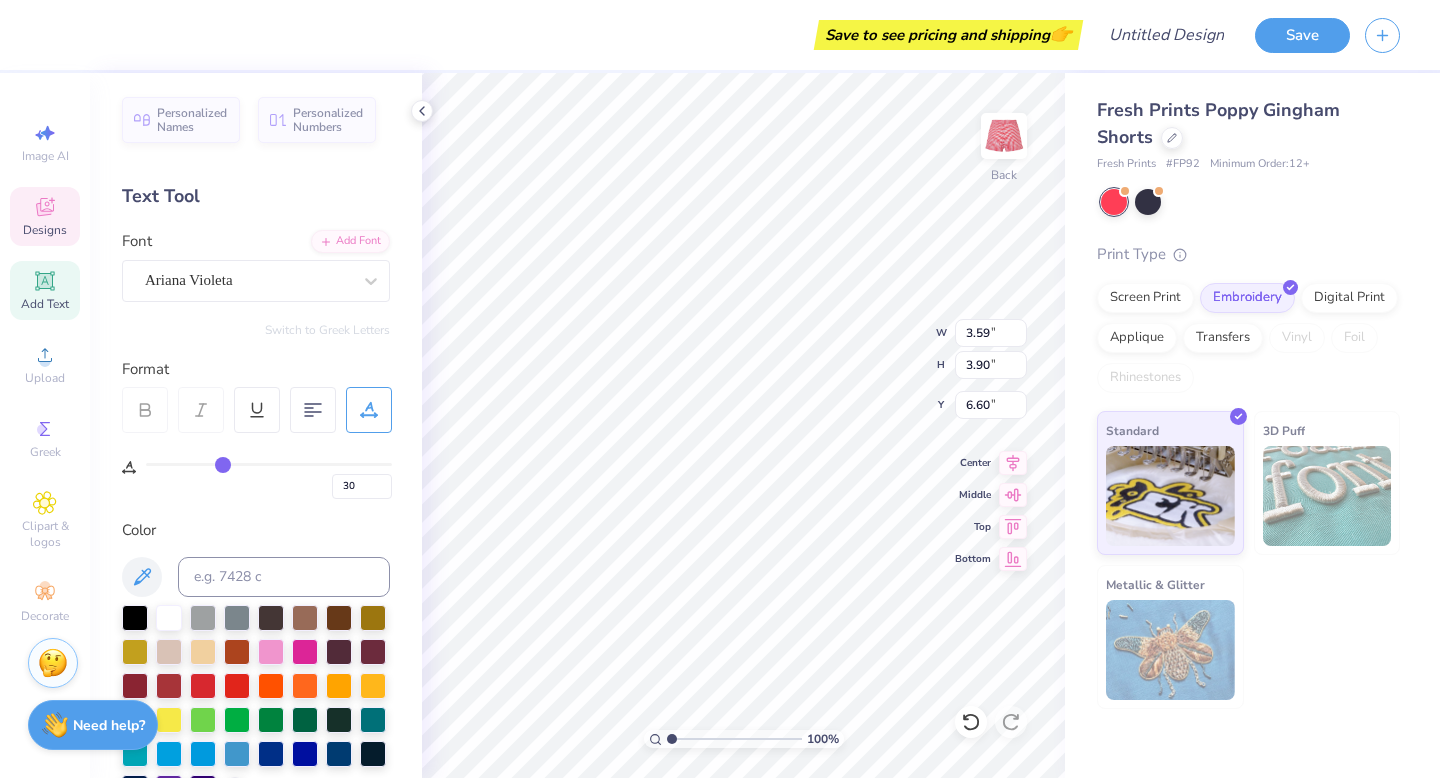 type on "32" 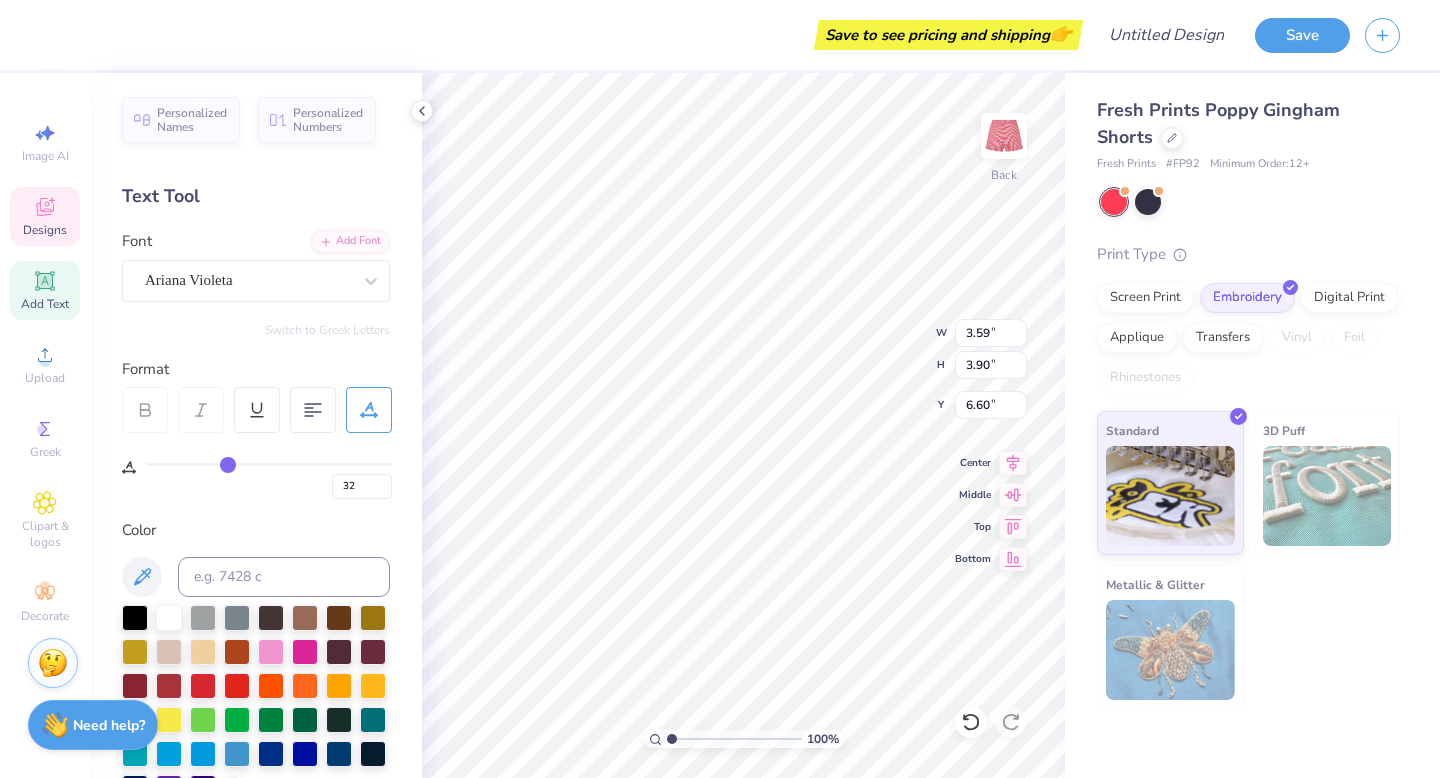 type on "33" 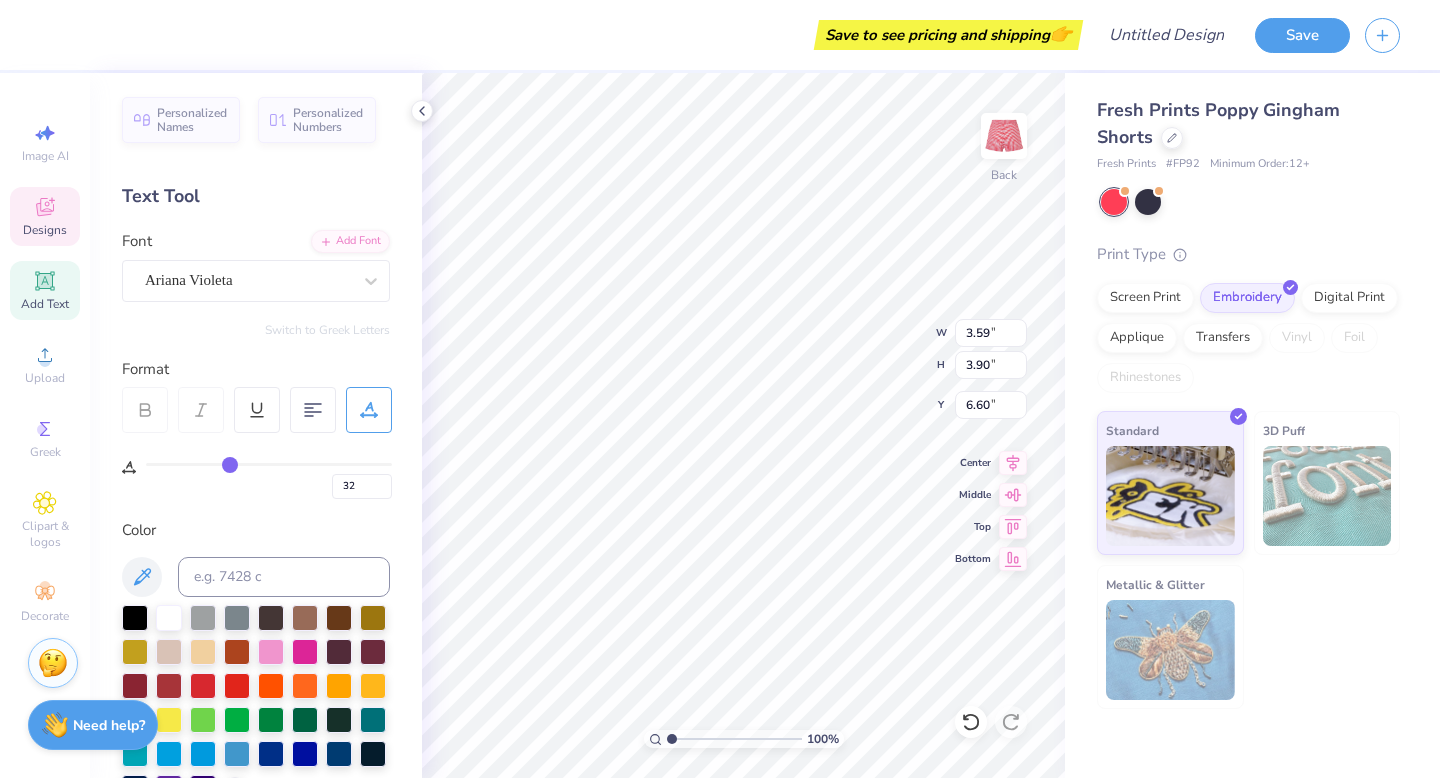 type on "33" 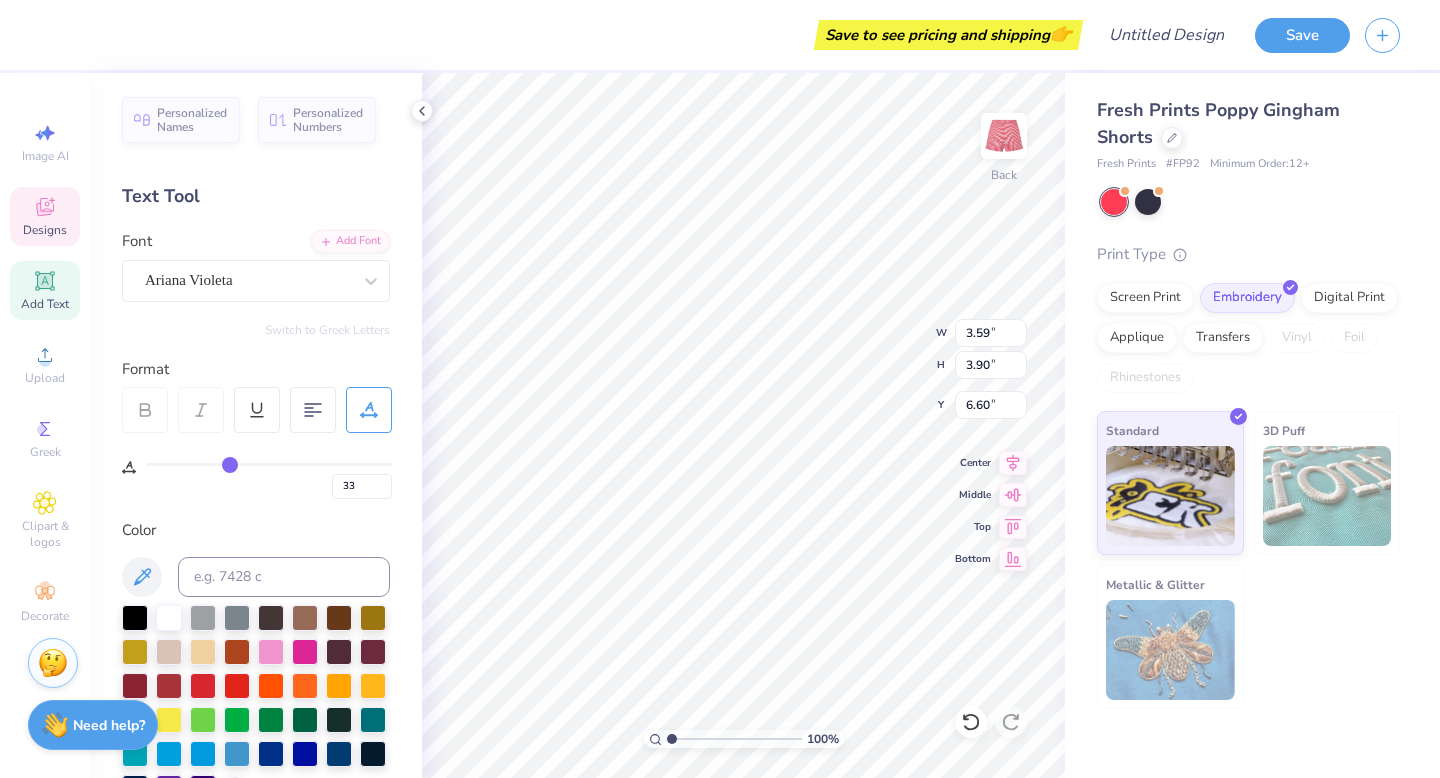type on "34" 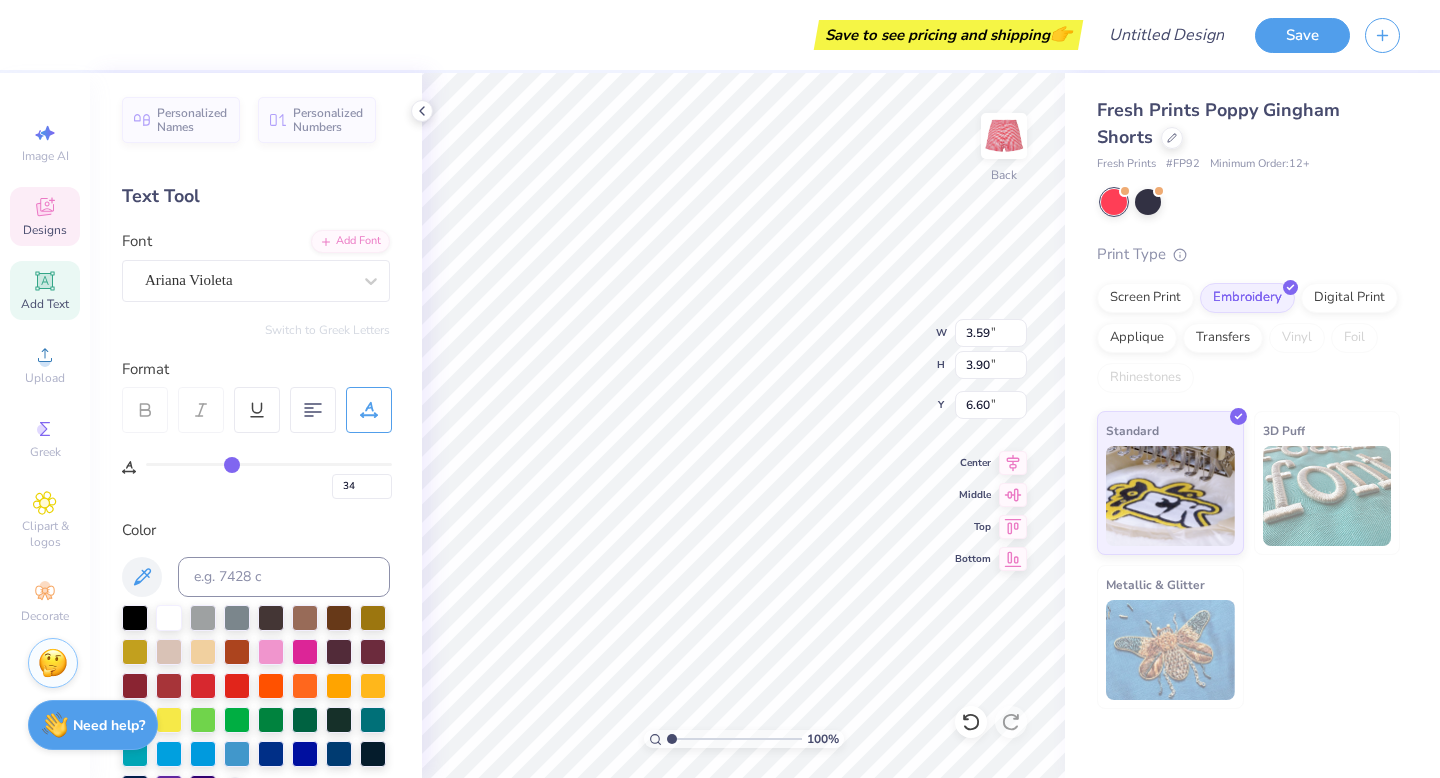 type on "35" 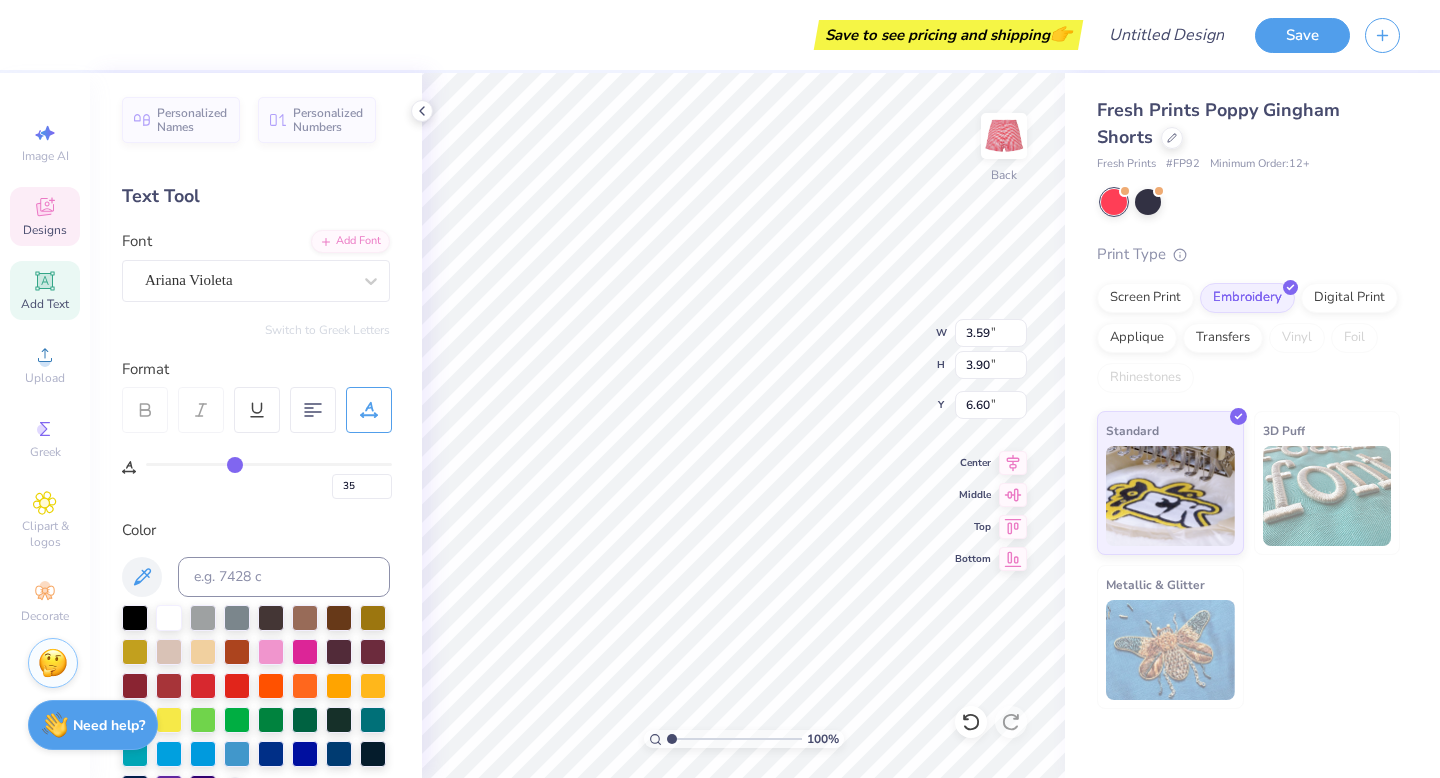 type on "36" 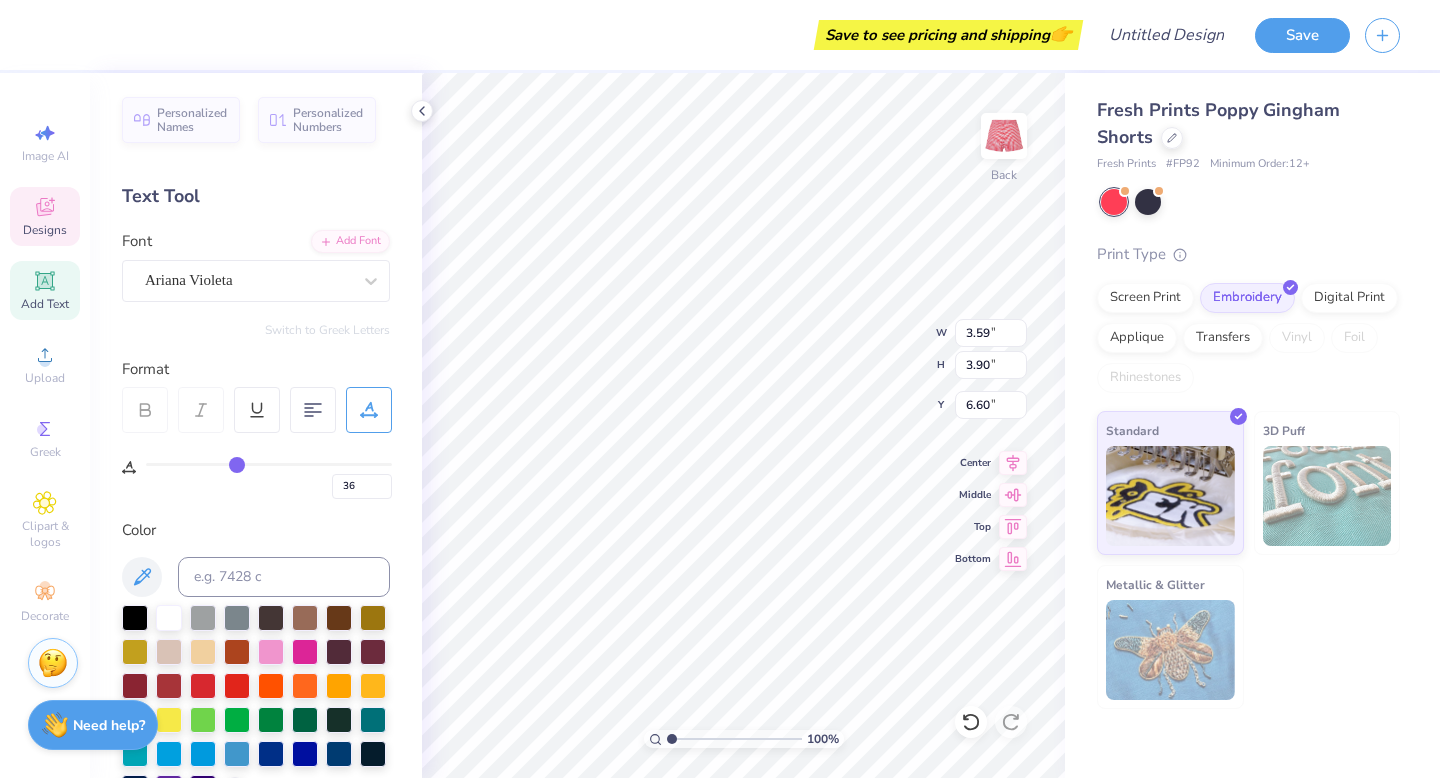 drag, startPoint x: 147, startPoint y: 460, endPoint x: 235, endPoint y: 462, distance: 88.02273 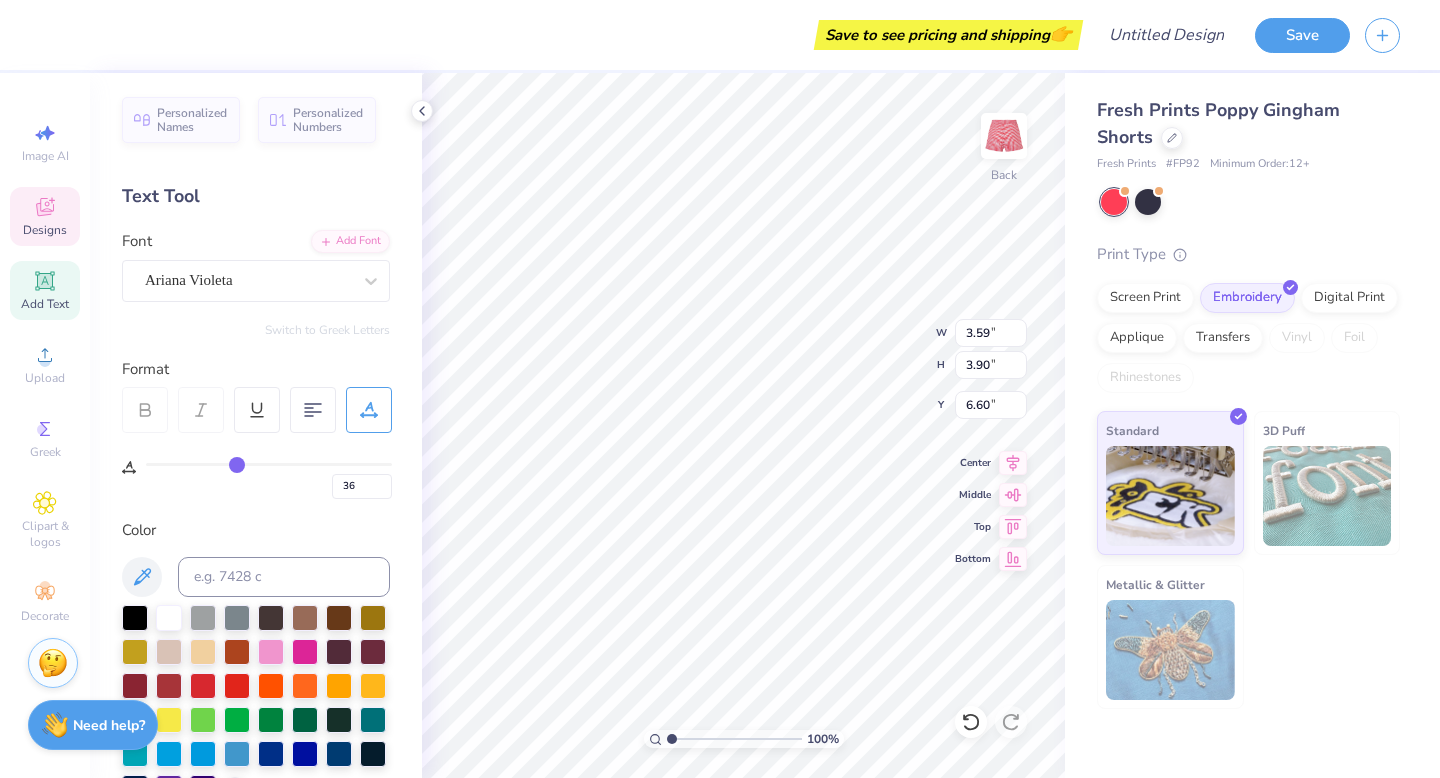 type on "37" 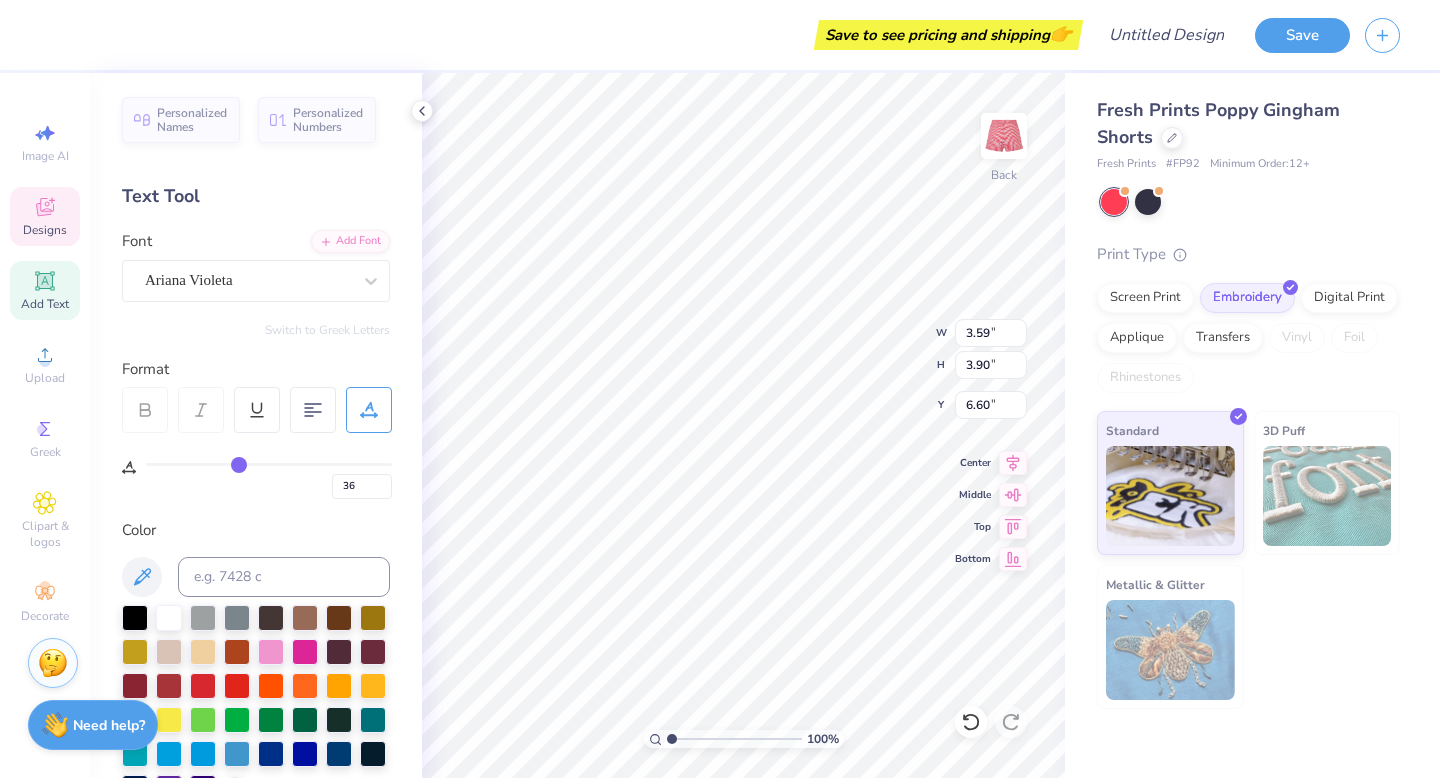 type on "37" 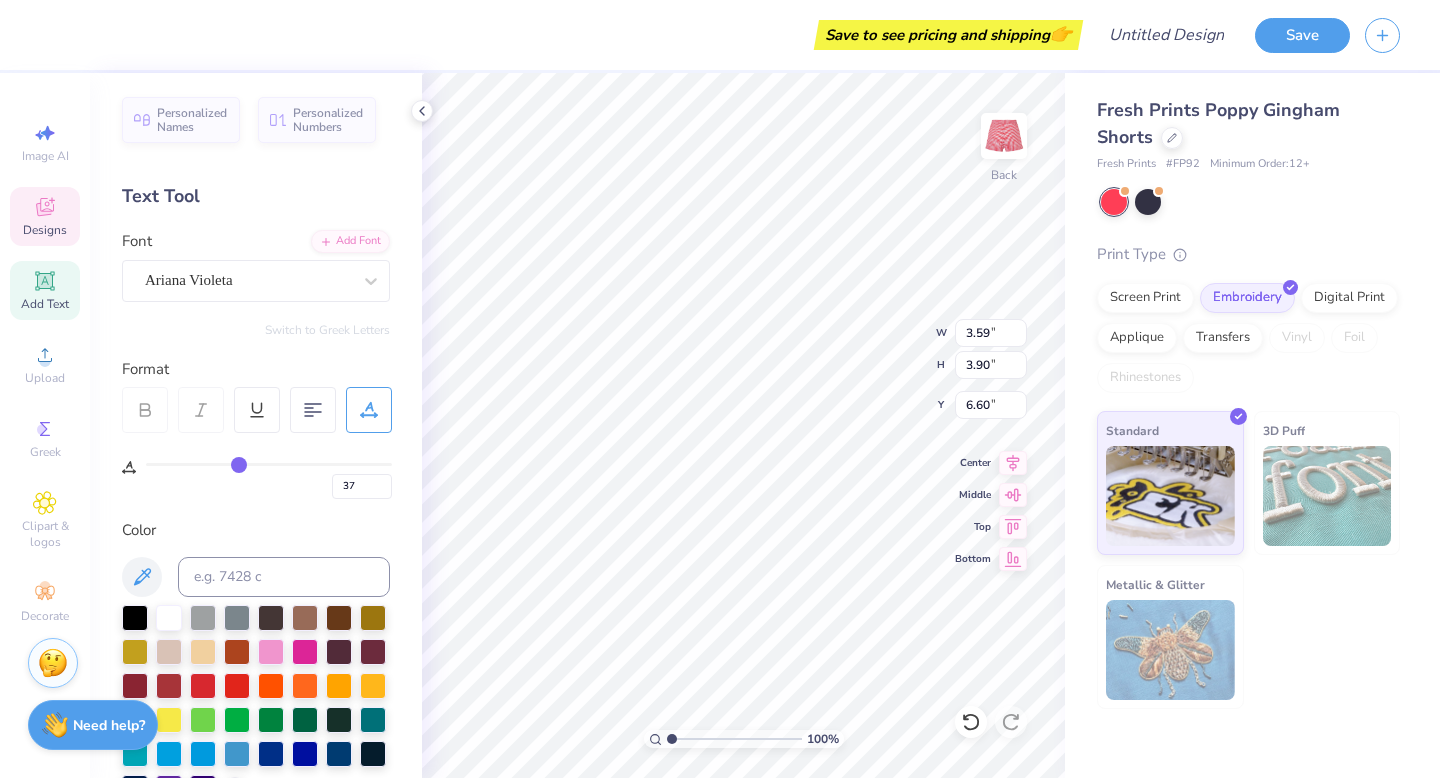 type on "36" 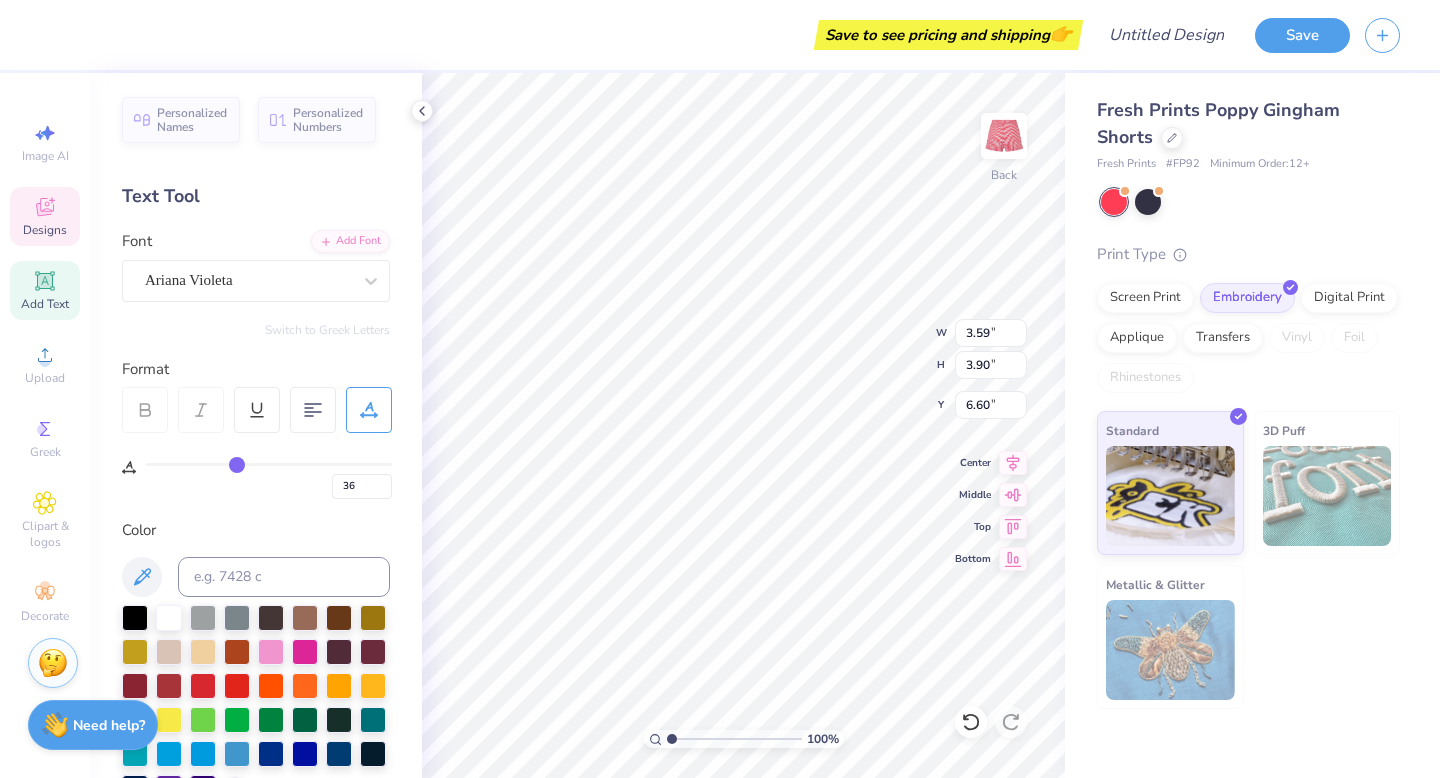 type on "35" 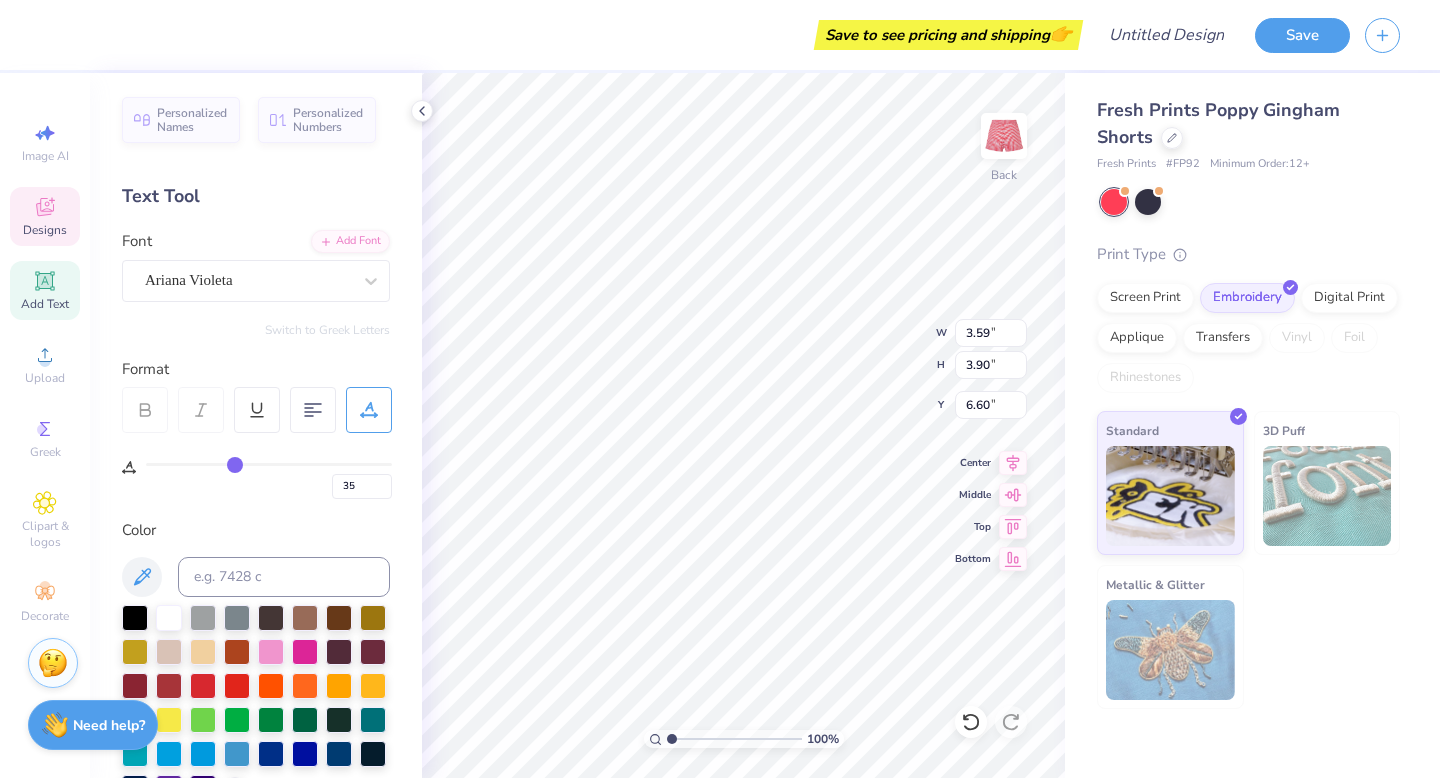 type on "32" 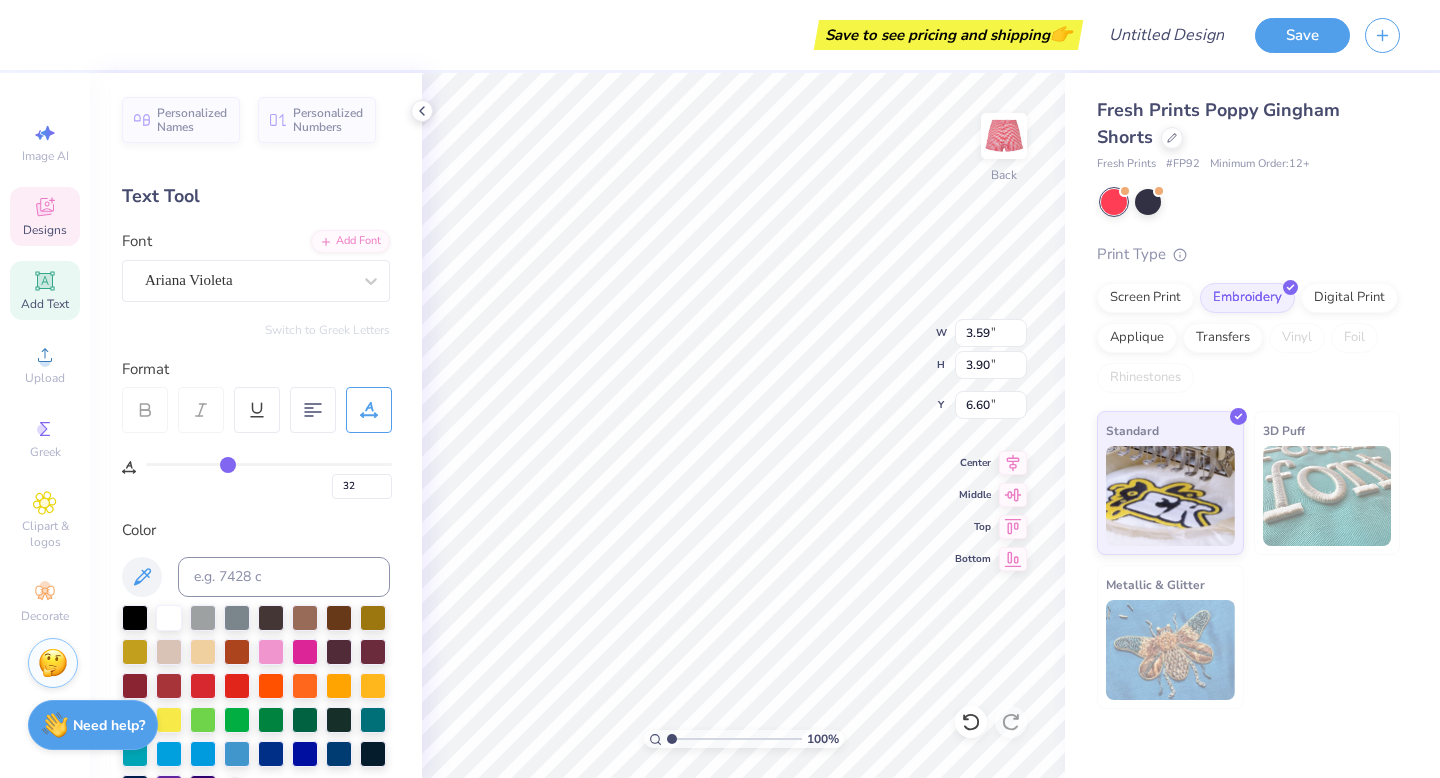 type on "28" 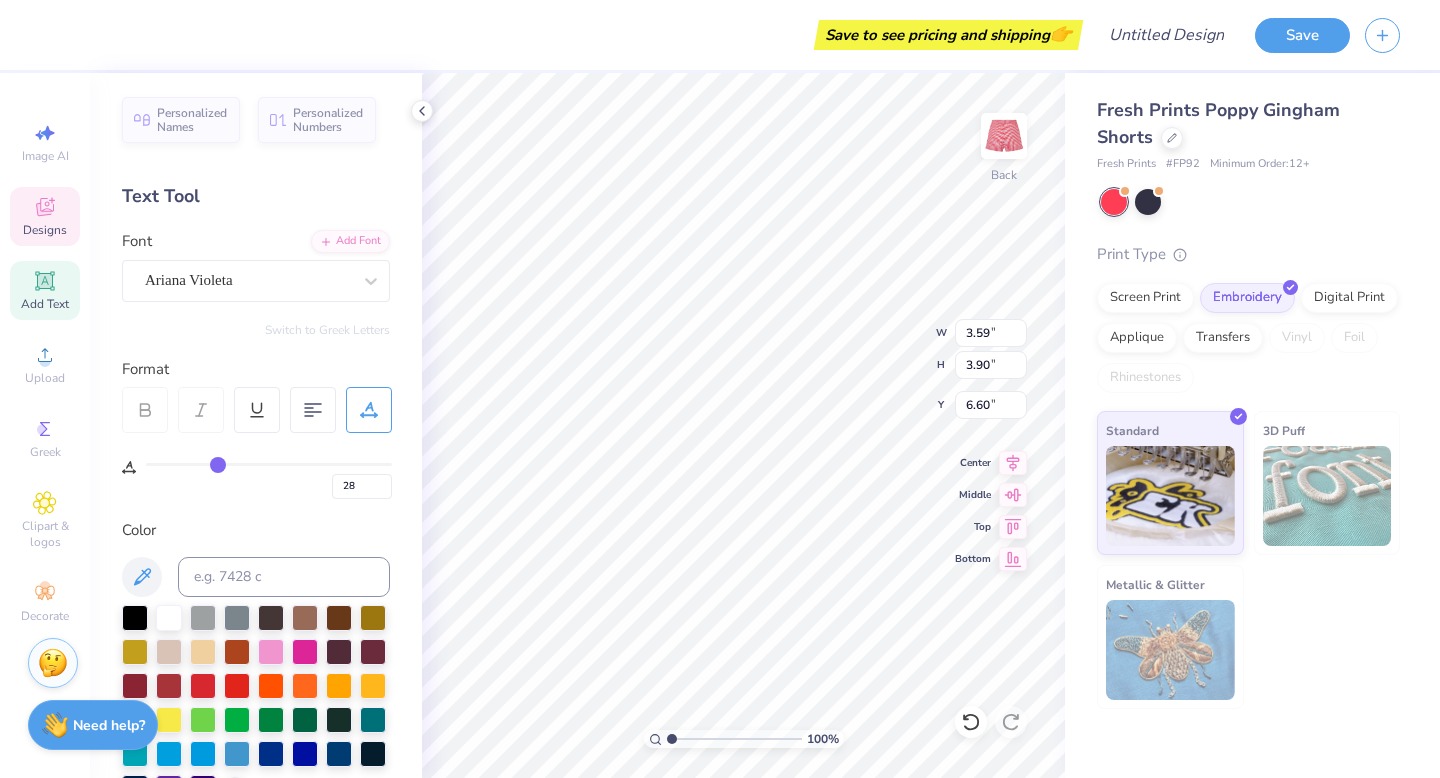 type on "23" 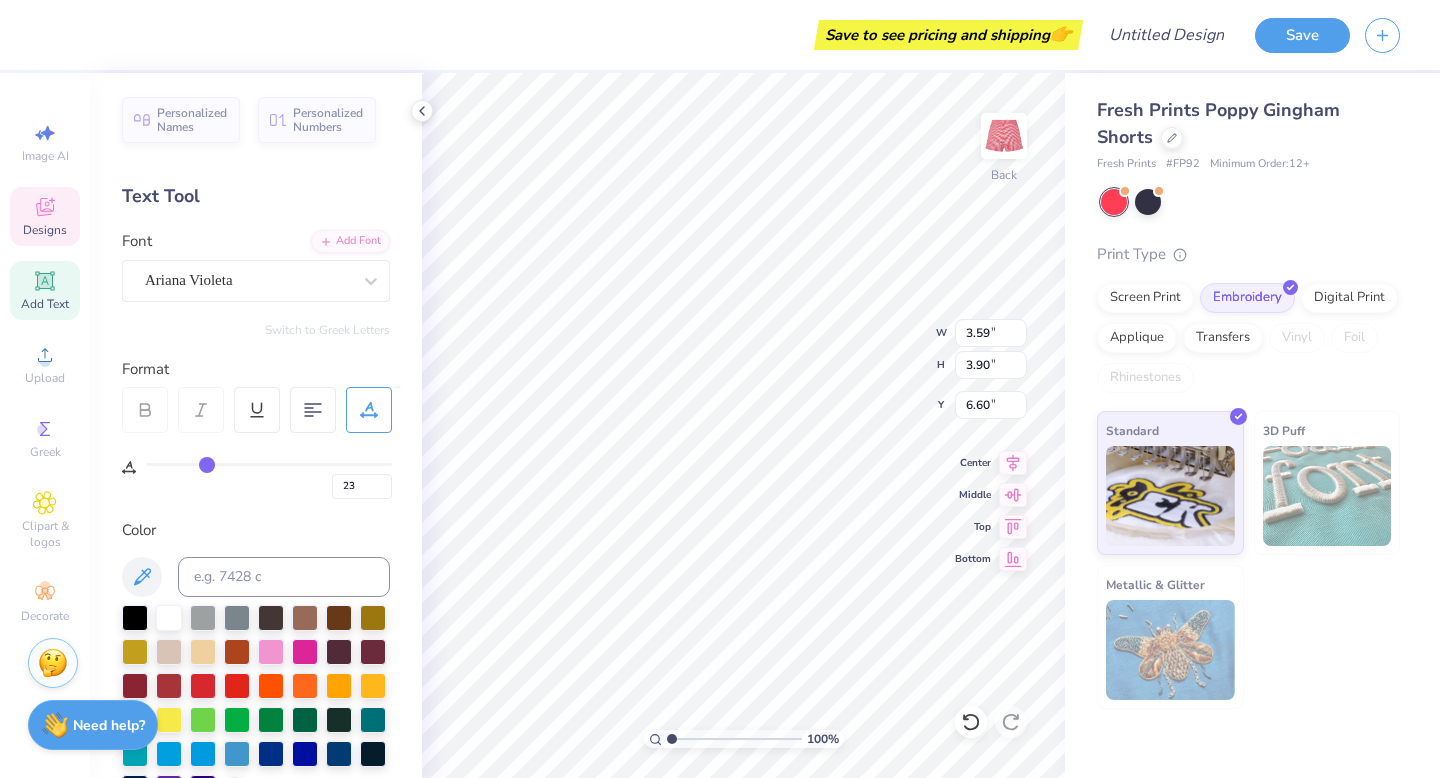 type on "17" 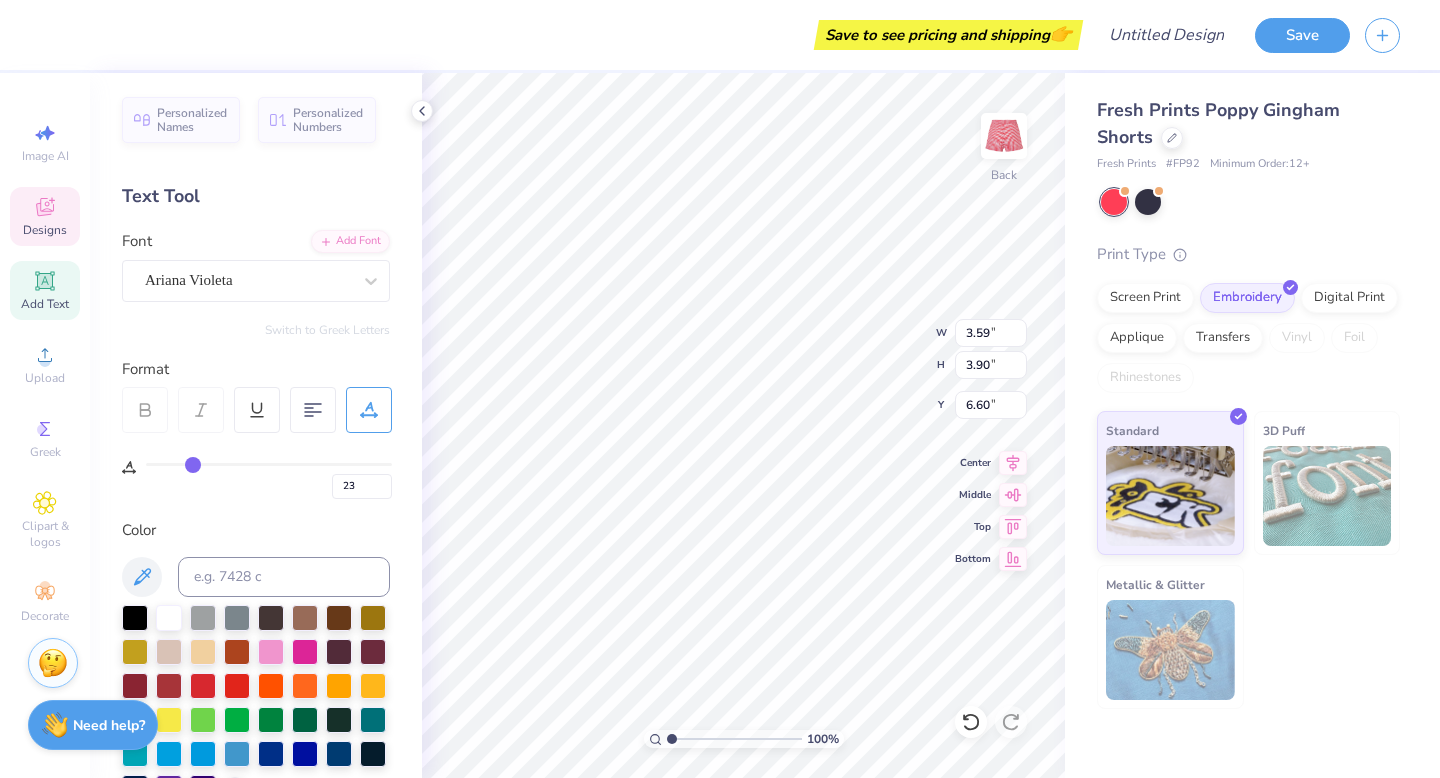 type on "17" 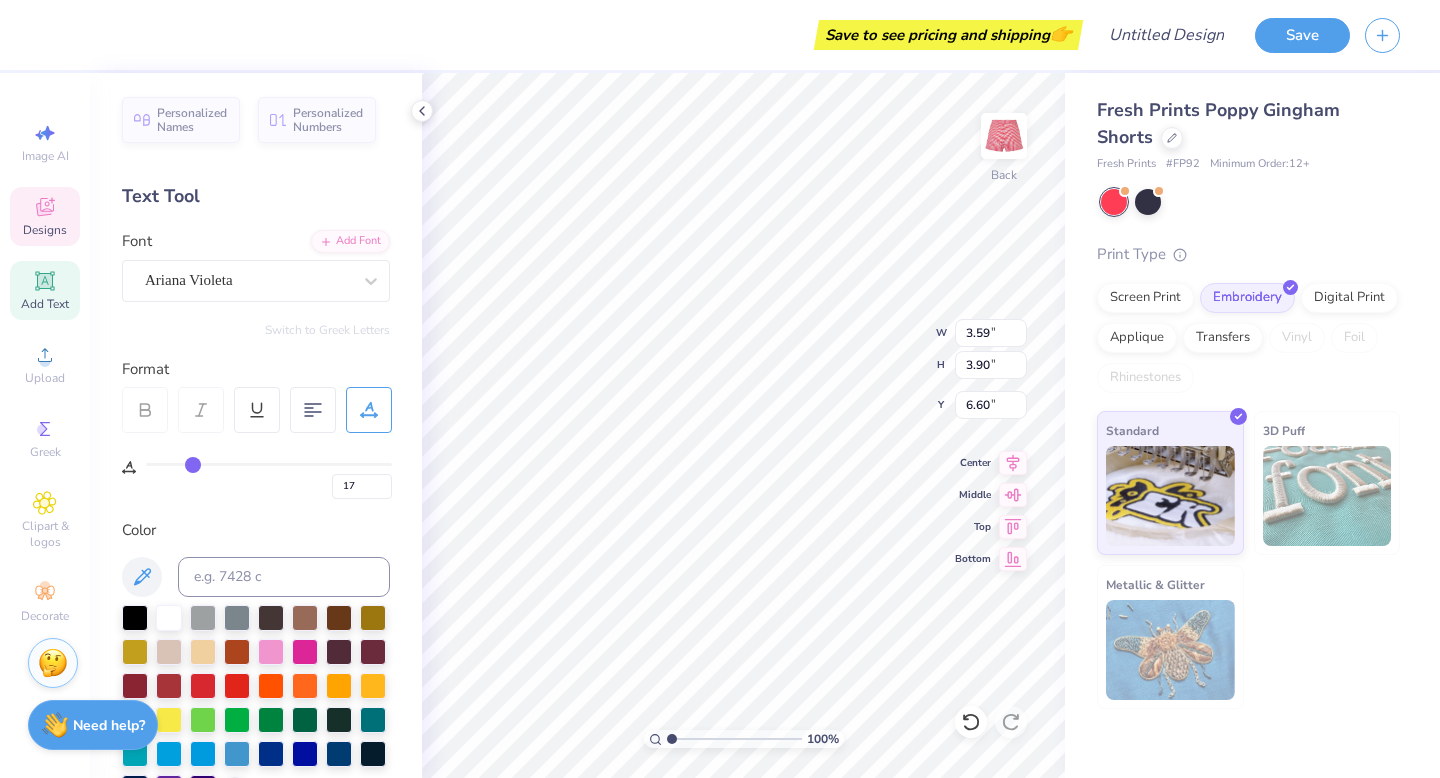 type on "11" 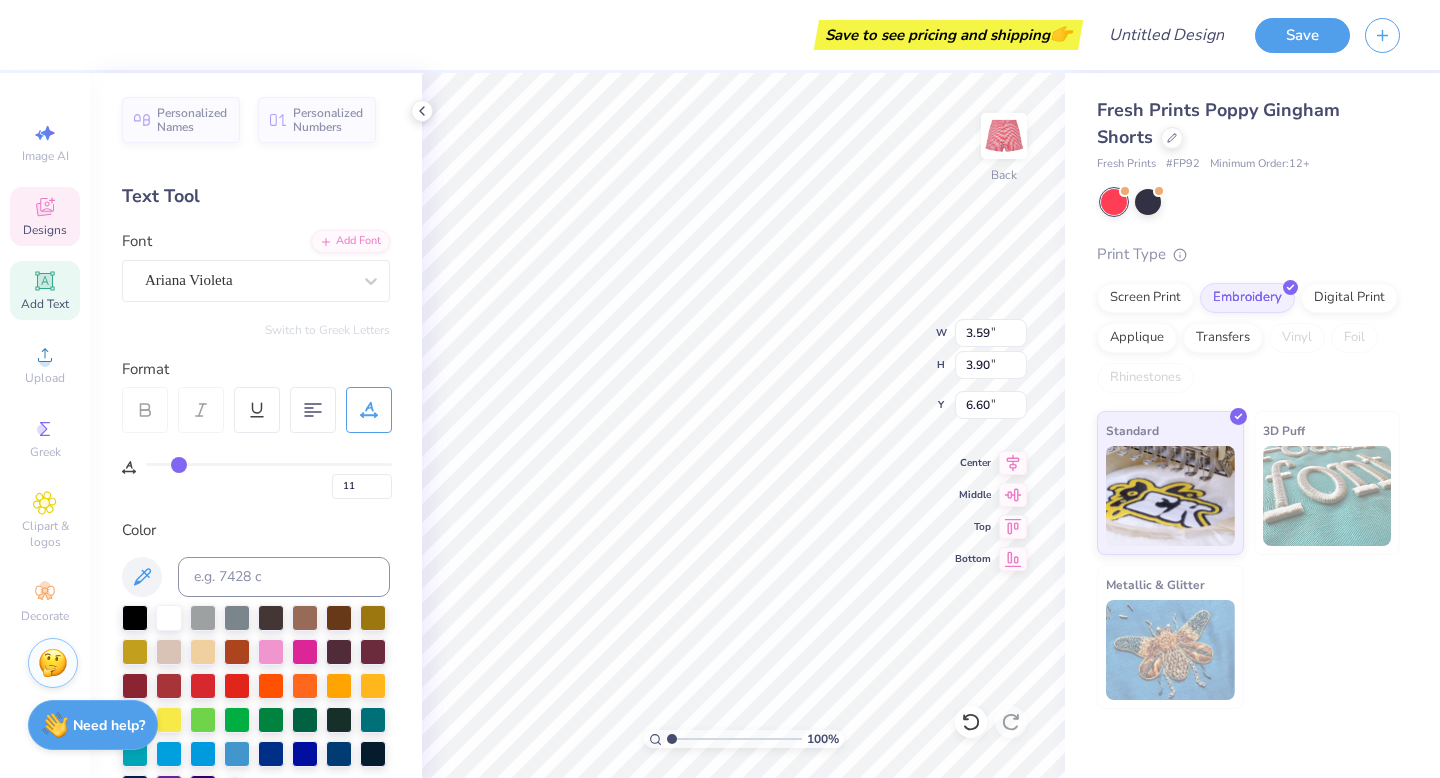 type on "5" 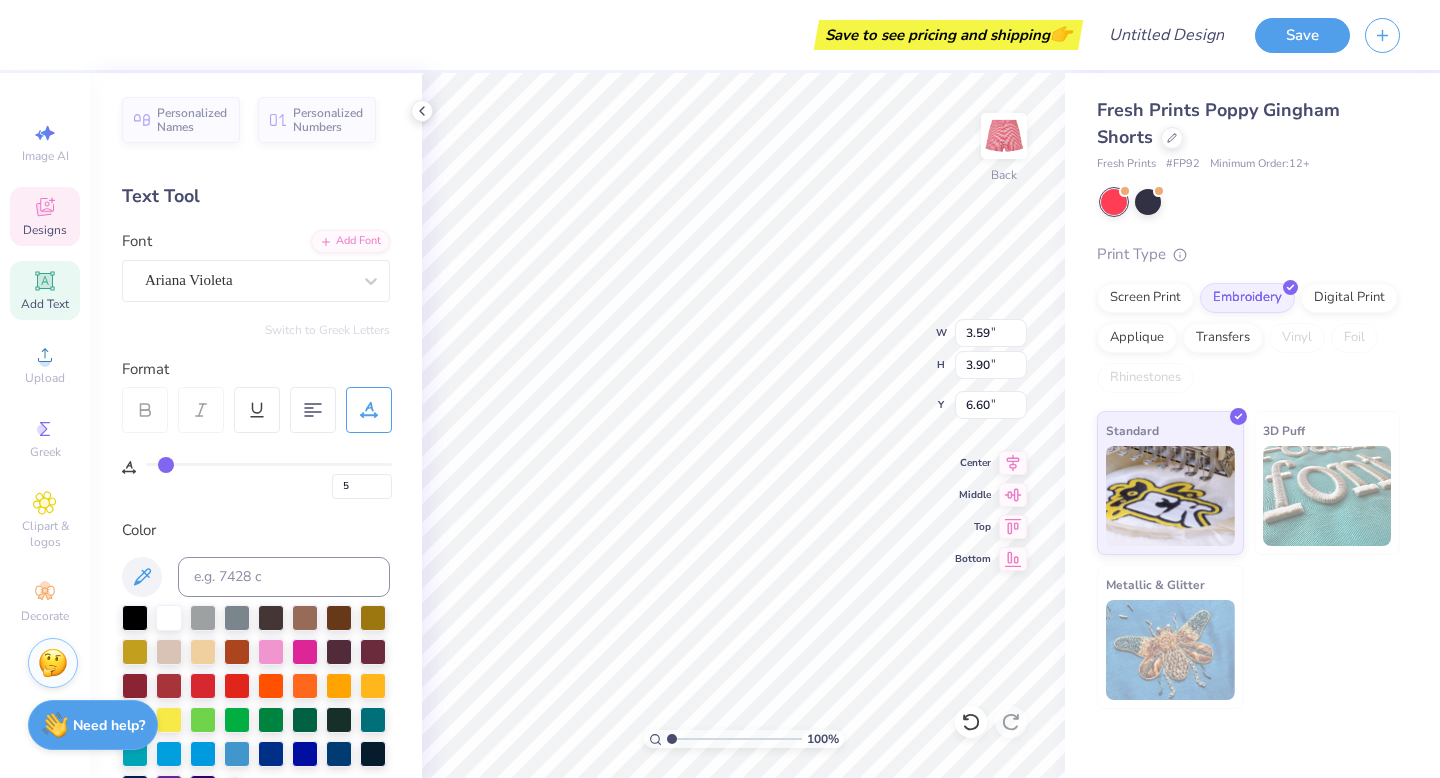 type on "0" 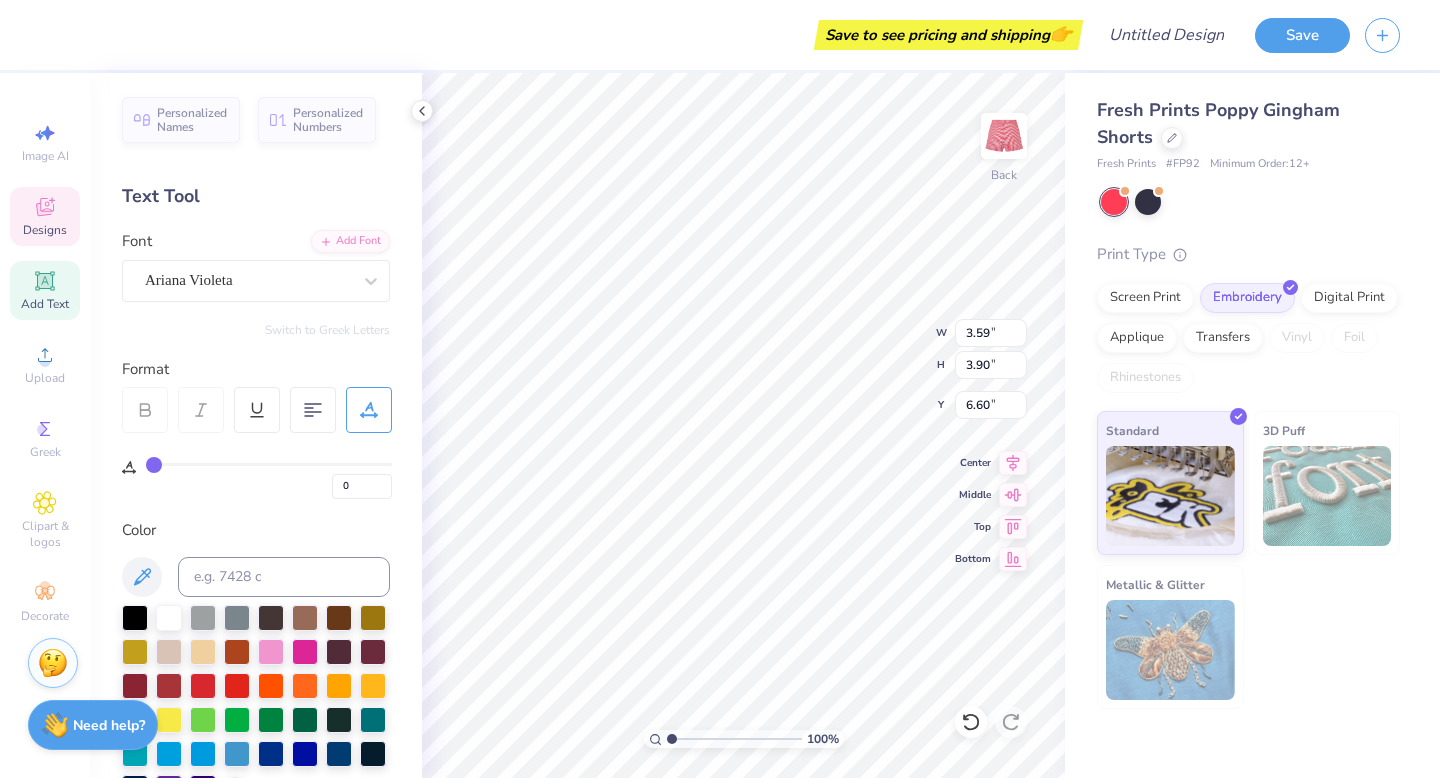 drag, startPoint x: 239, startPoint y: 466, endPoint x: 111, endPoint y: 473, distance: 128.19127 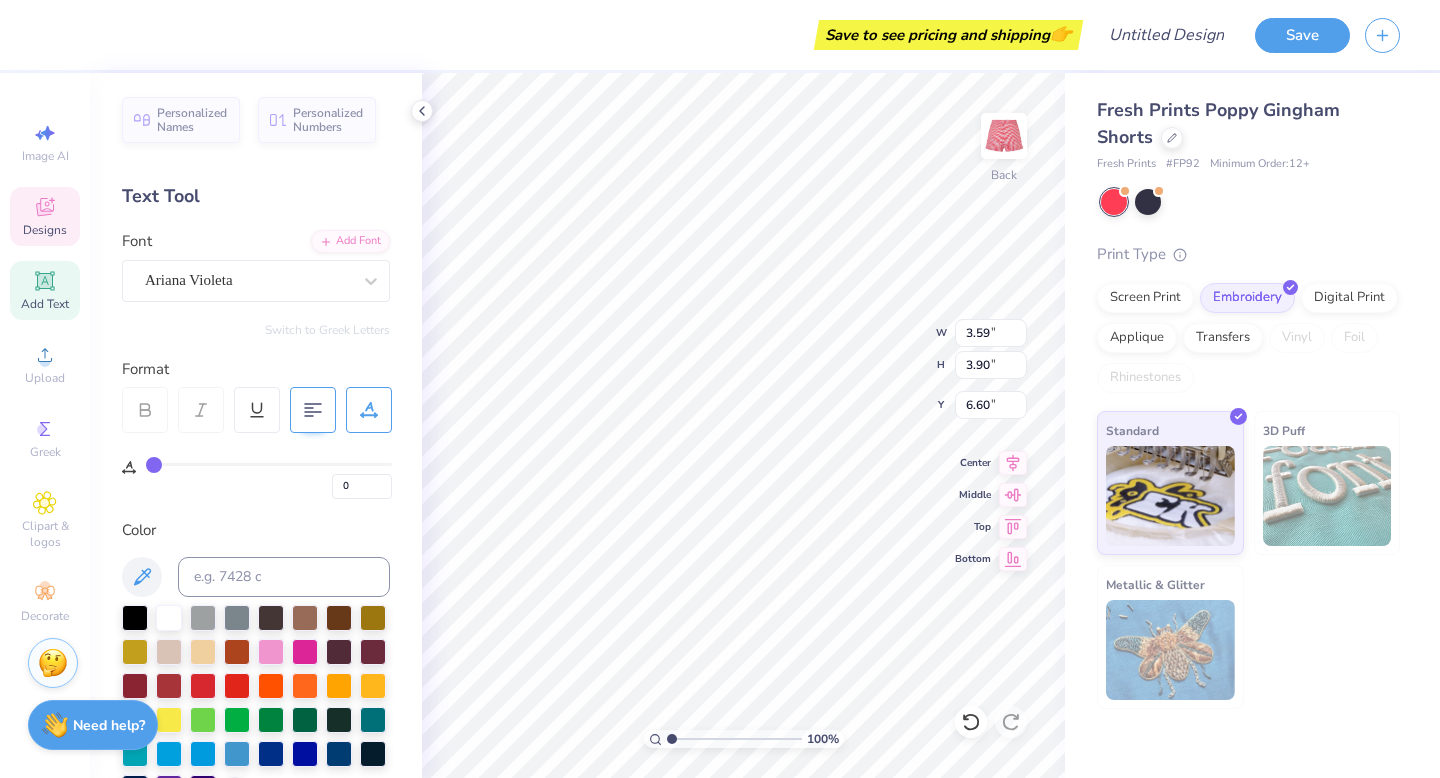 click 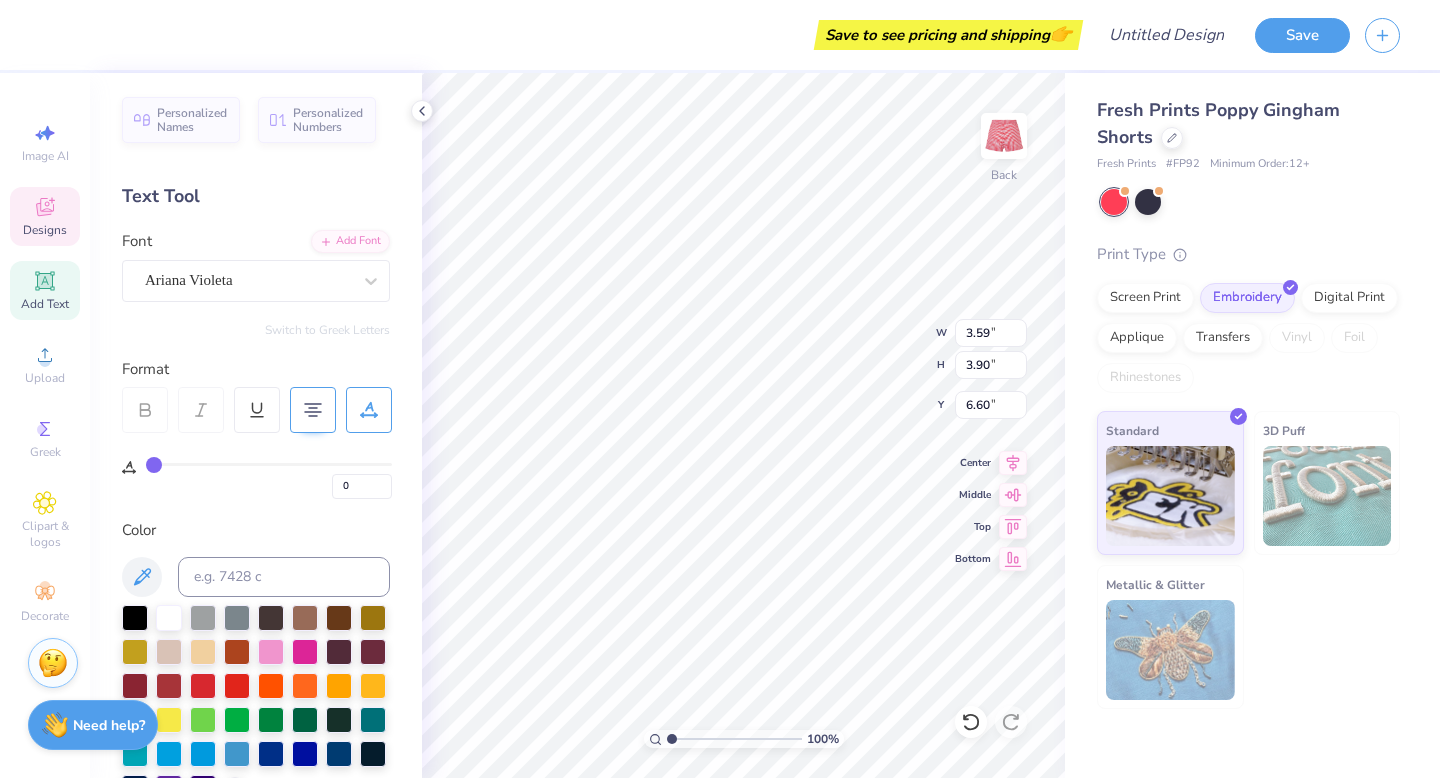 click on "Personalized Names Personalized Numbers Text Tool  Add Font Font Ariana Violeta Switch to Greek Letters Format 0 Color Styles Text Shape" at bounding box center (256, 425) 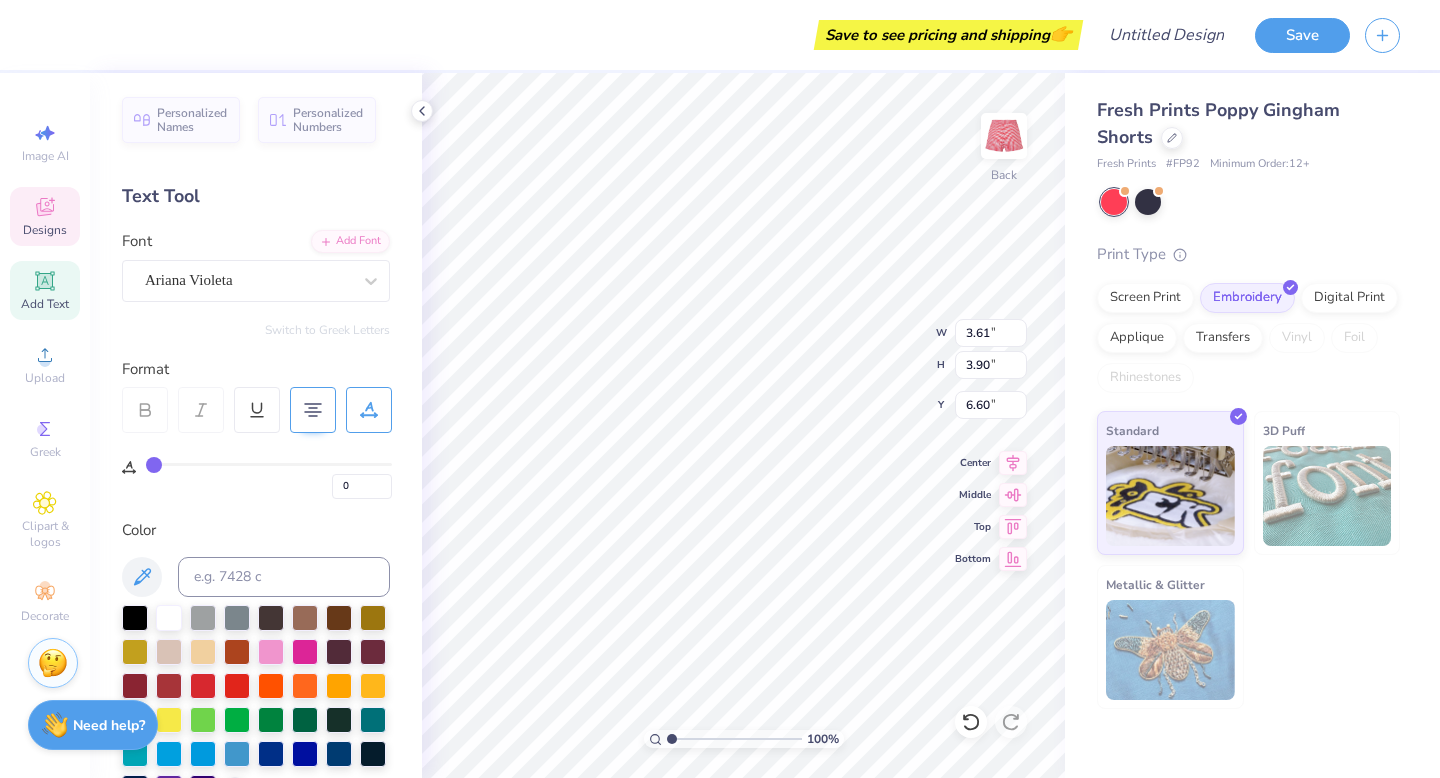 scroll, scrollTop: 1, scrollLeft: 0, axis: vertical 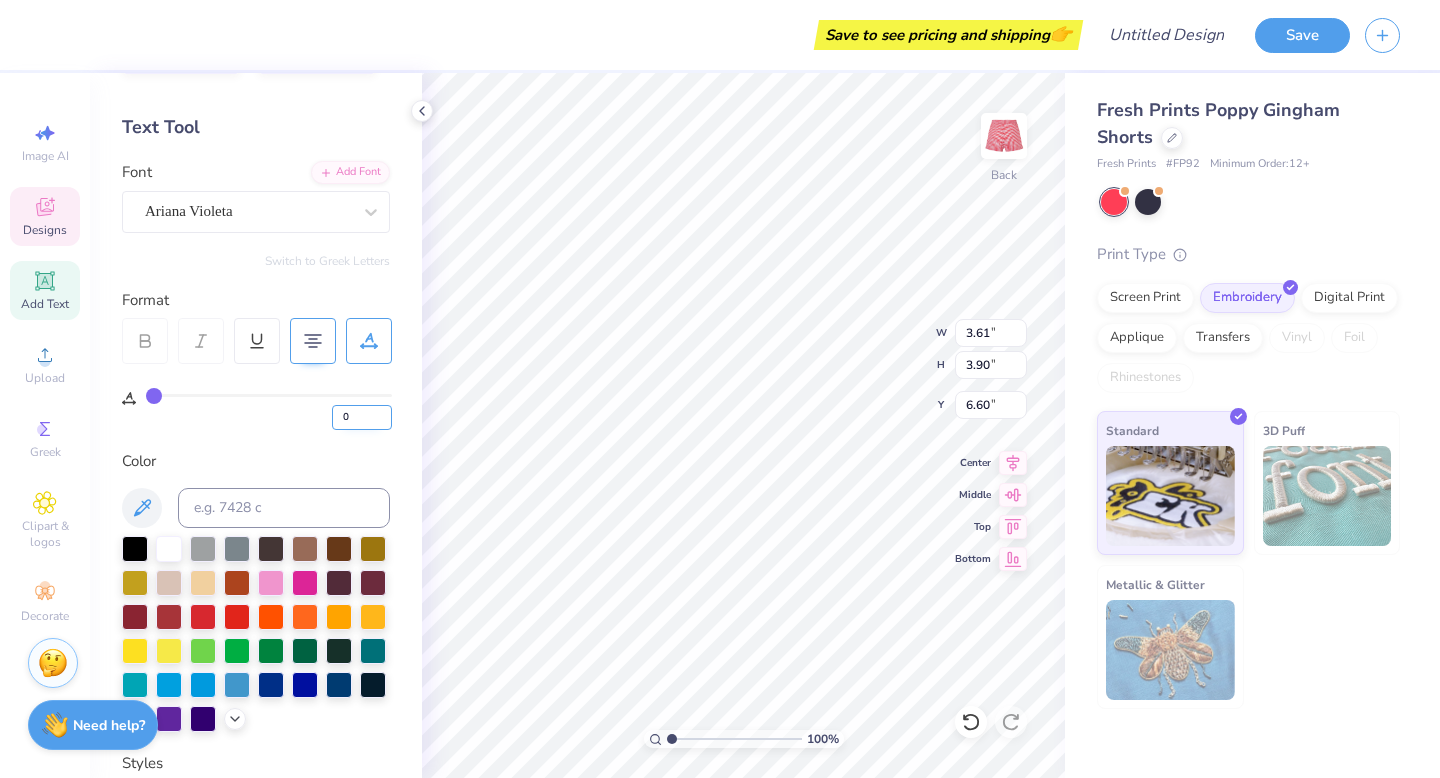 click on "0" at bounding box center (362, 417) 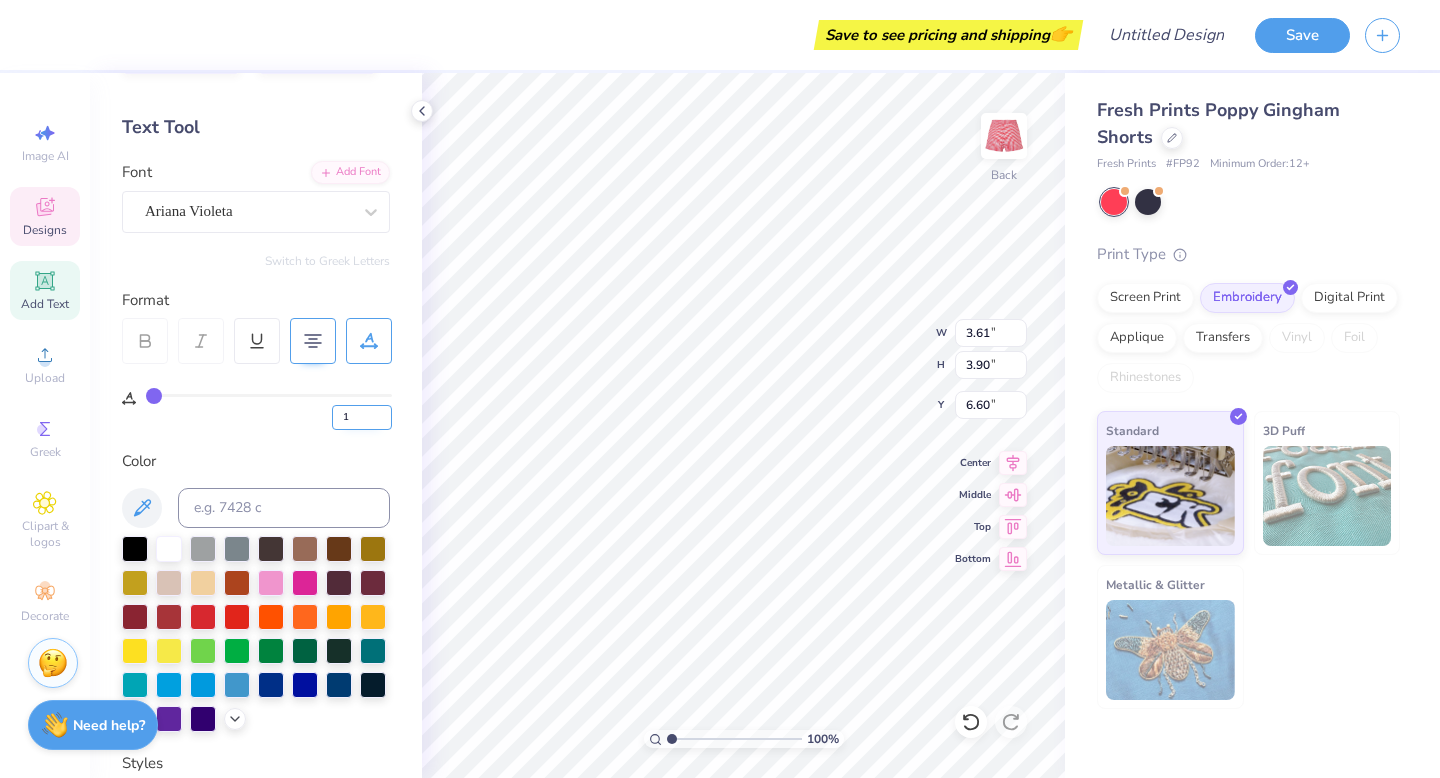 click on "1" at bounding box center [362, 417] 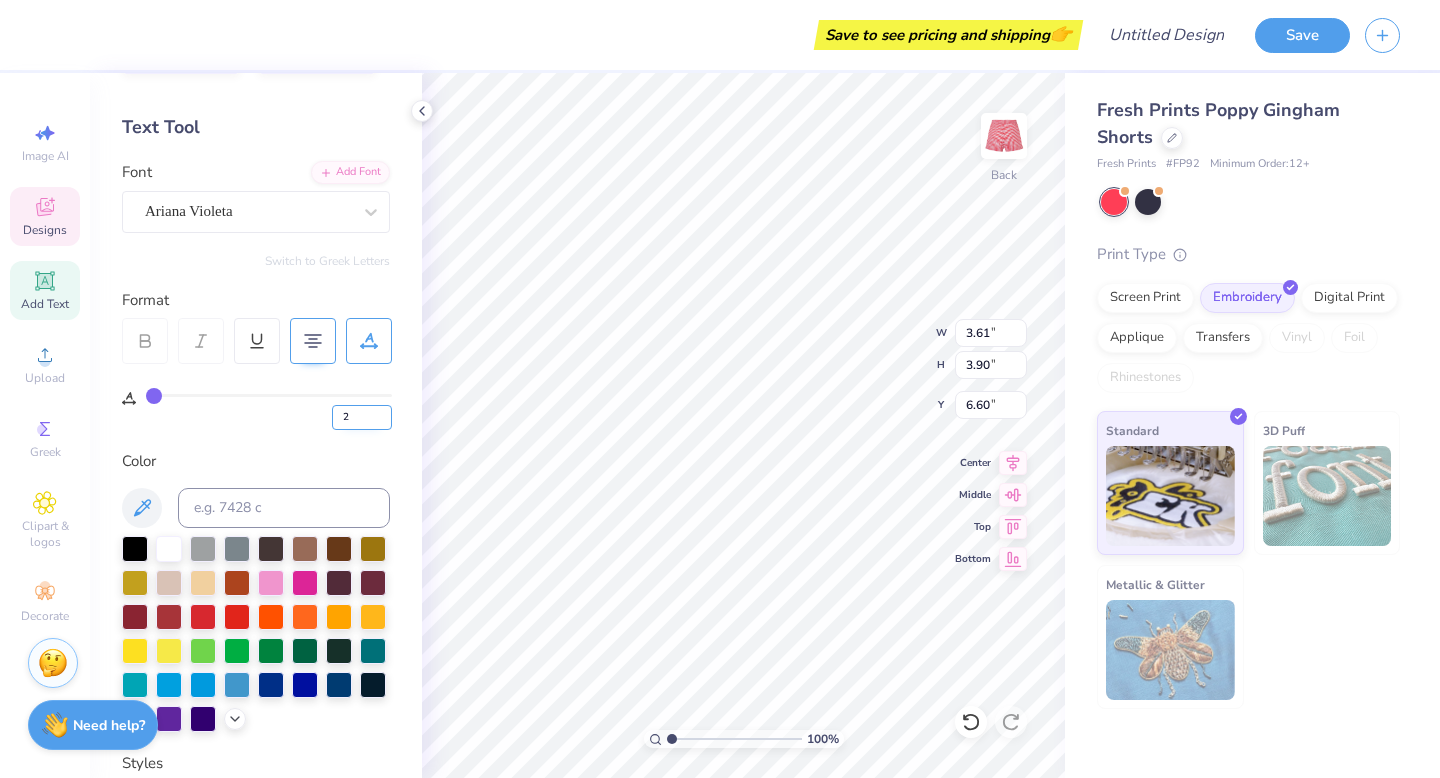 type on "2" 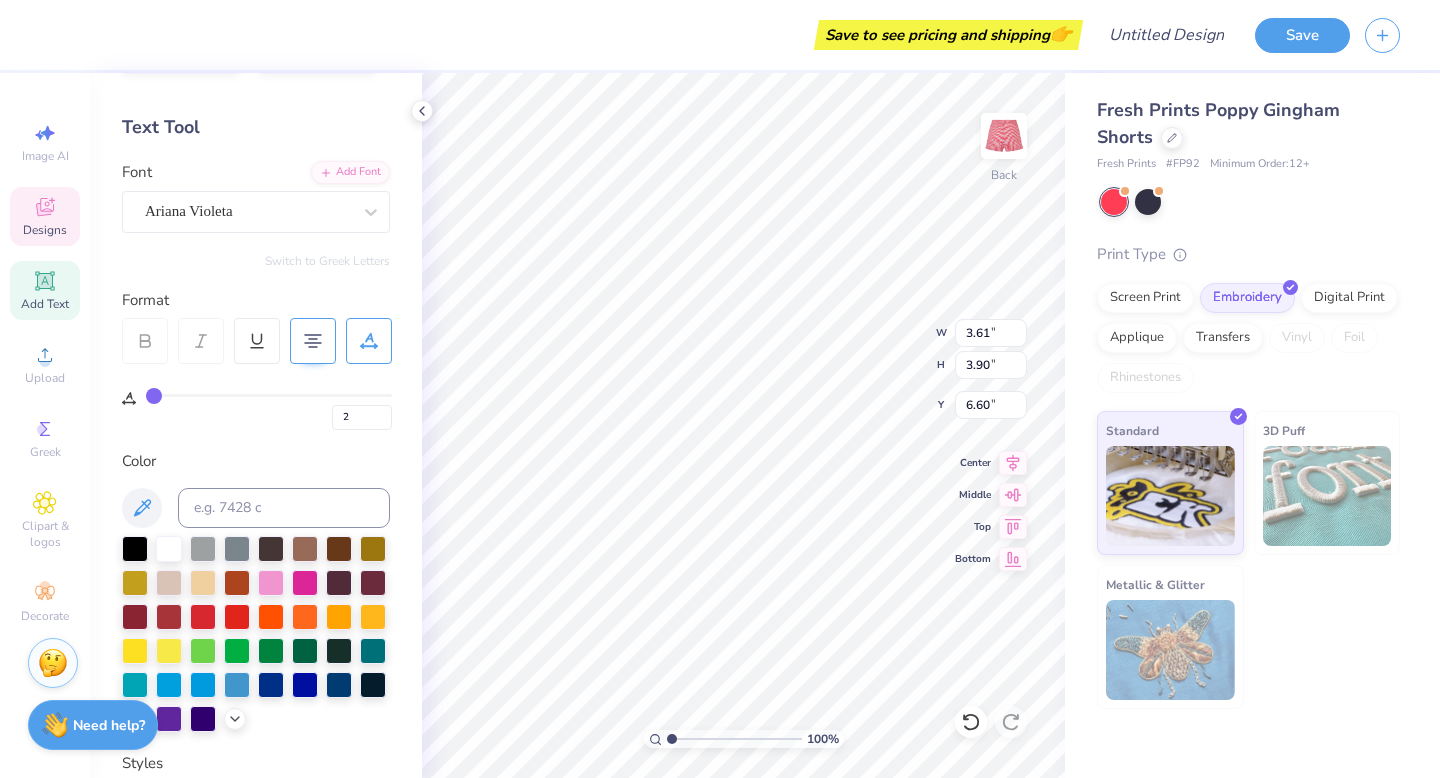 type on "2" 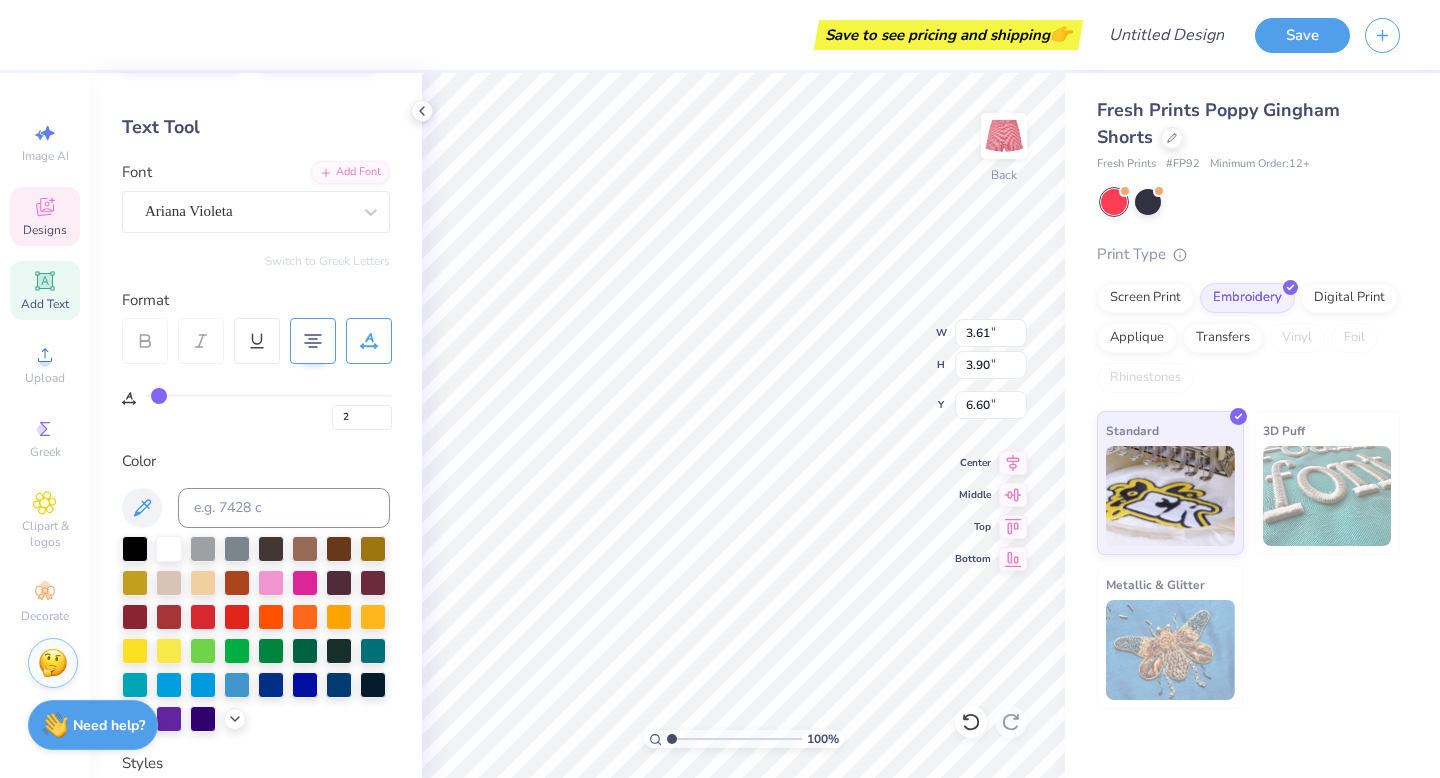 click on "Color" at bounding box center [256, 461] 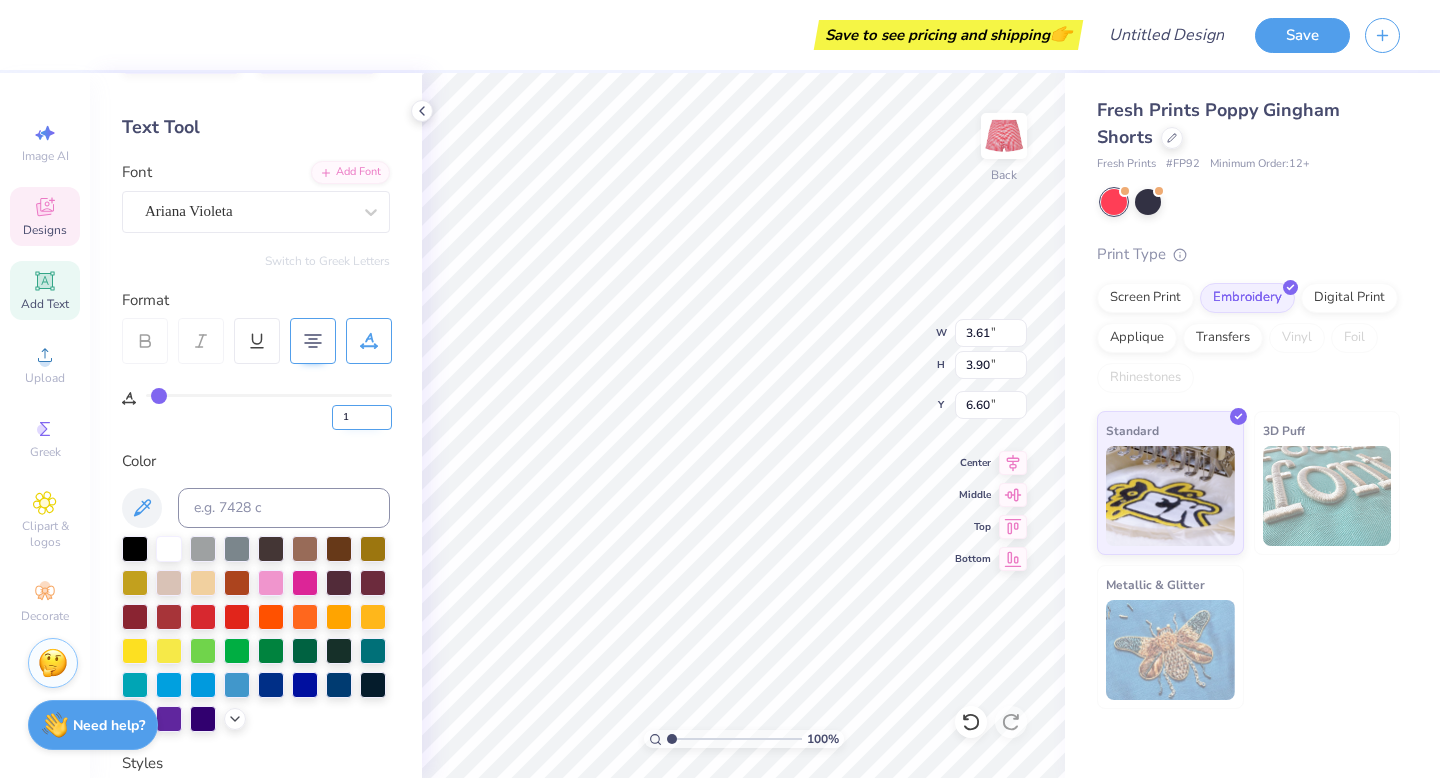 click on "1" at bounding box center [362, 417] 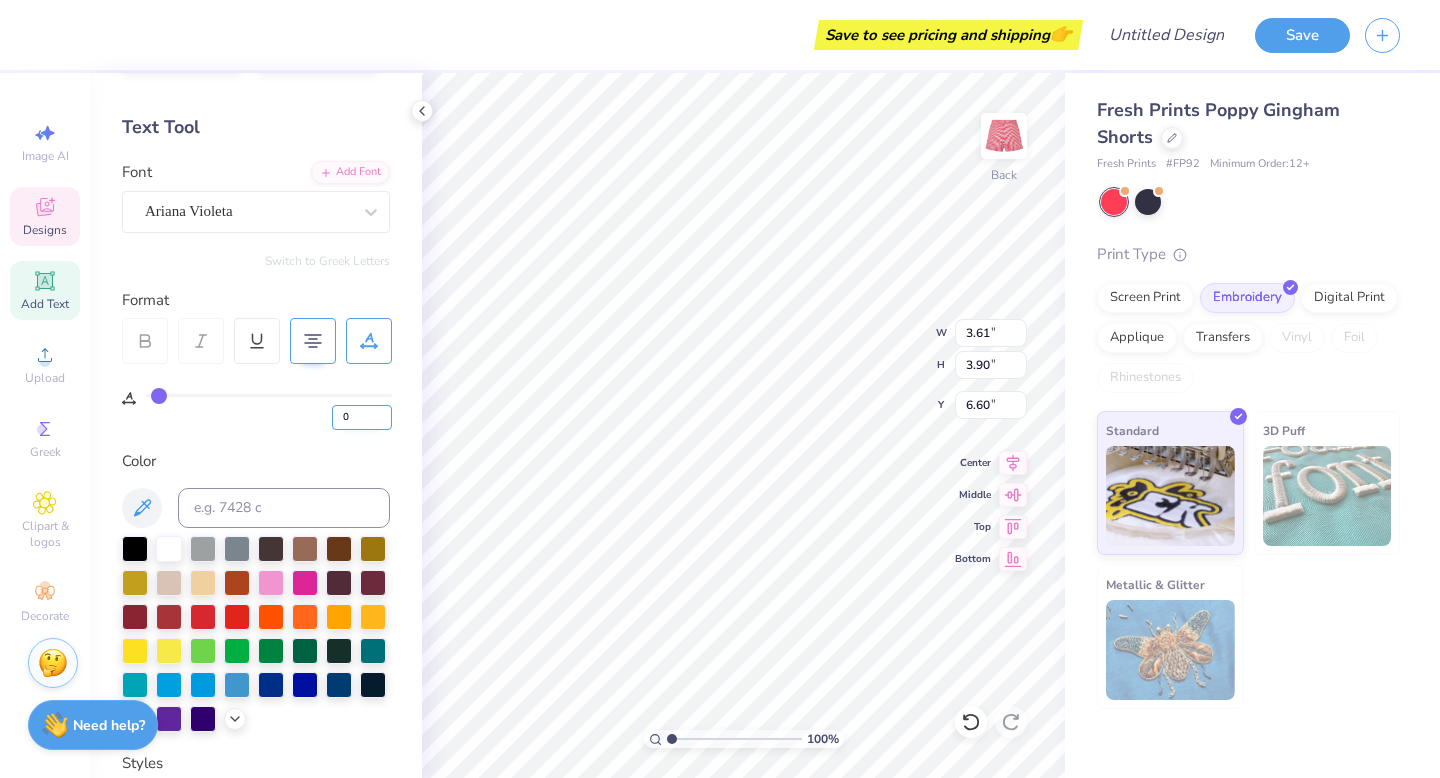 type on "0" 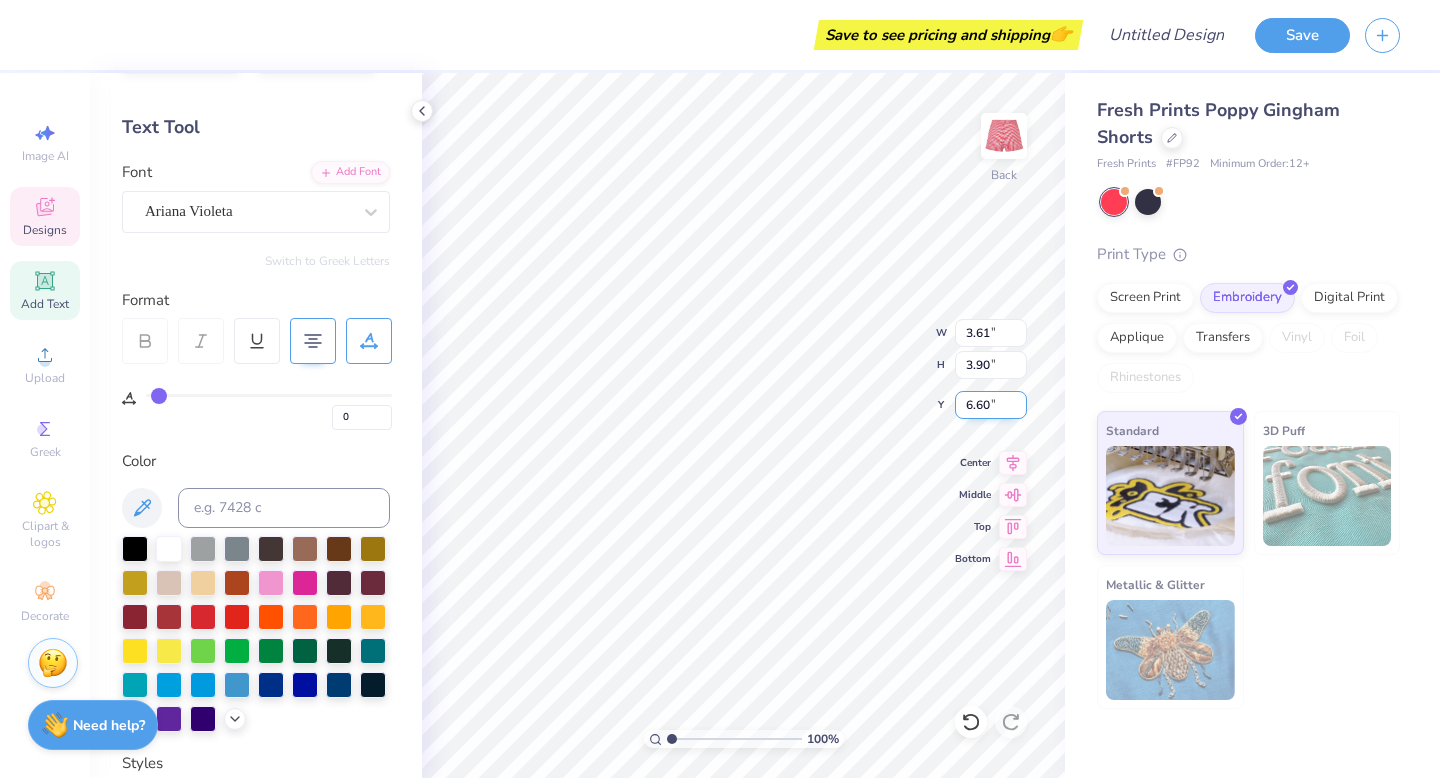 type on "6.58" 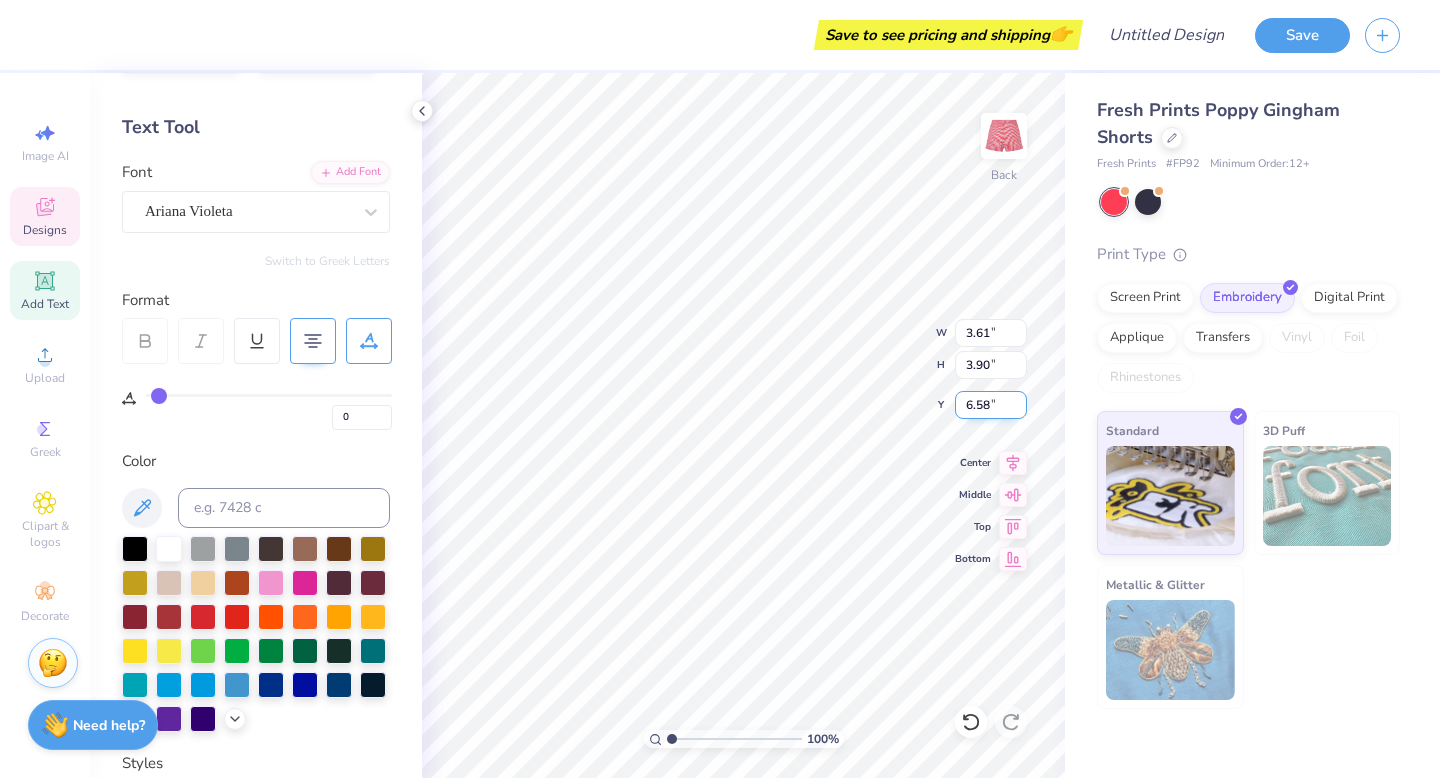type on "0" 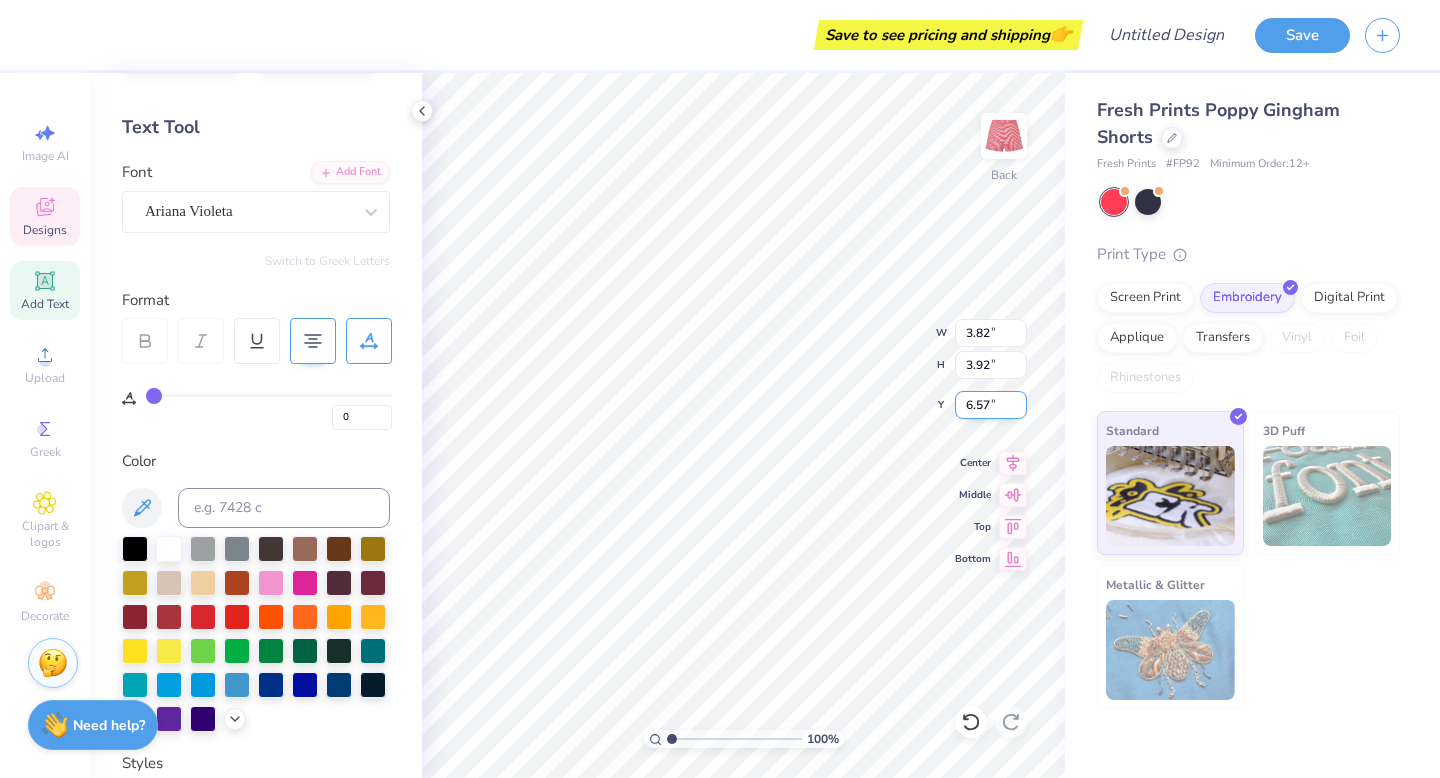 click on "6.57" at bounding box center (991, 405) 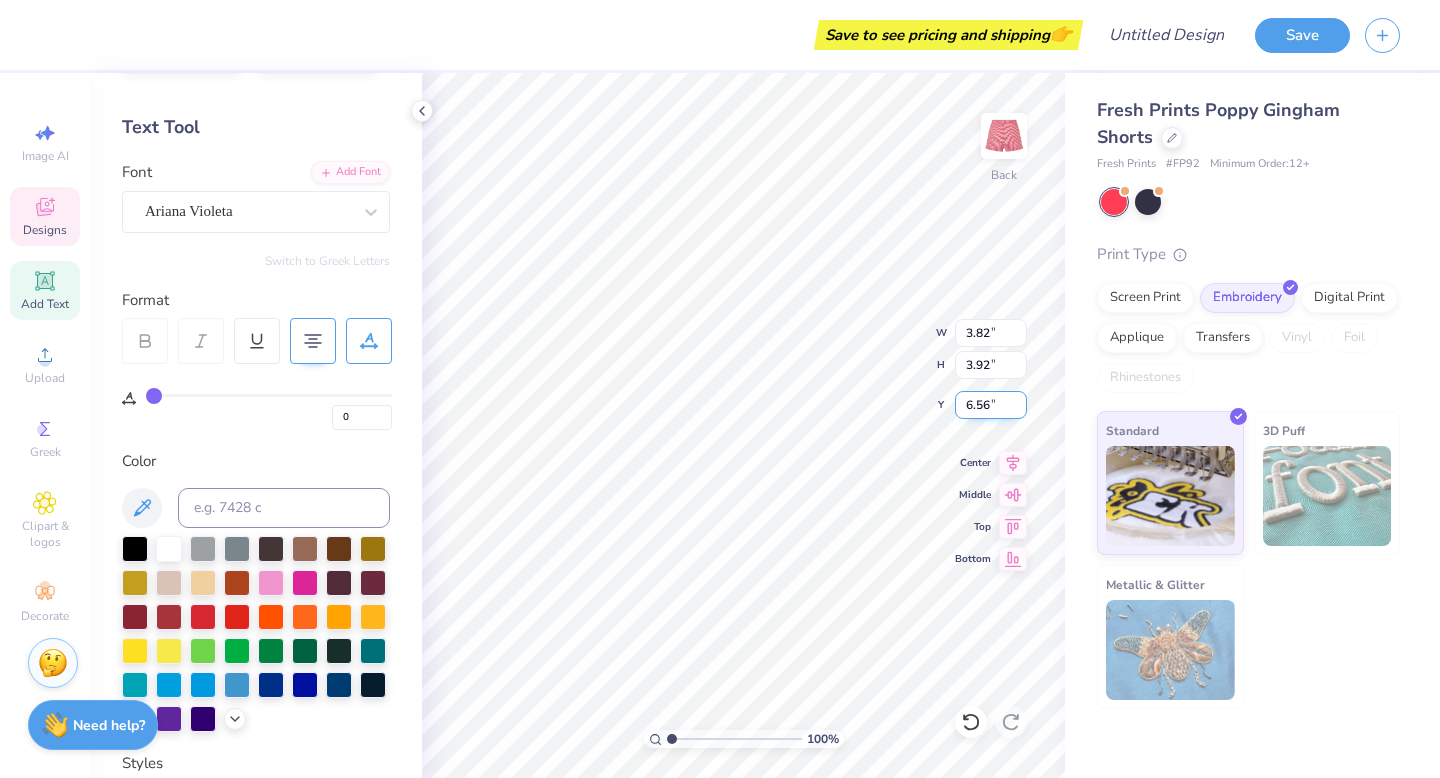 click on "6.56" at bounding box center [991, 405] 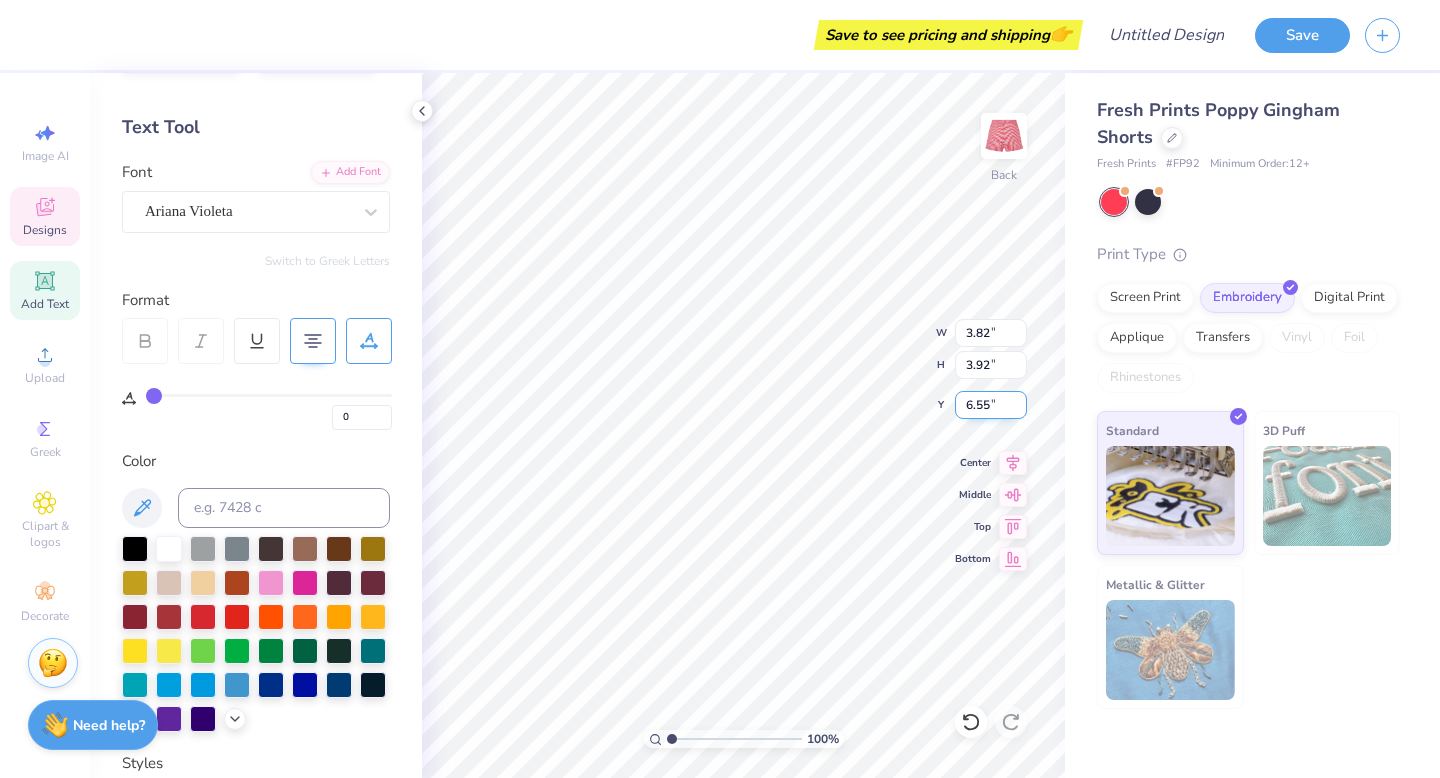 click on "6.55" at bounding box center (991, 405) 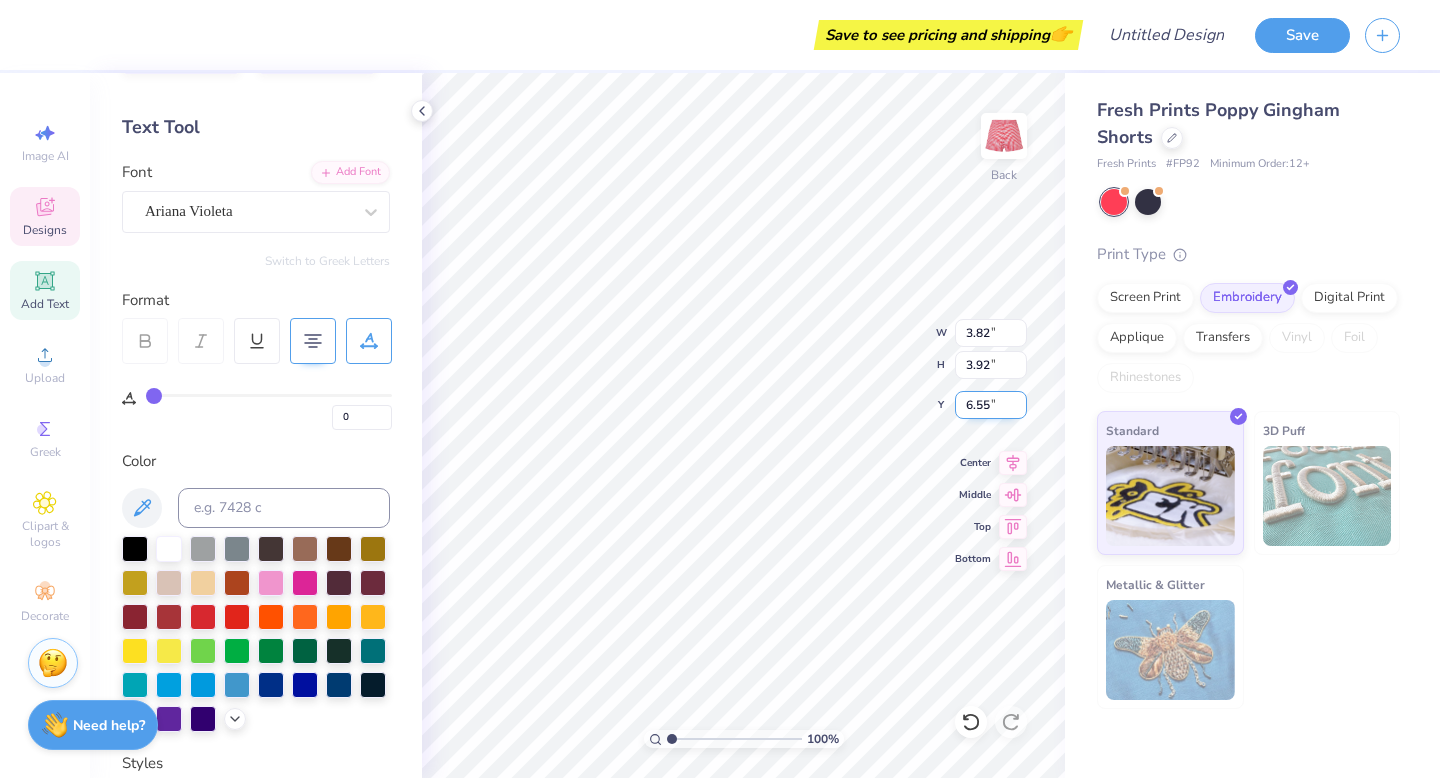 type on "3.61" 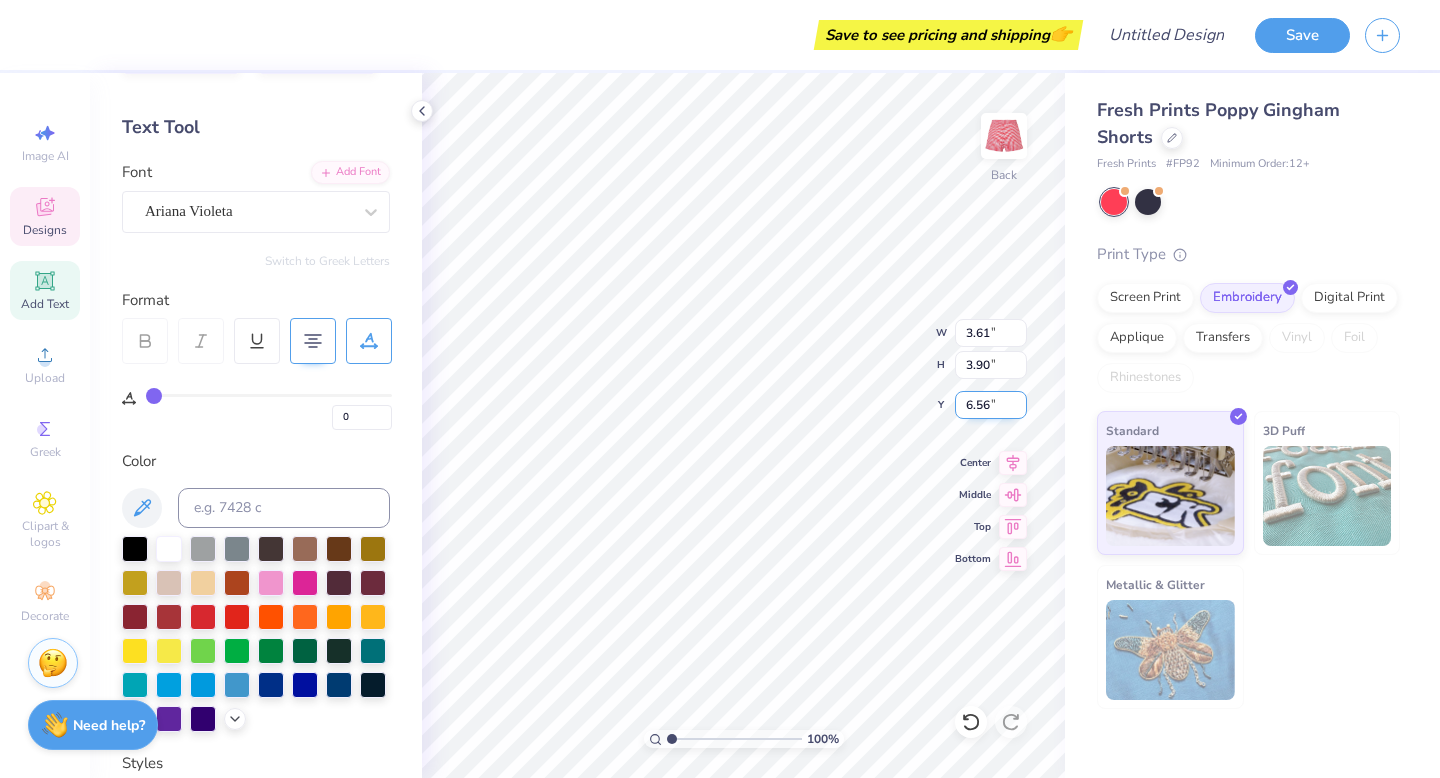type on "6.55" 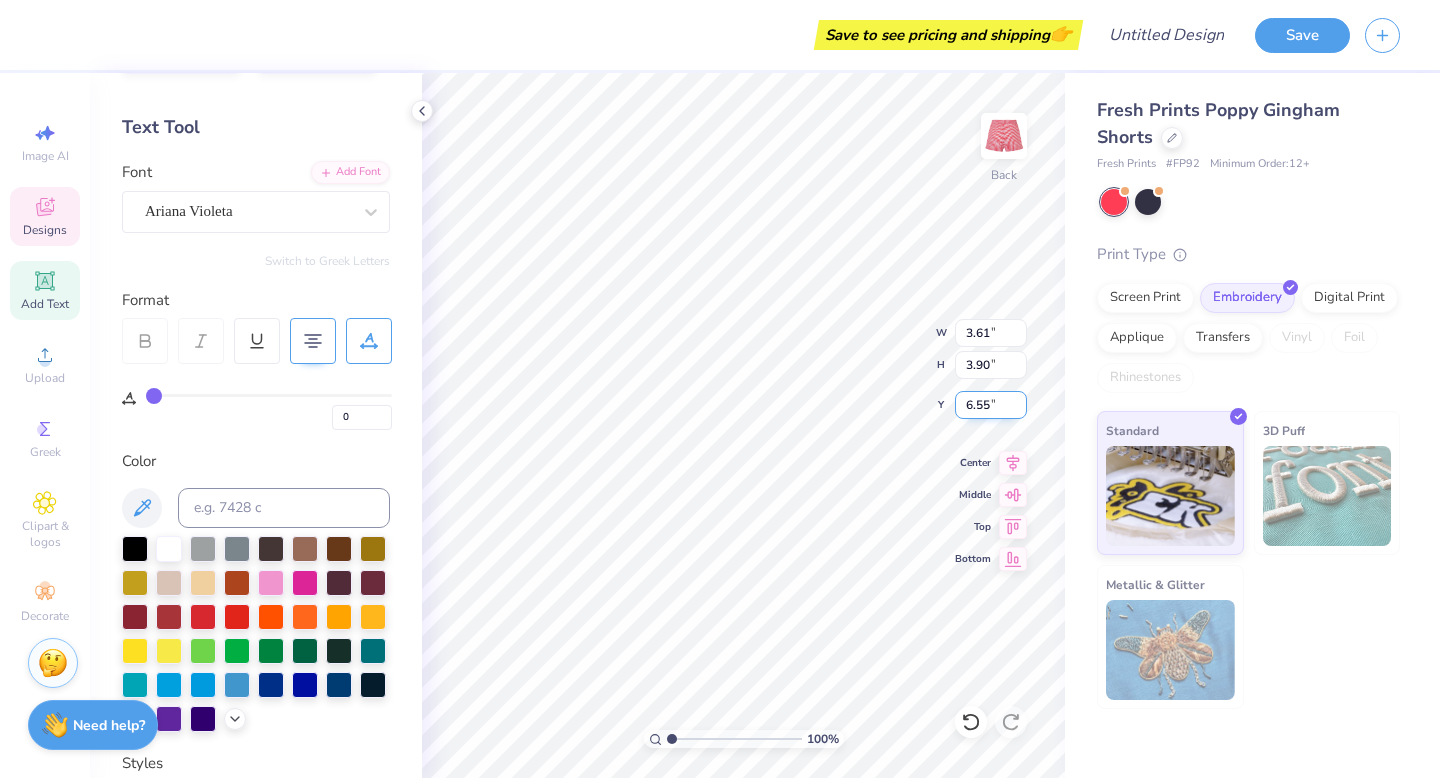 click on "6.55" at bounding box center (991, 405) 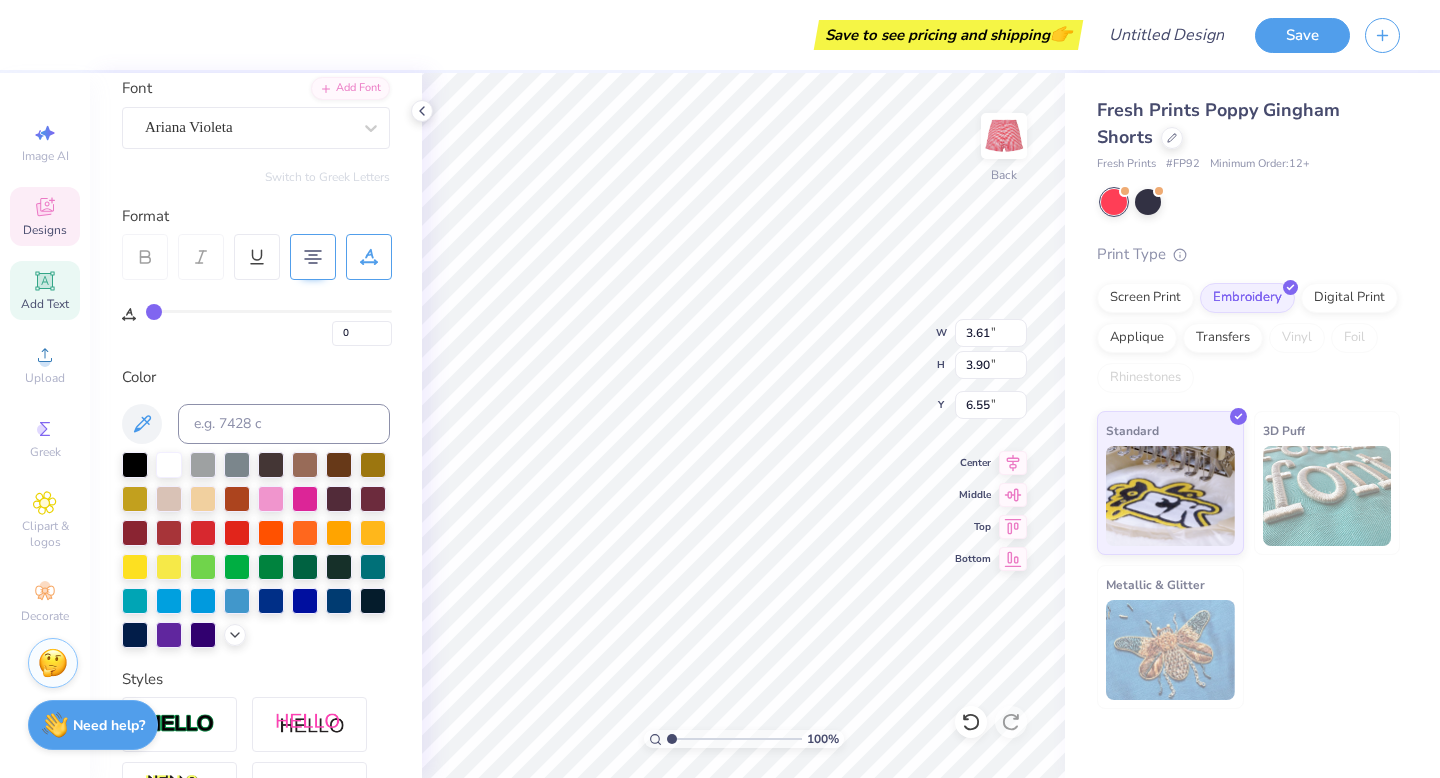 scroll, scrollTop: 2, scrollLeft: 0, axis: vertical 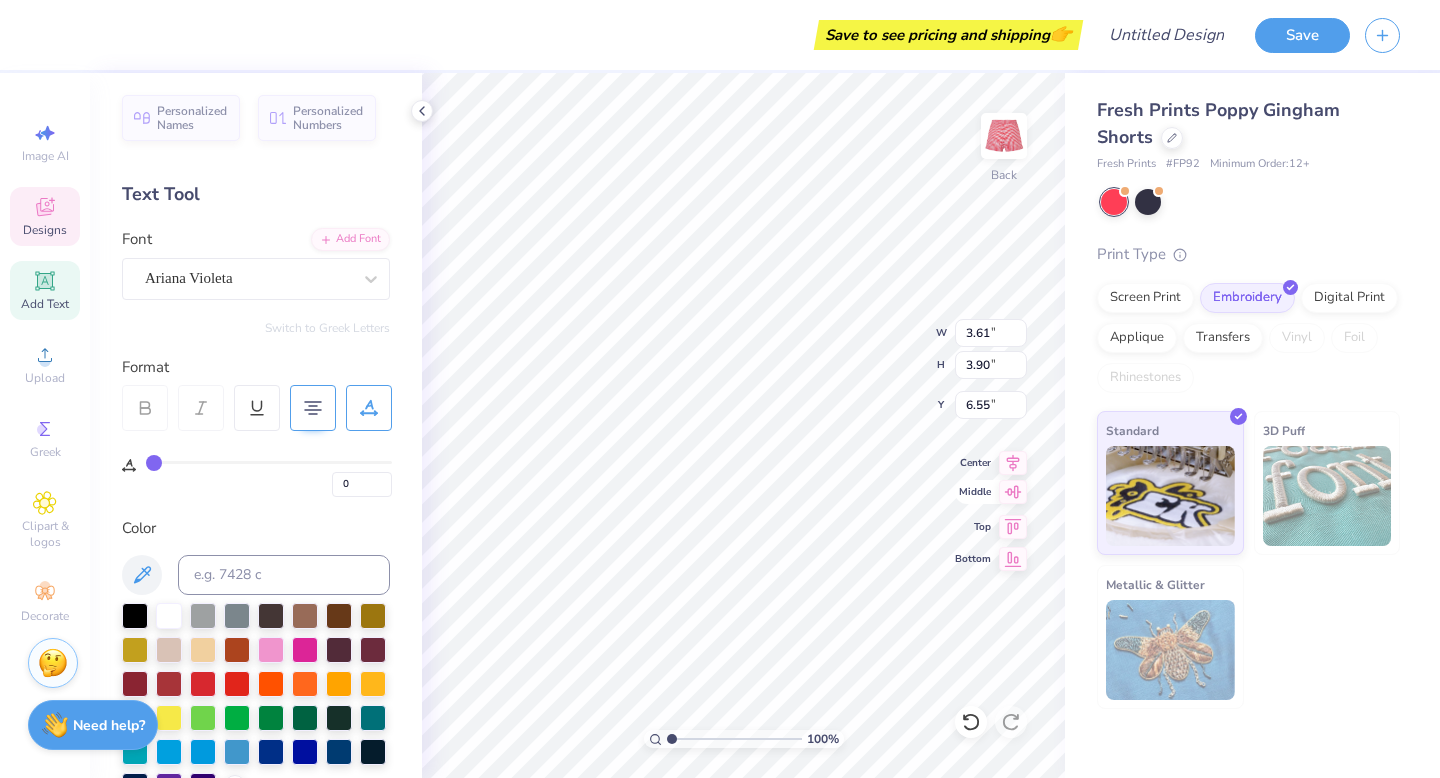 click 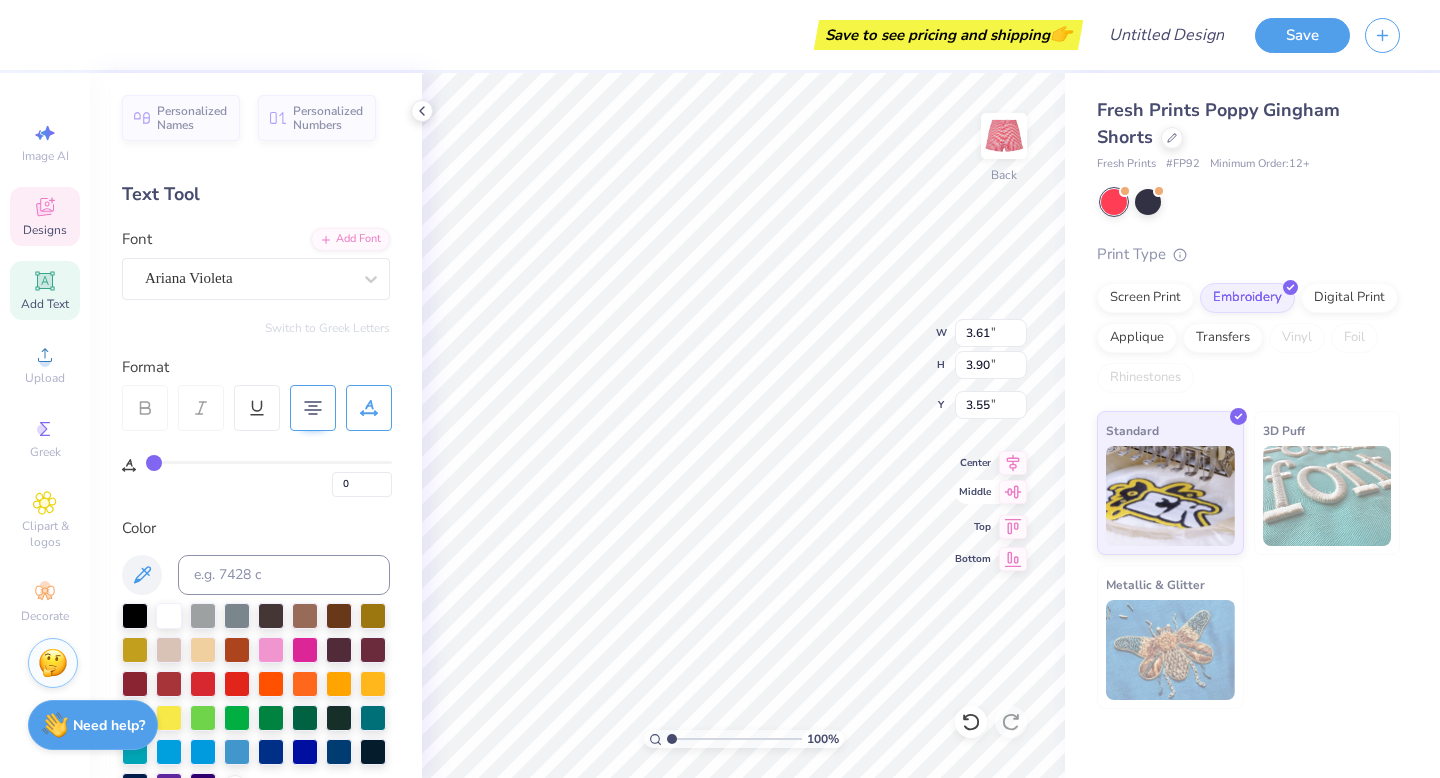 type on "3.55" 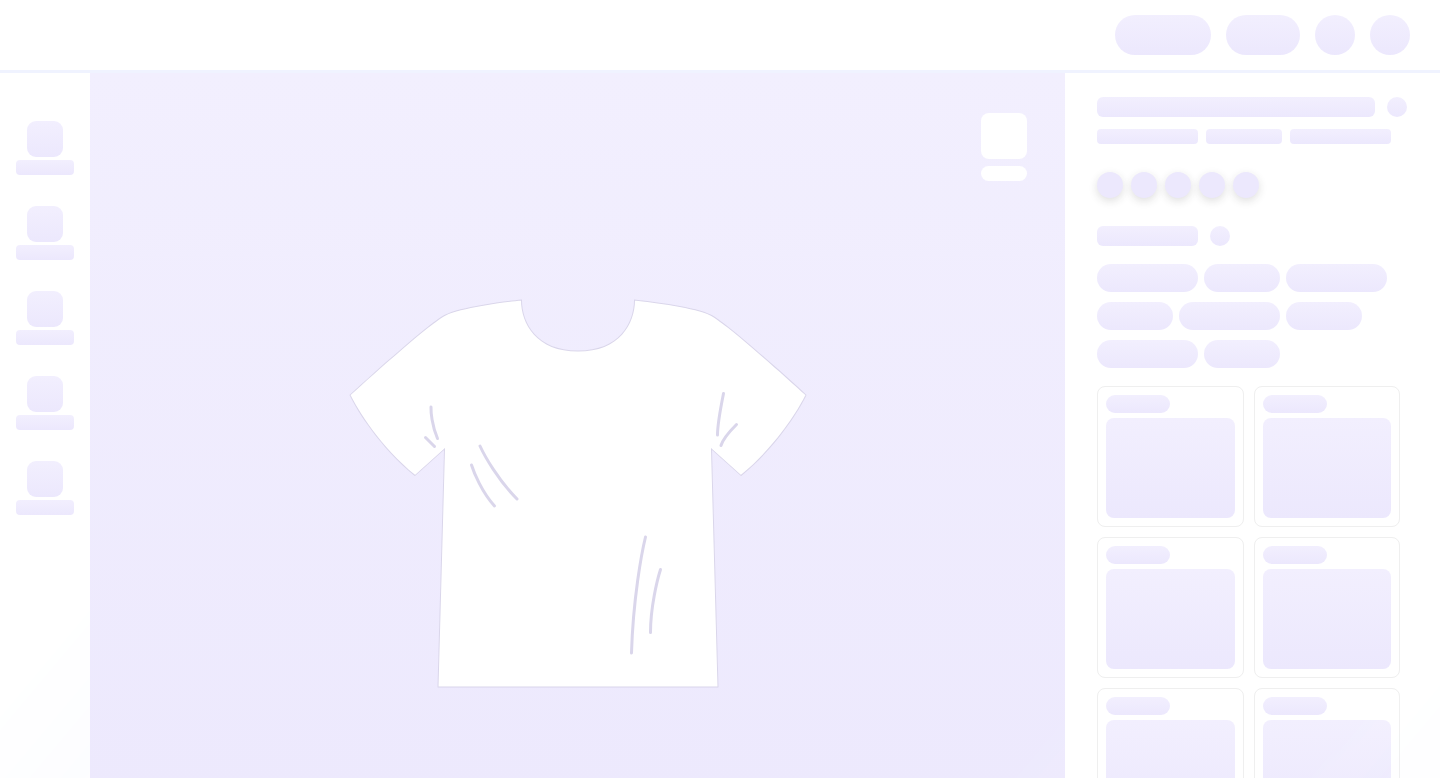 scroll, scrollTop: 0, scrollLeft: 0, axis: both 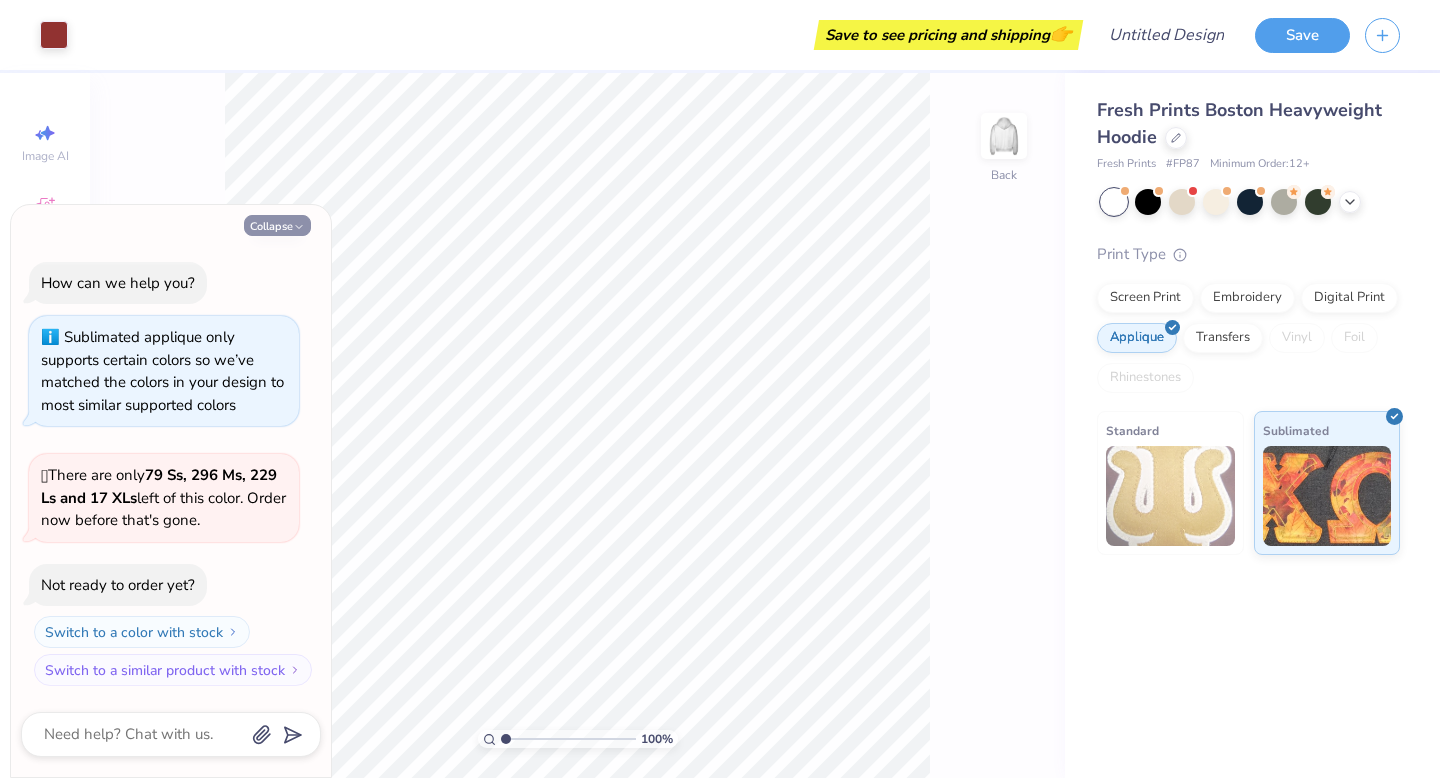 click 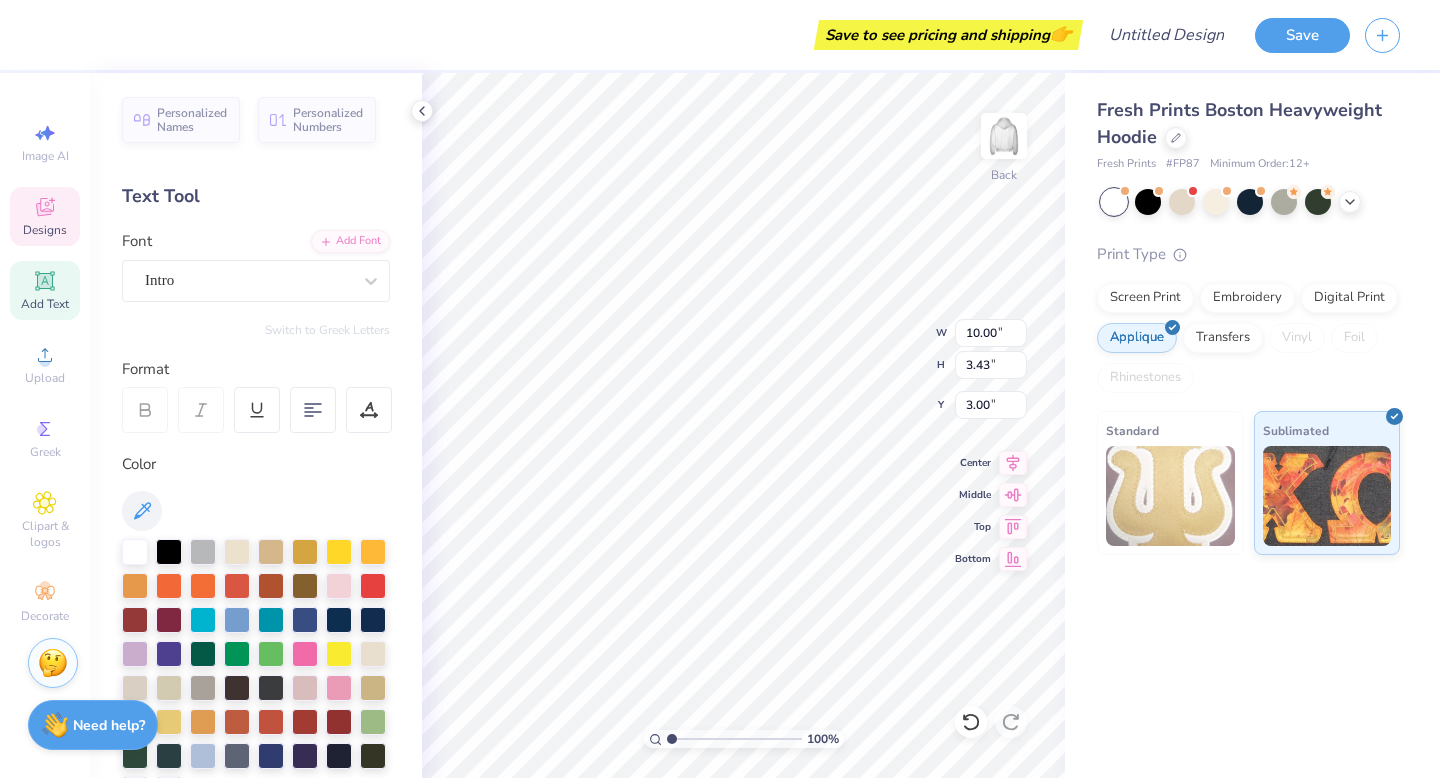 type on "1907" 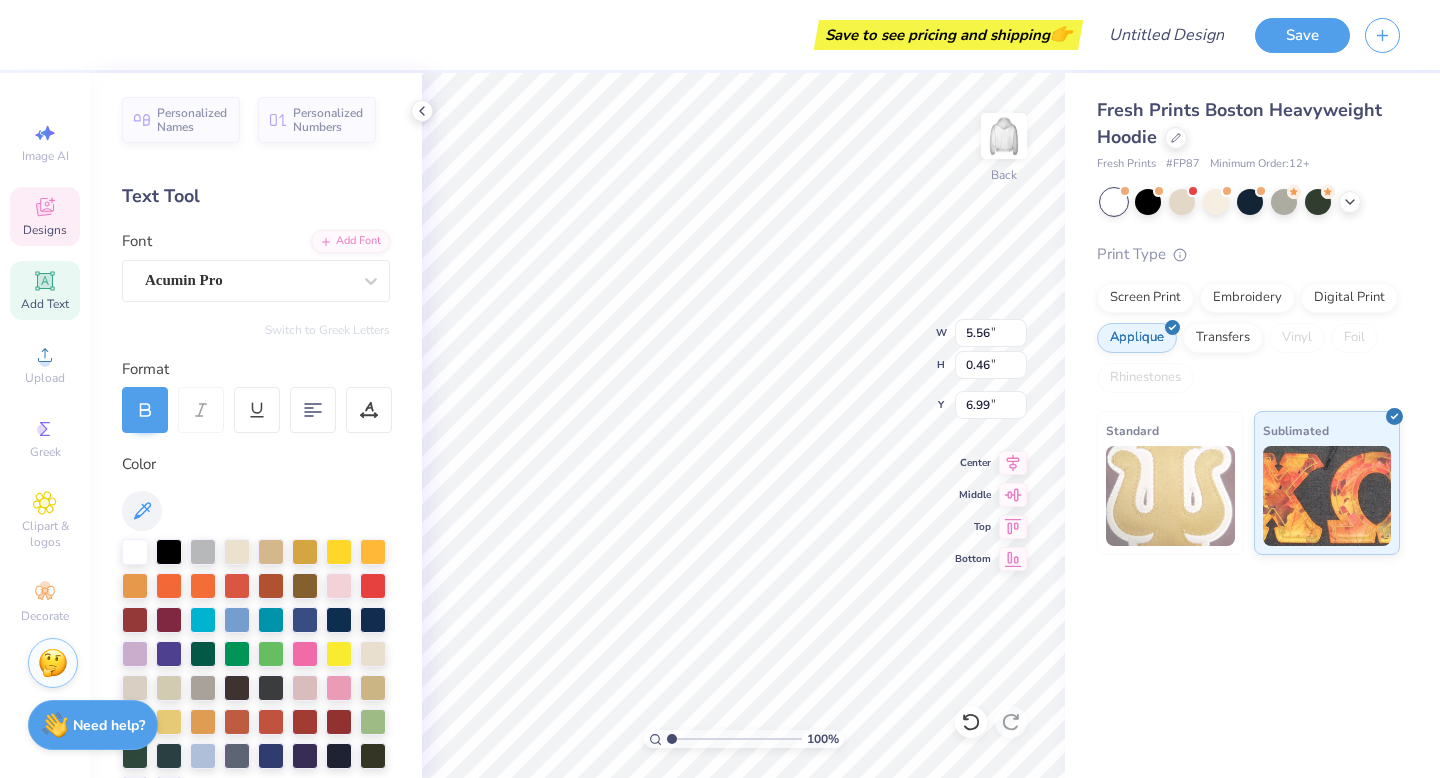 type on "6.75" 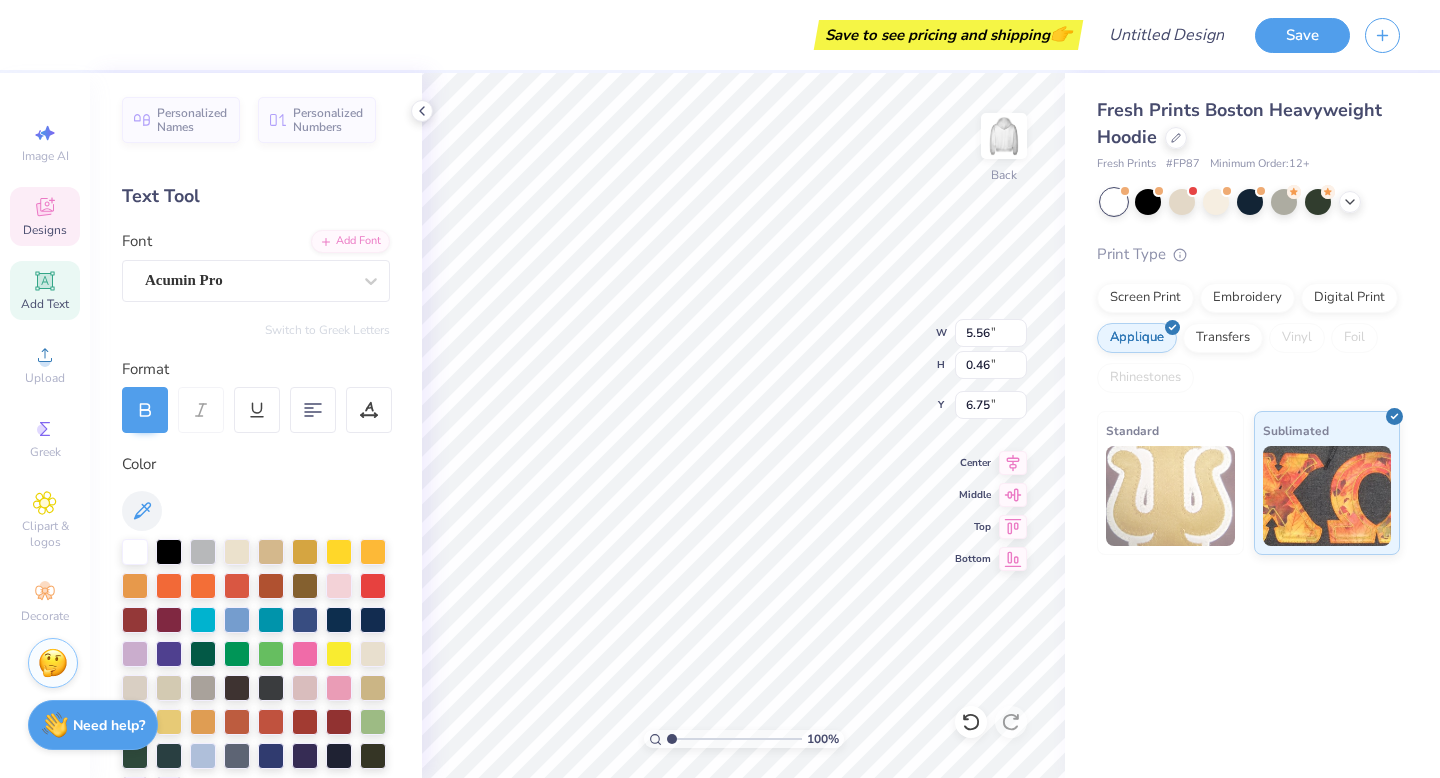 scroll, scrollTop: 0, scrollLeft: 5, axis: horizontal 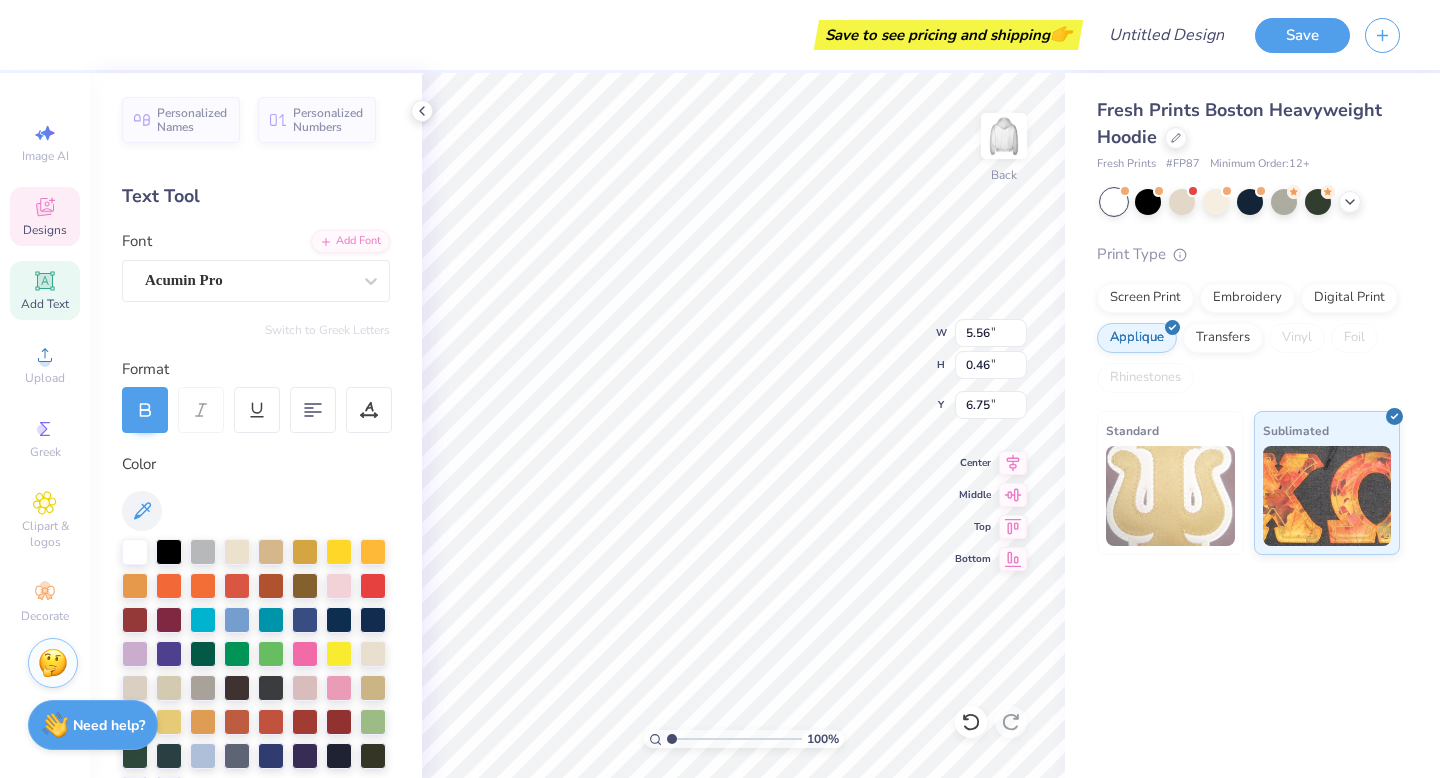 type on "G" 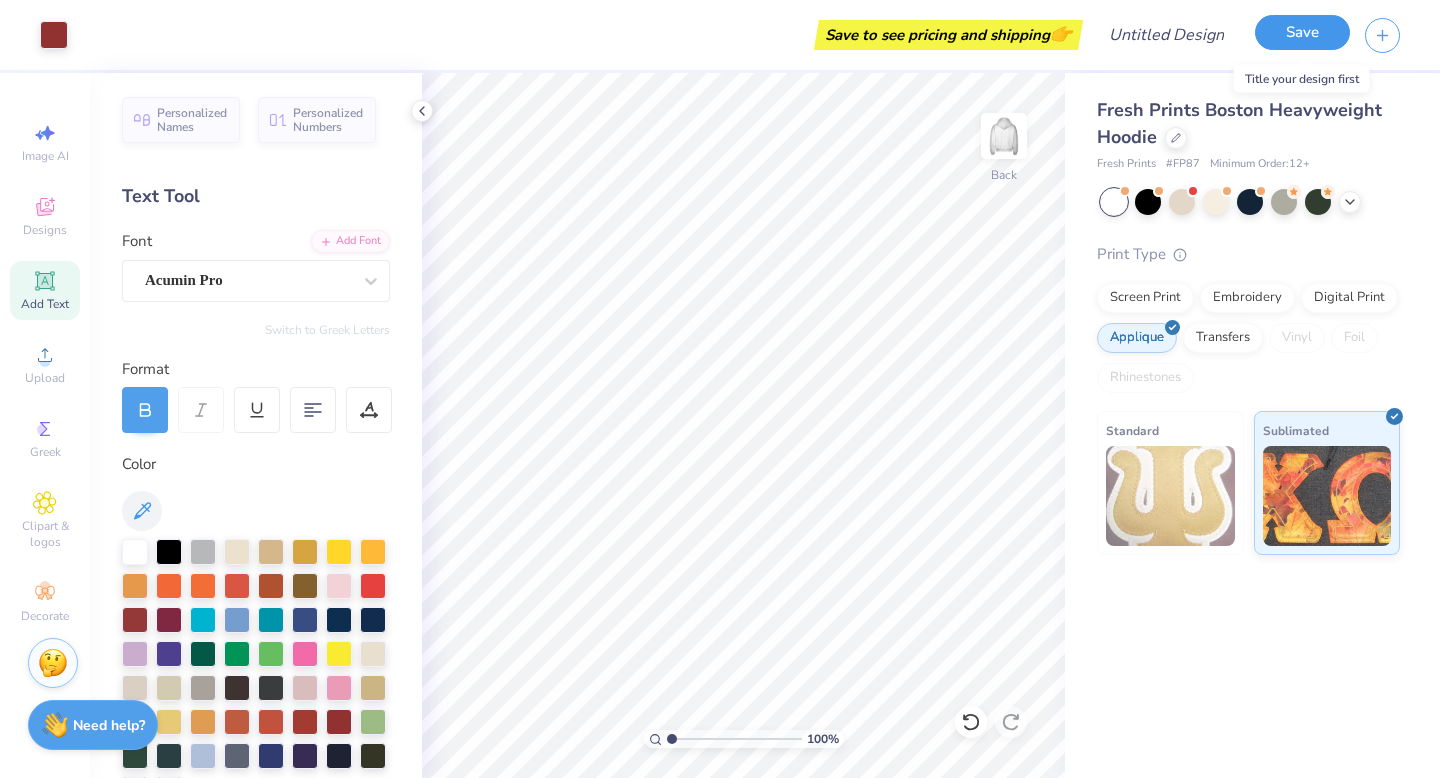 click on "Save" at bounding box center [1302, 32] 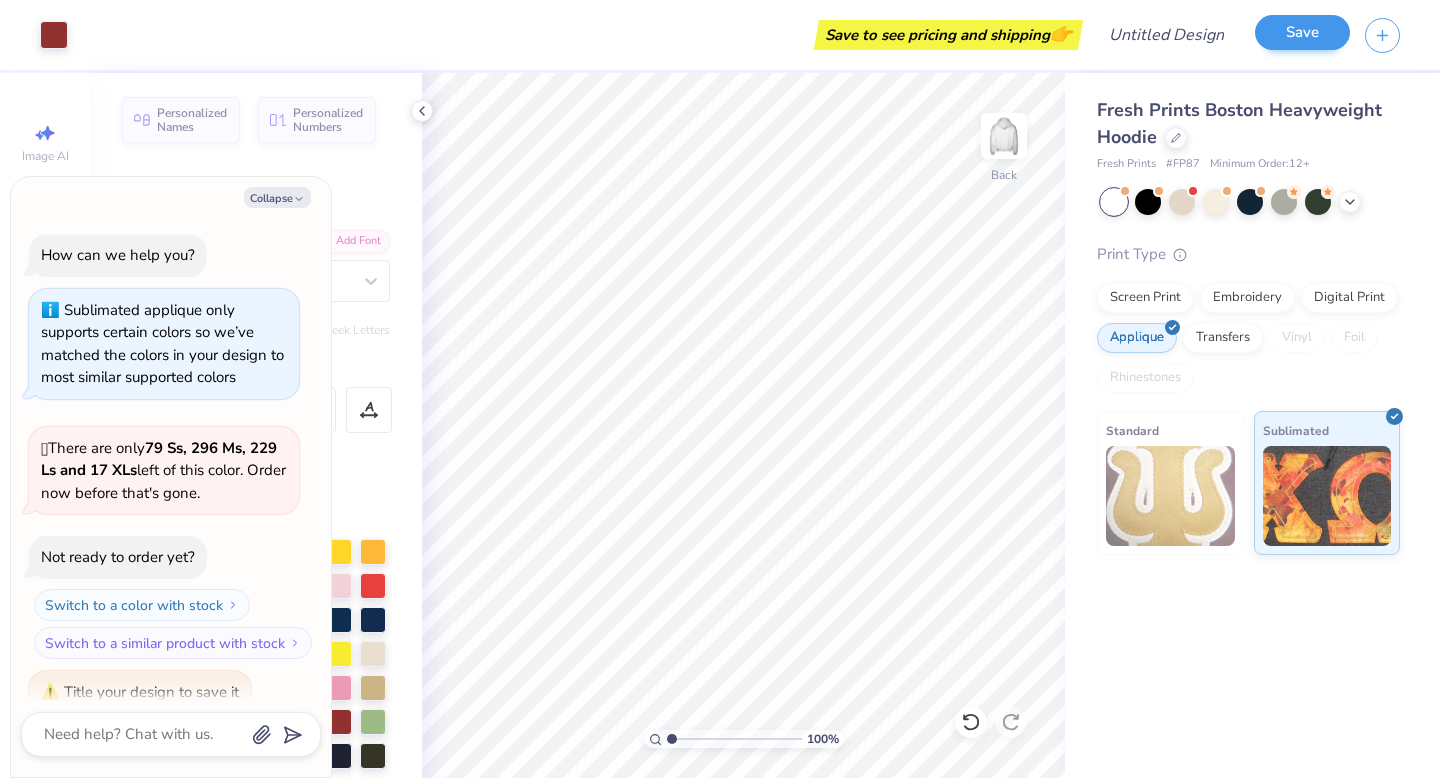 scroll, scrollTop: 27, scrollLeft: 0, axis: vertical 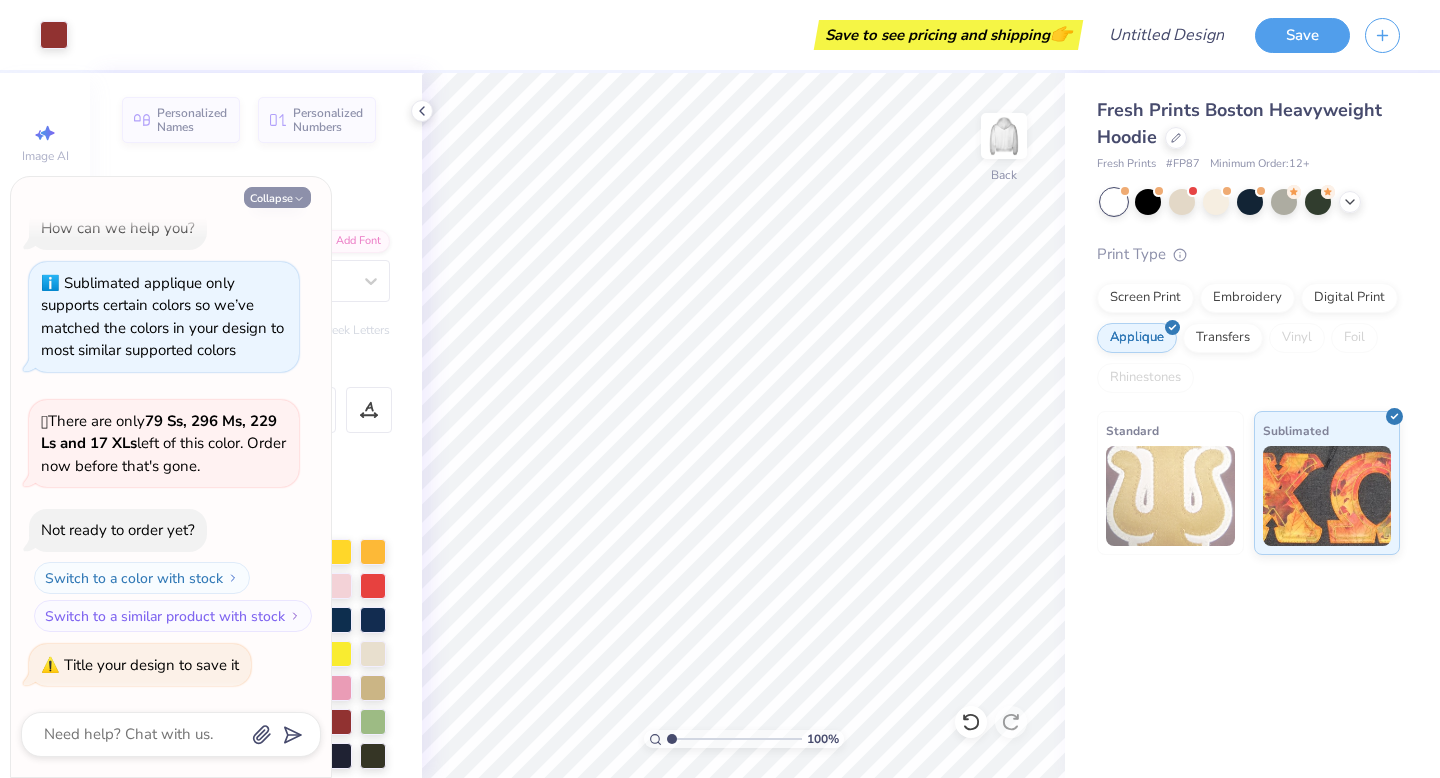 click on "Collapse" at bounding box center [277, 197] 